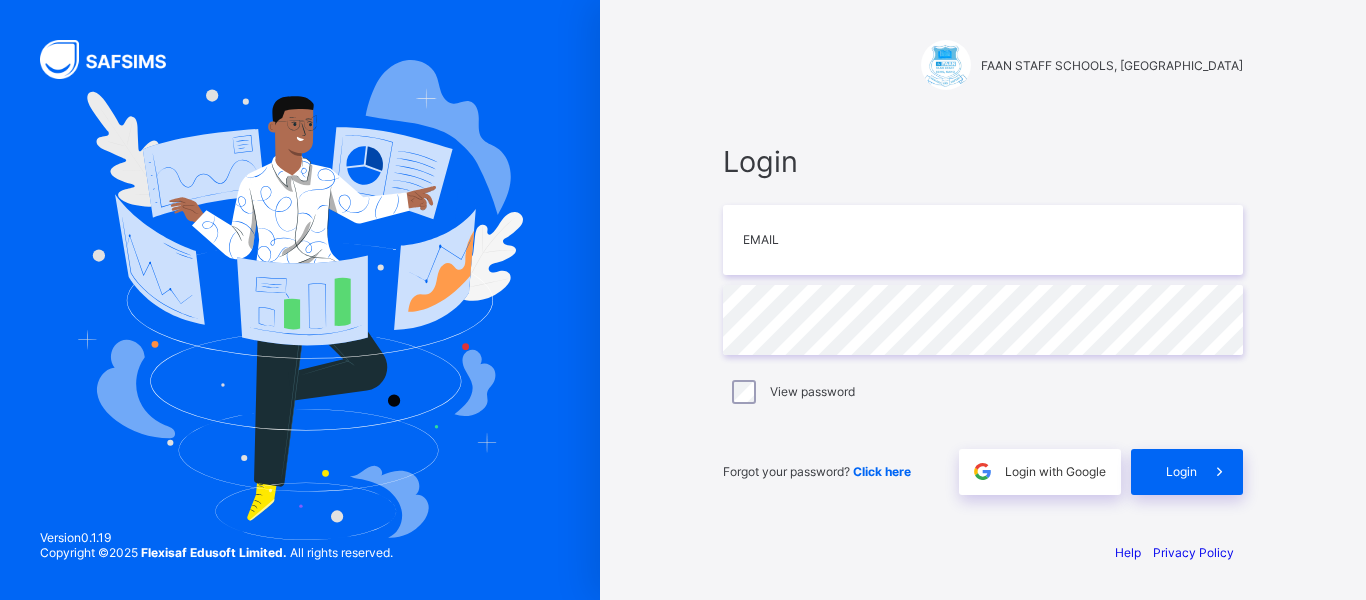 scroll, scrollTop: 0, scrollLeft: 0, axis: both 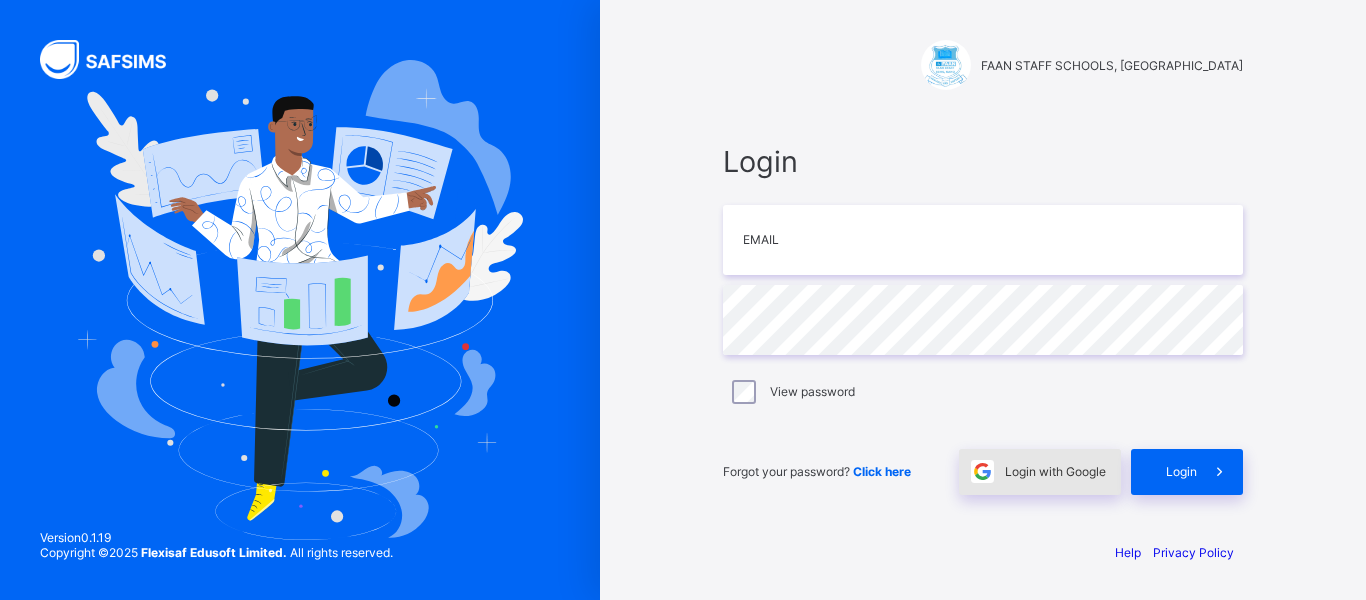click on "Login with Google" at bounding box center [1055, 471] 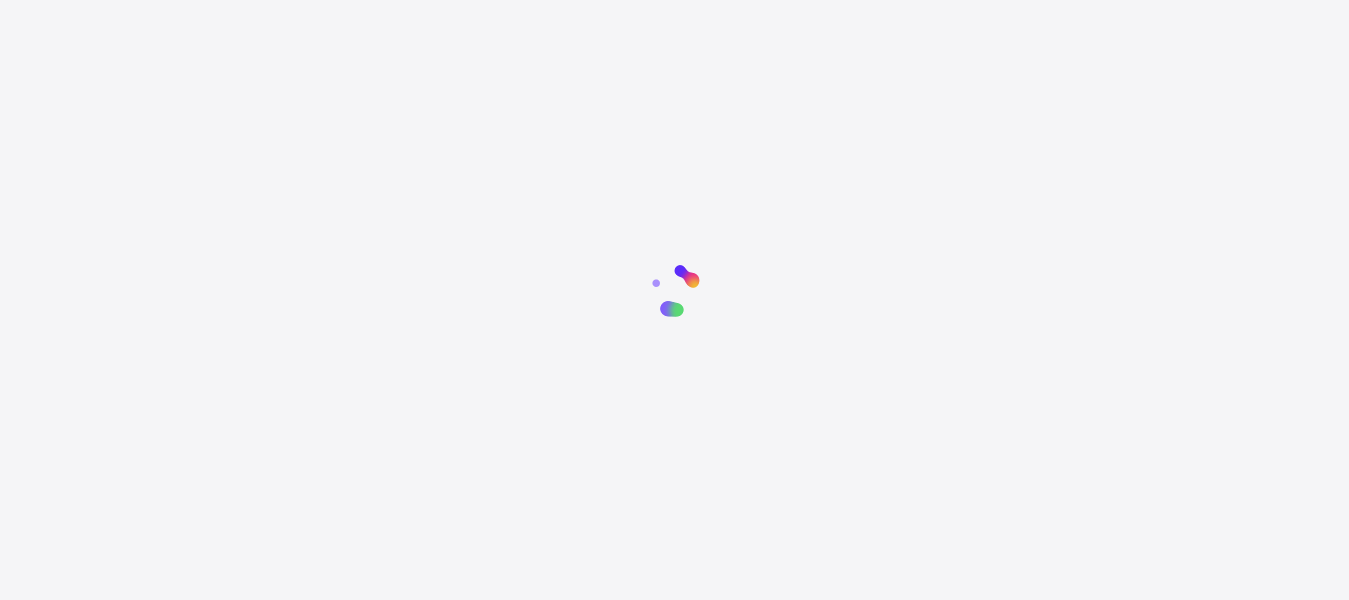scroll, scrollTop: 0, scrollLeft: 0, axis: both 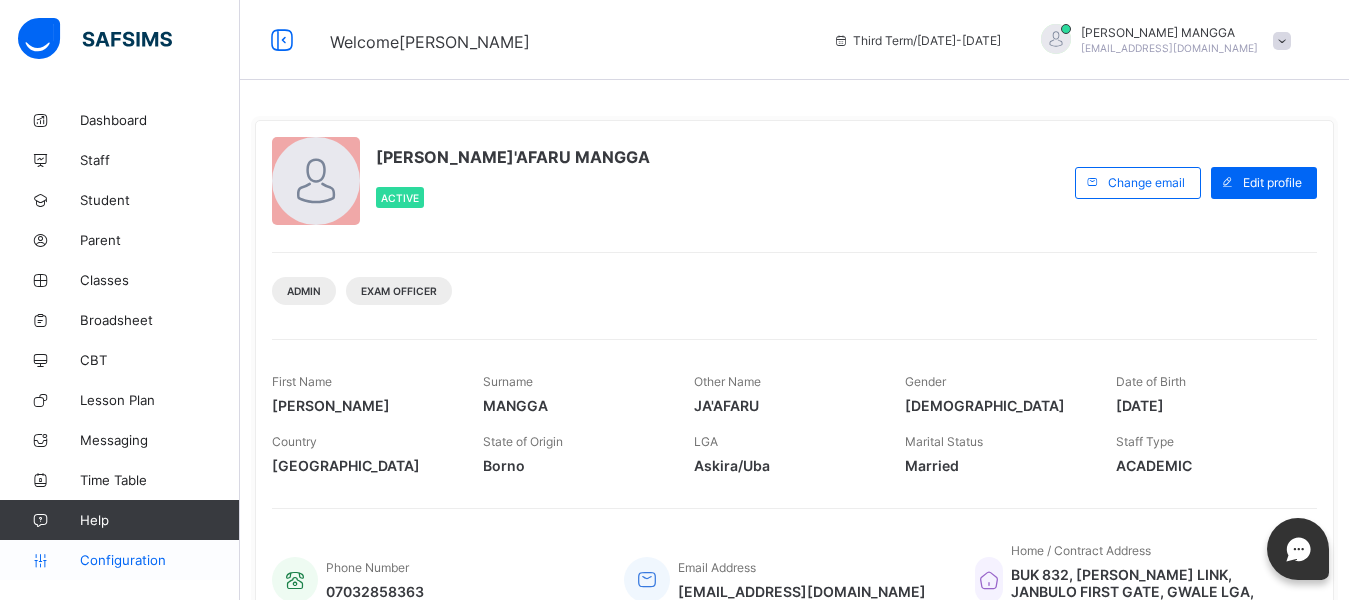click on "Configuration" at bounding box center [159, 560] 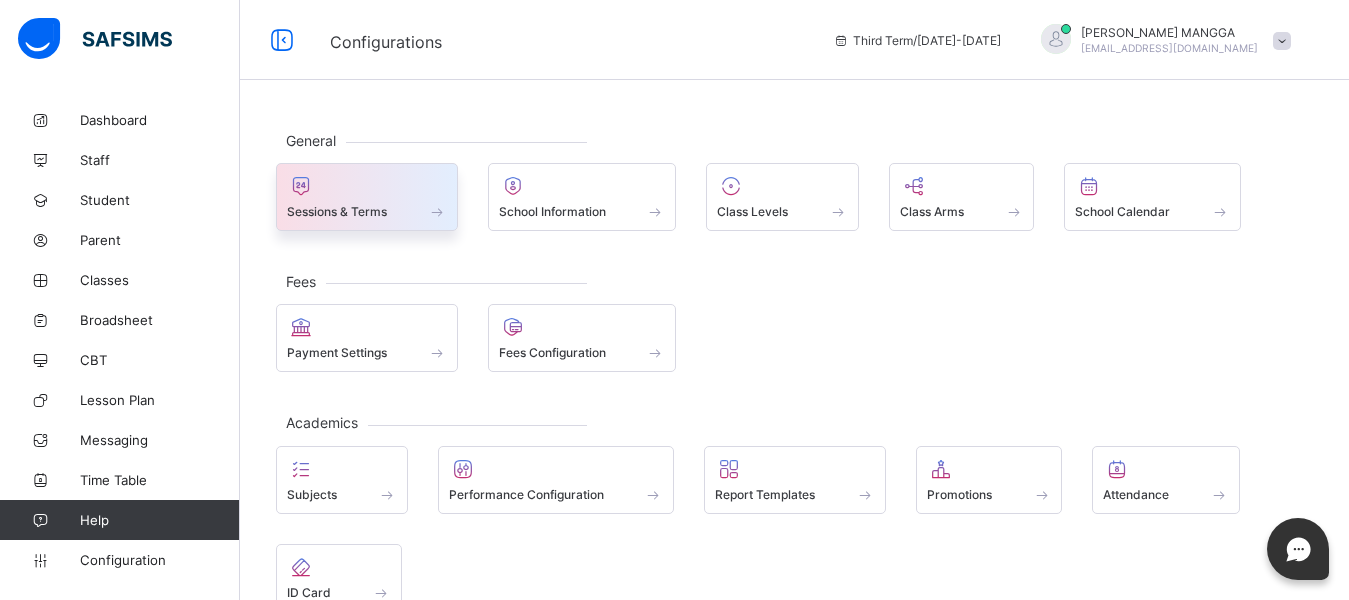 click on "Sessions & Terms" at bounding box center [367, 211] 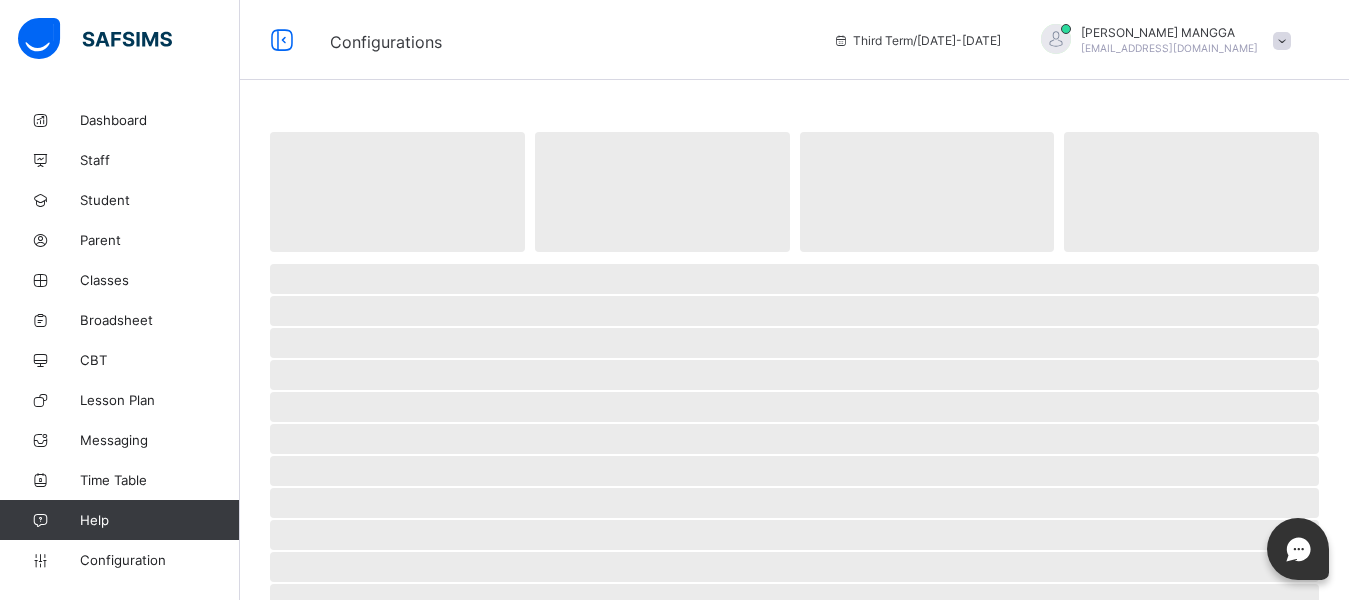 click on "‌" at bounding box center (397, 192) 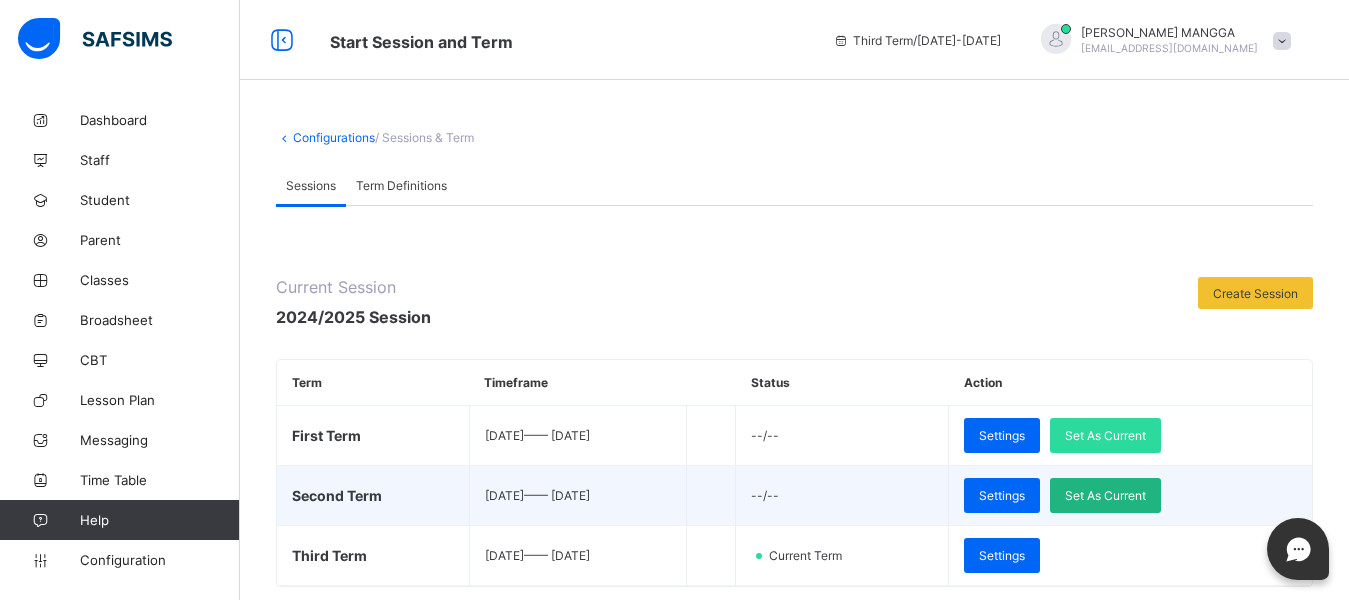 click on "Set As Current" at bounding box center (1105, 495) 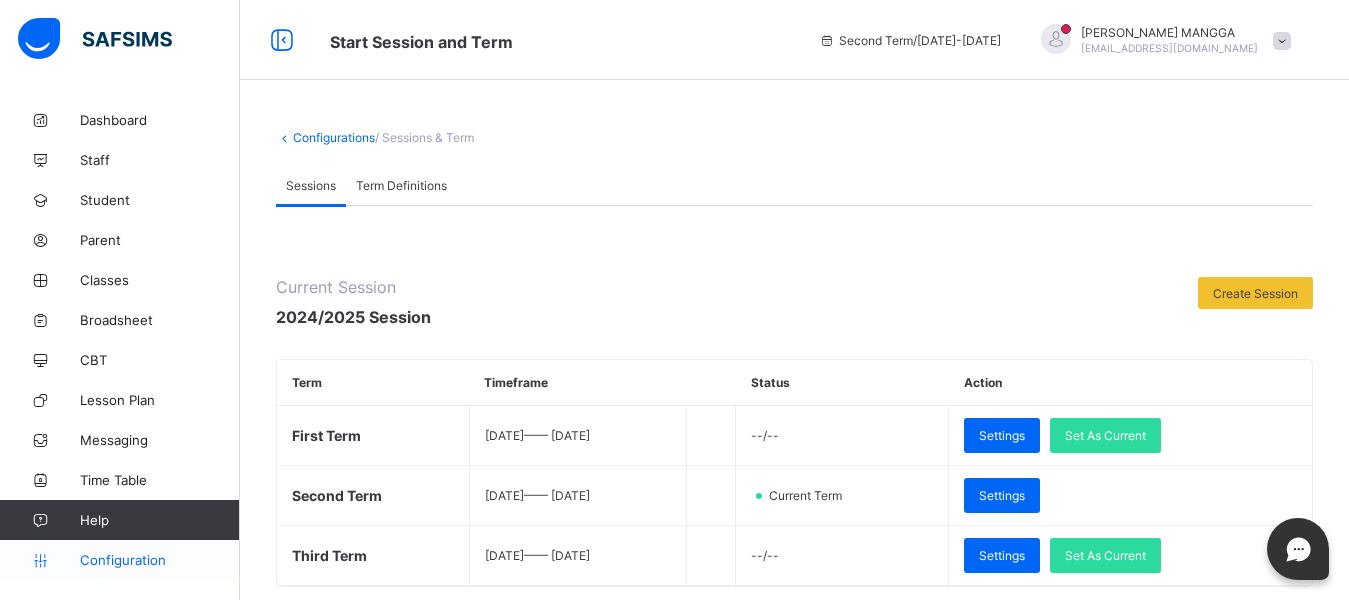 click on "Configuration" at bounding box center (159, 560) 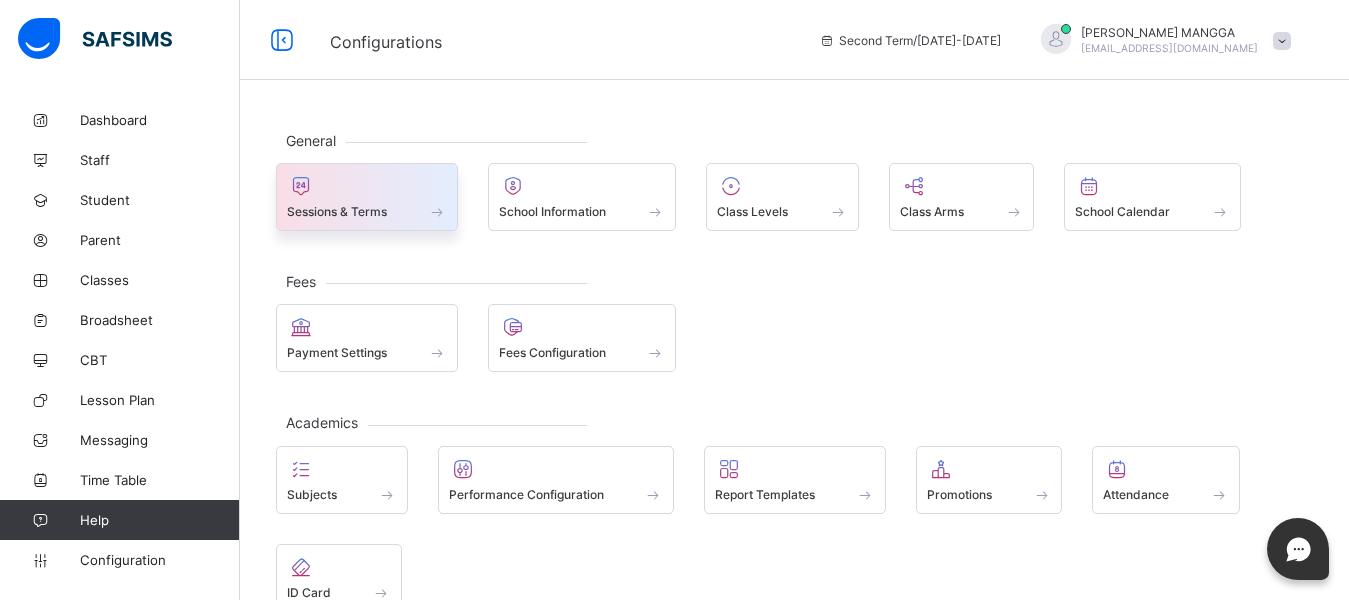 click on "Sessions & Terms" at bounding box center (337, 211) 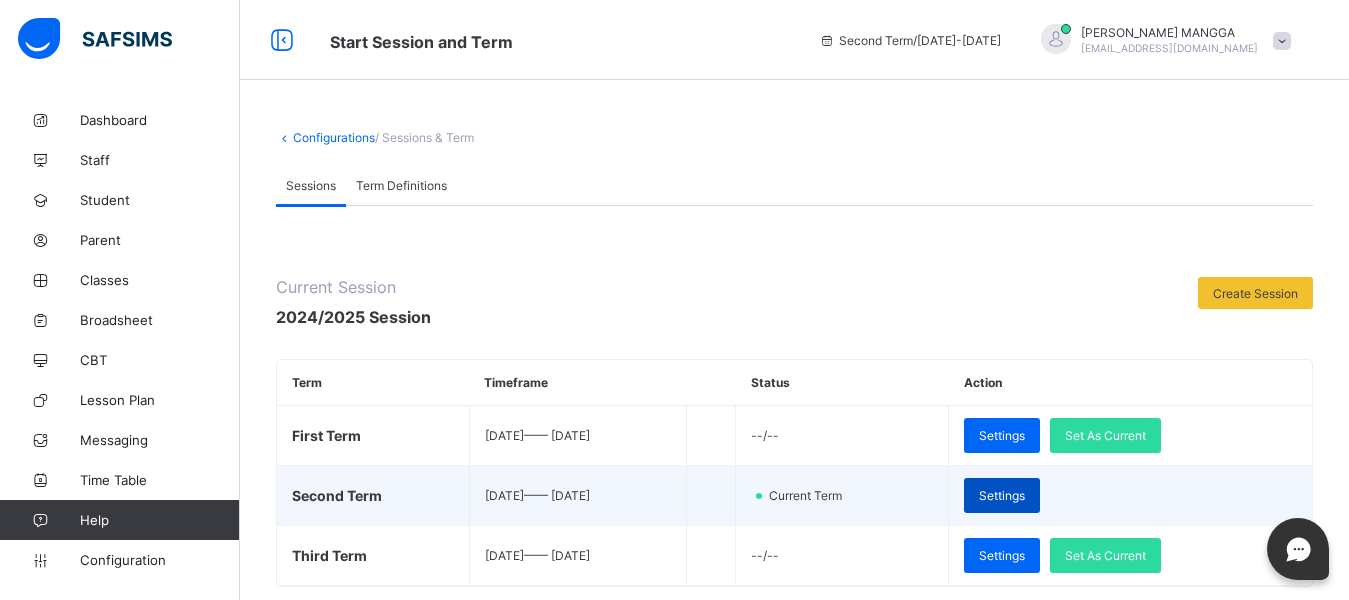 click on "Settings" at bounding box center (1002, 495) 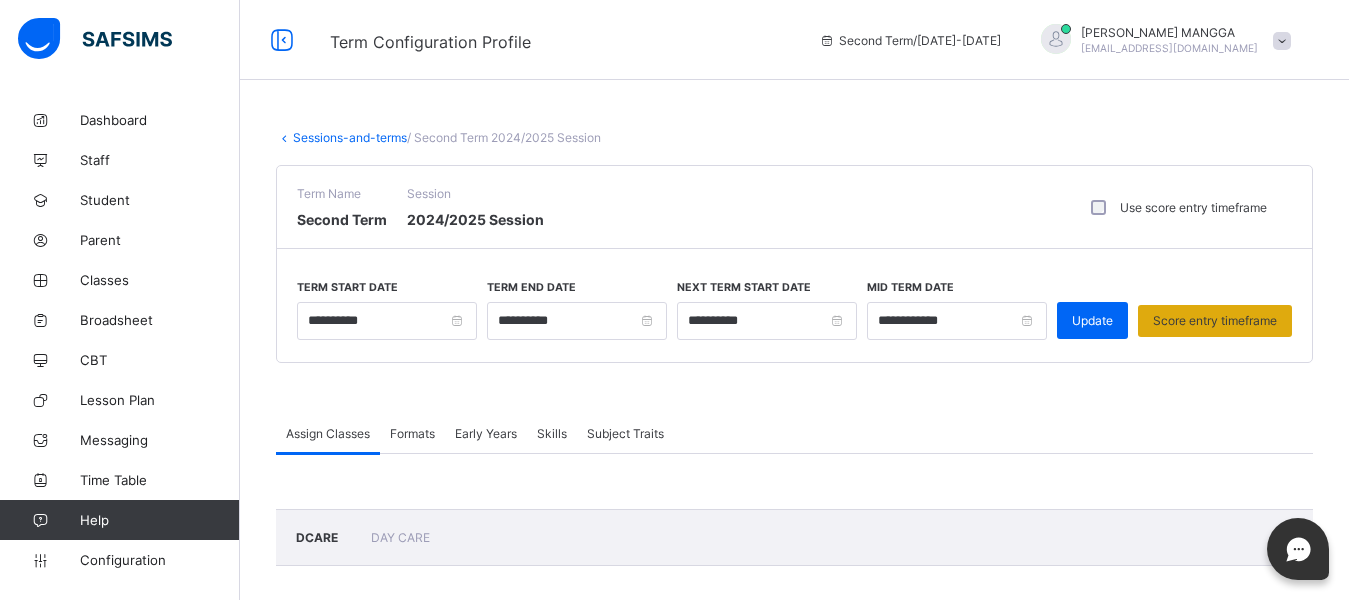 click on "Score entry timeframe" at bounding box center (1215, 320) 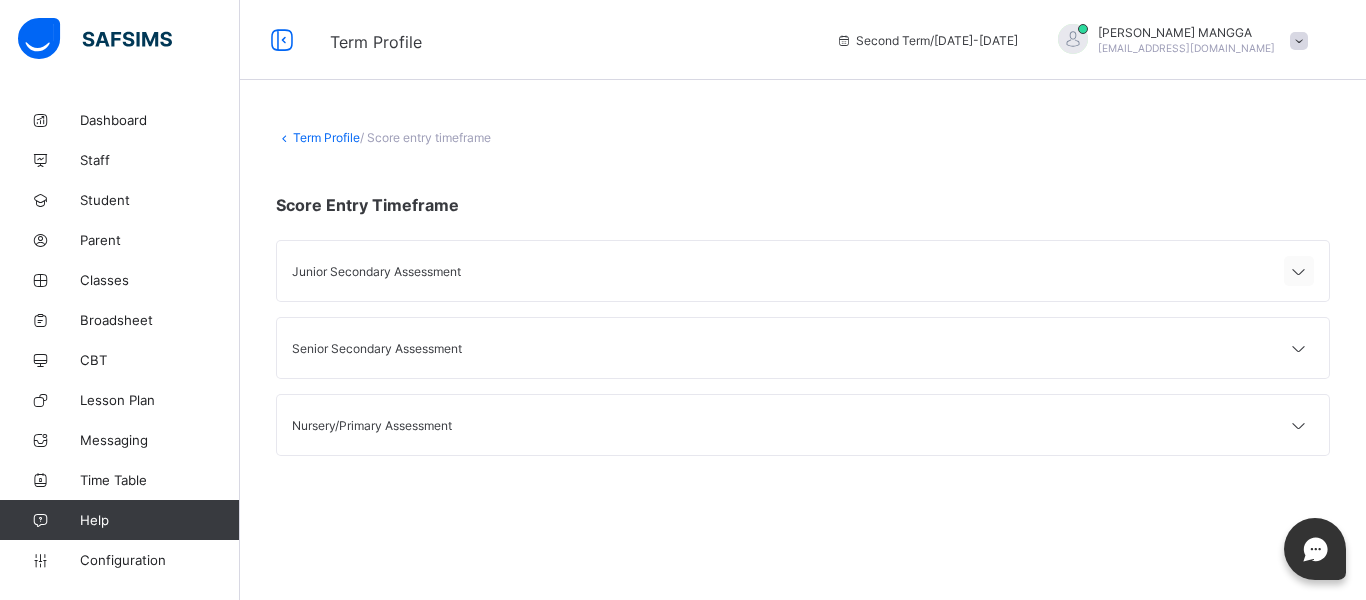 click at bounding box center [1299, 272] 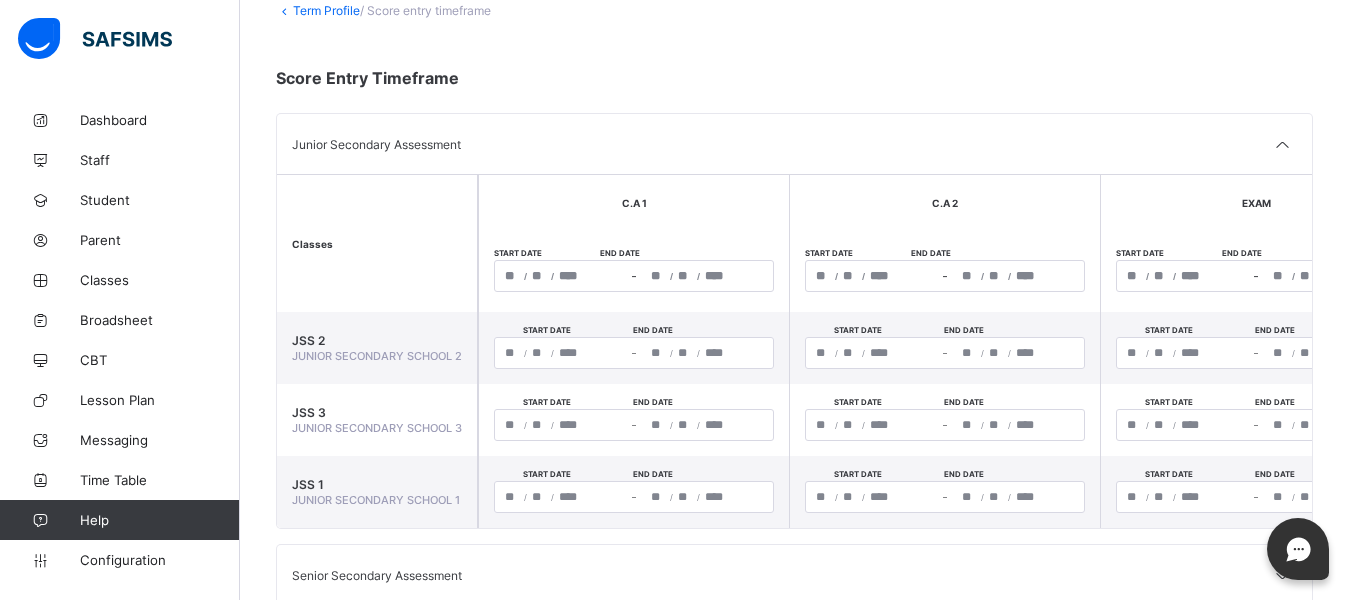 scroll, scrollTop: 135, scrollLeft: 0, axis: vertical 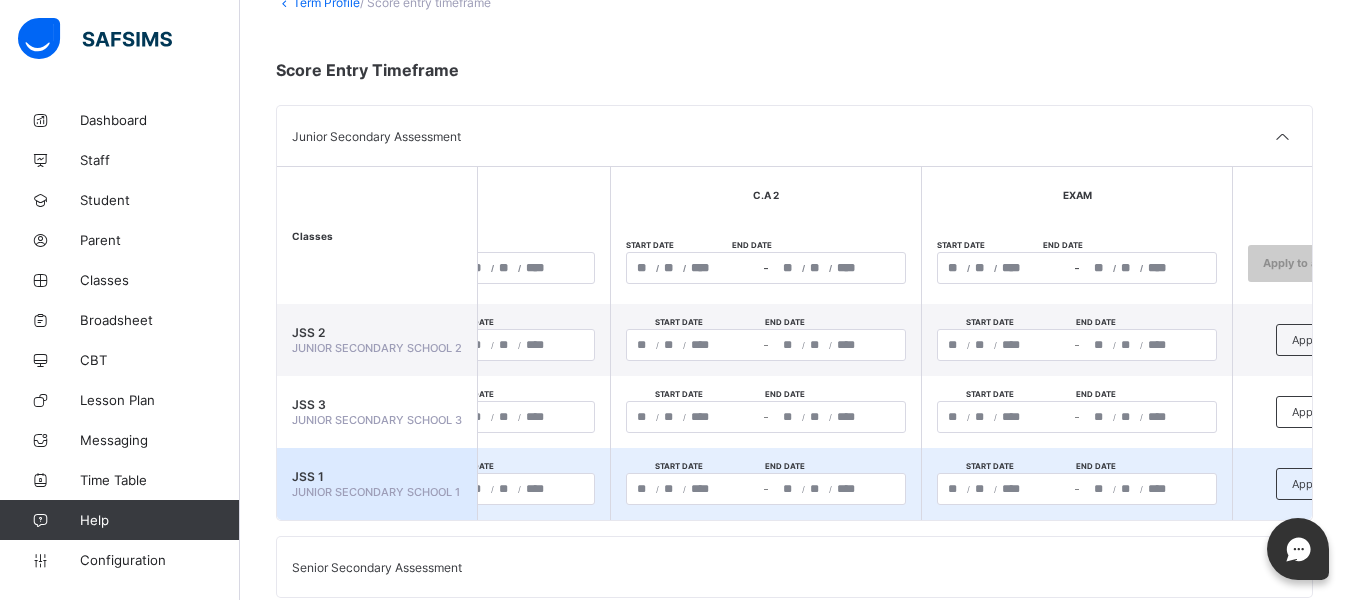 click on "**********" at bounding box center [1004, 489] 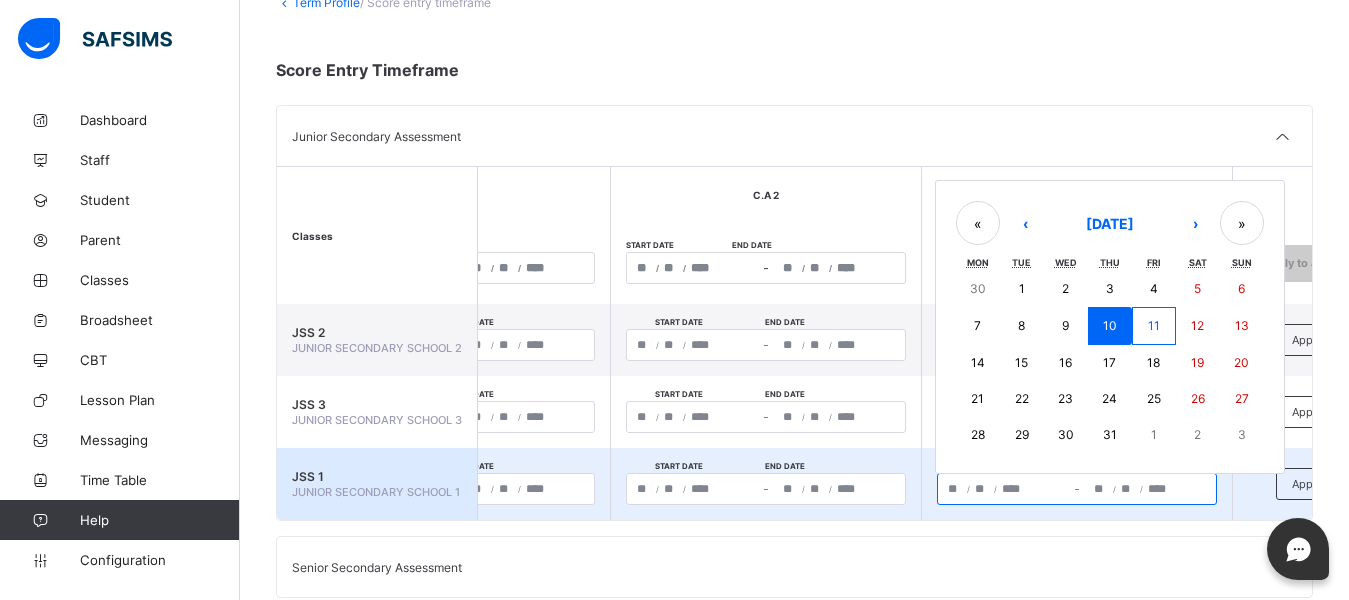 click on "11" at bounding box center (1154, 326) 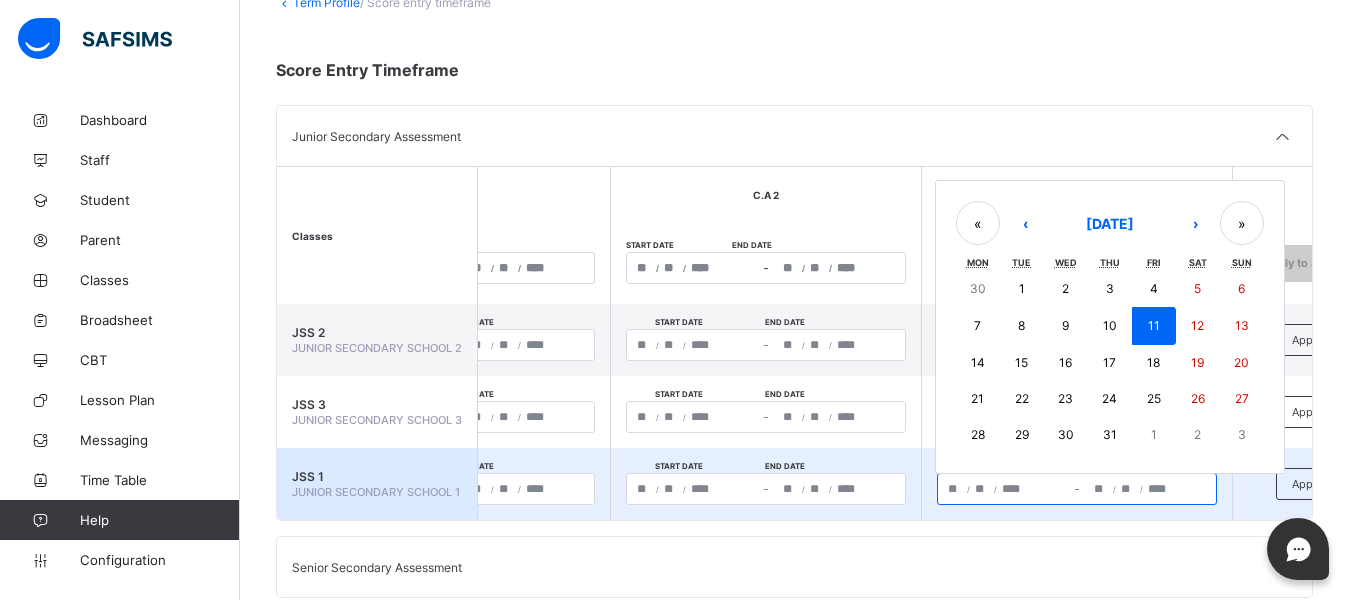 click on "11" at bounding box center (1154, 326) 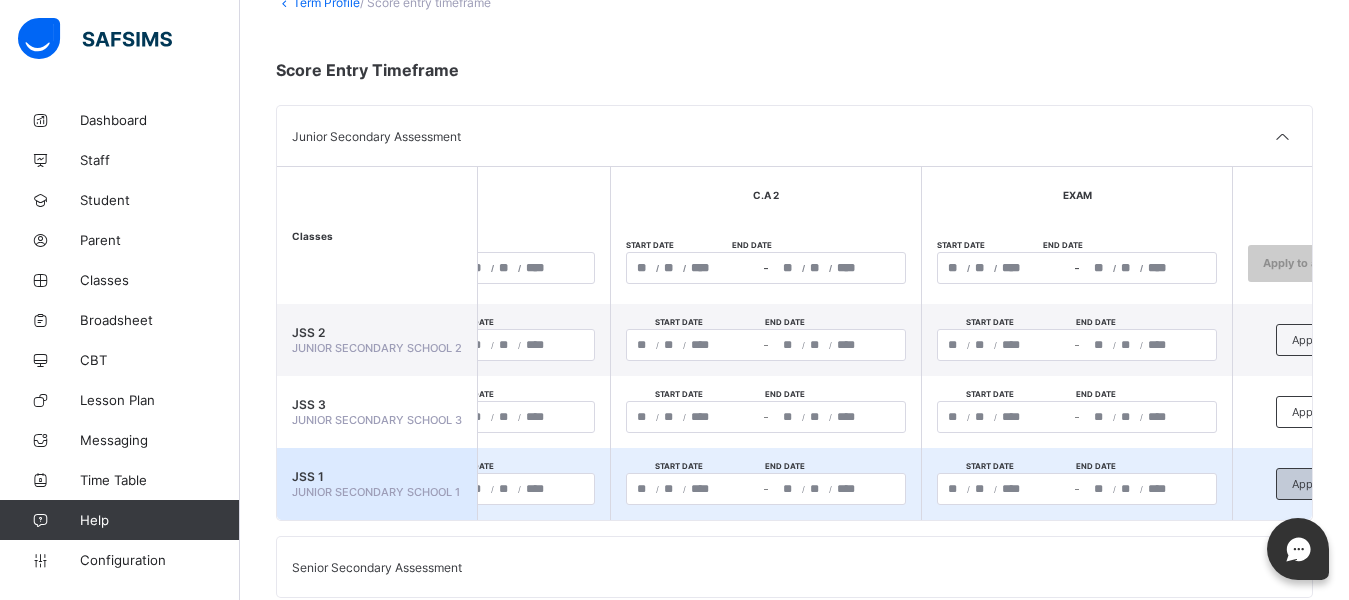 click on "Apply" at bounding box center (1307, 484) 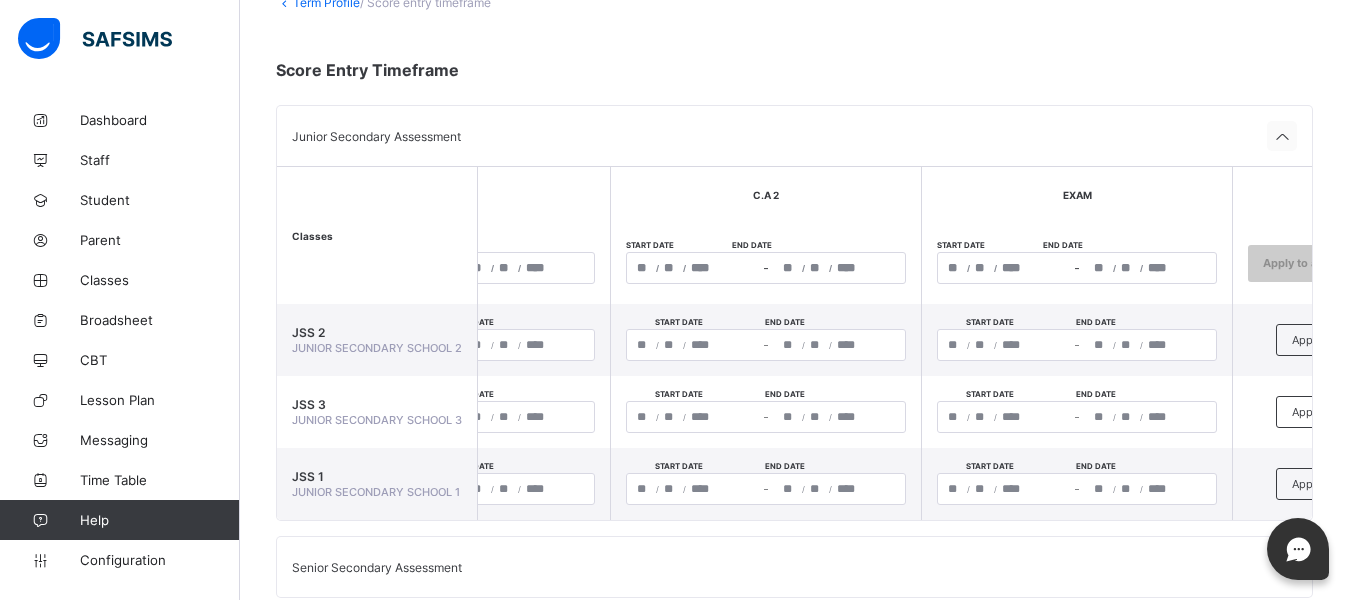click at bounding box center (1282, 137) 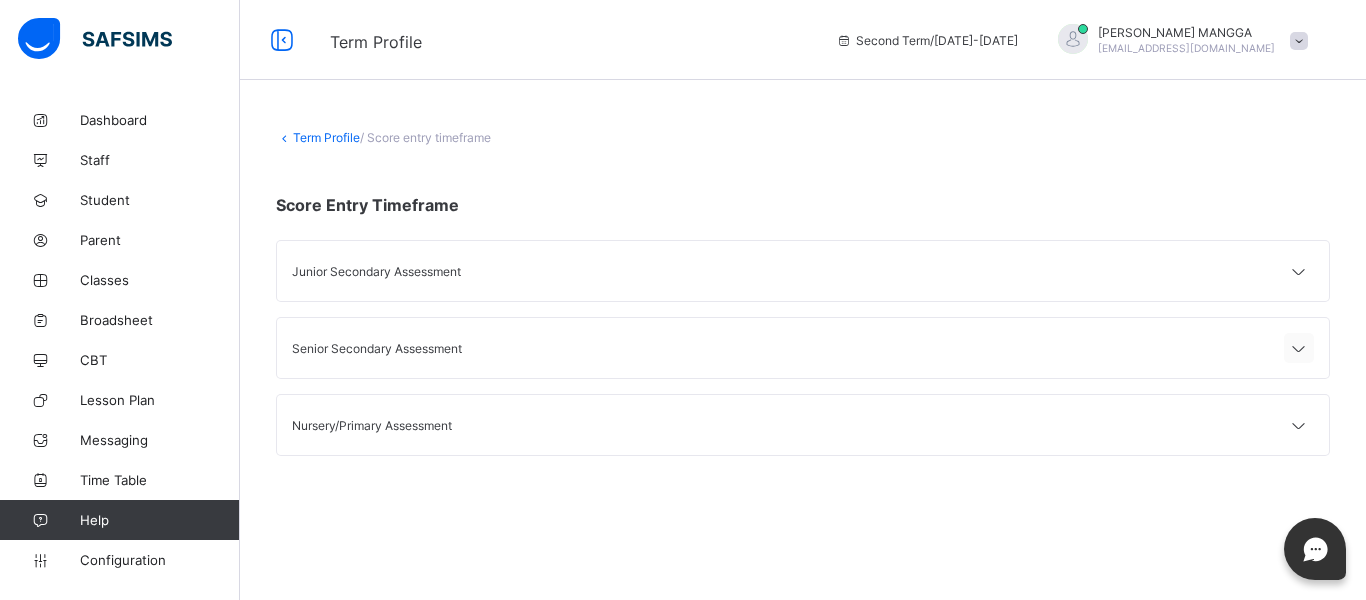 click at bounding box center (1299, 349) 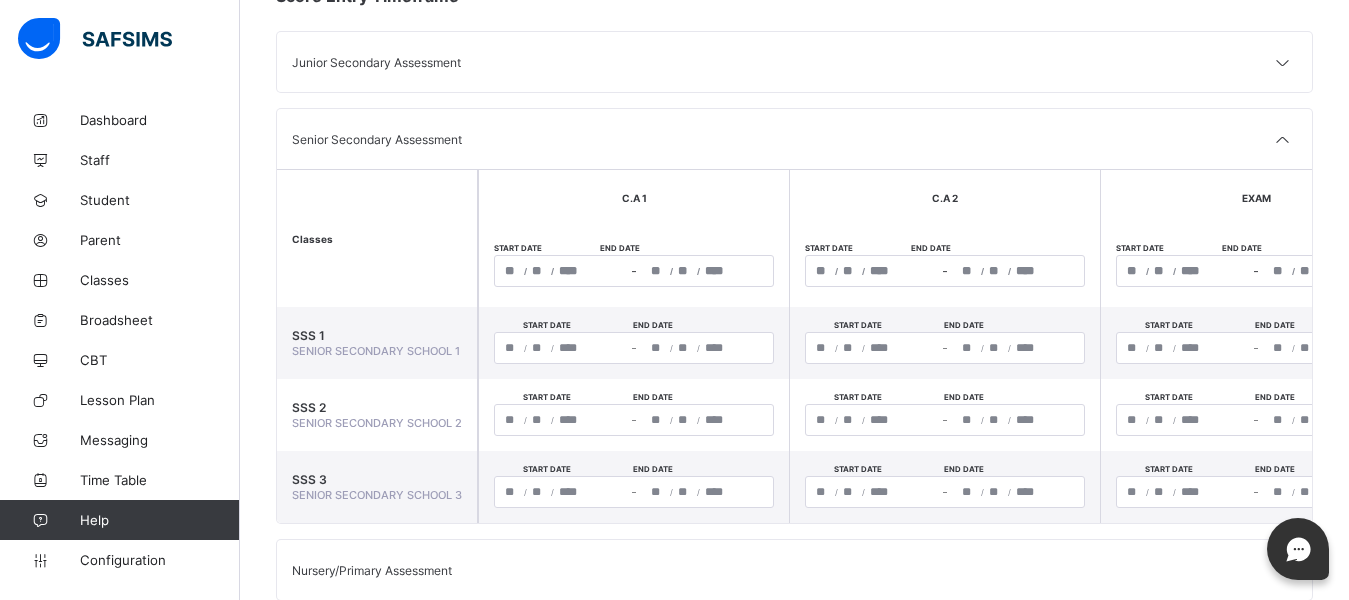 scroll, scrollTop: 258, scrollLeft: 0, axis: vertical 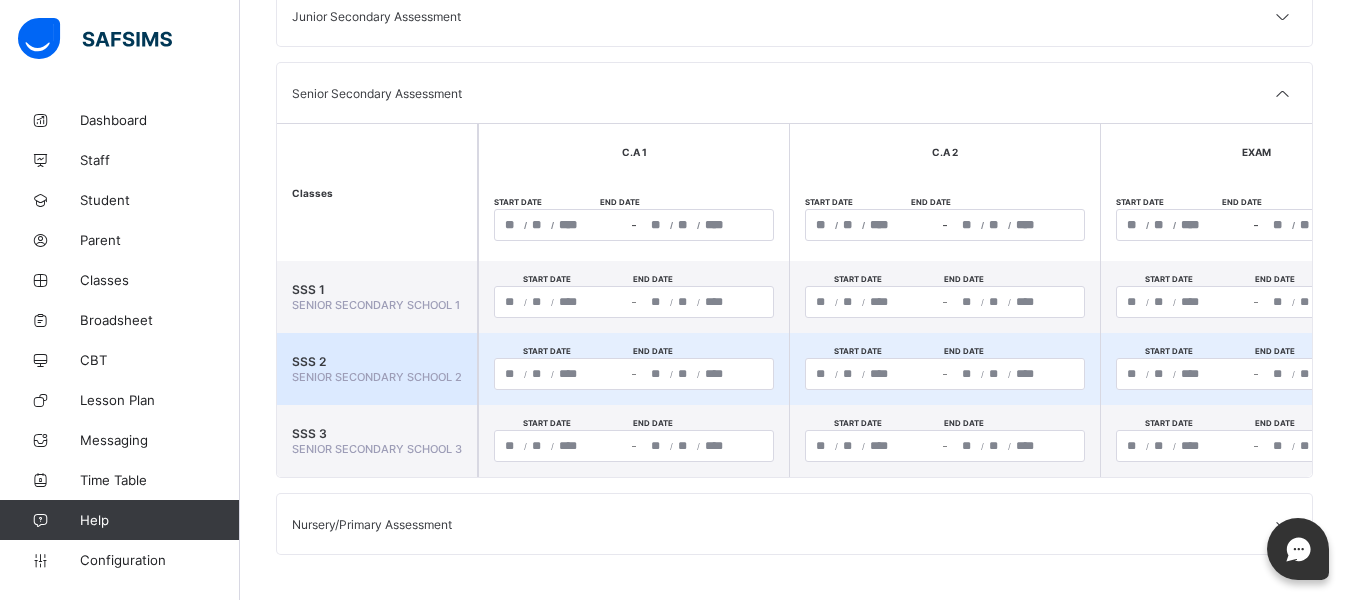 click on "**********" at bounding box center [1183, 374] 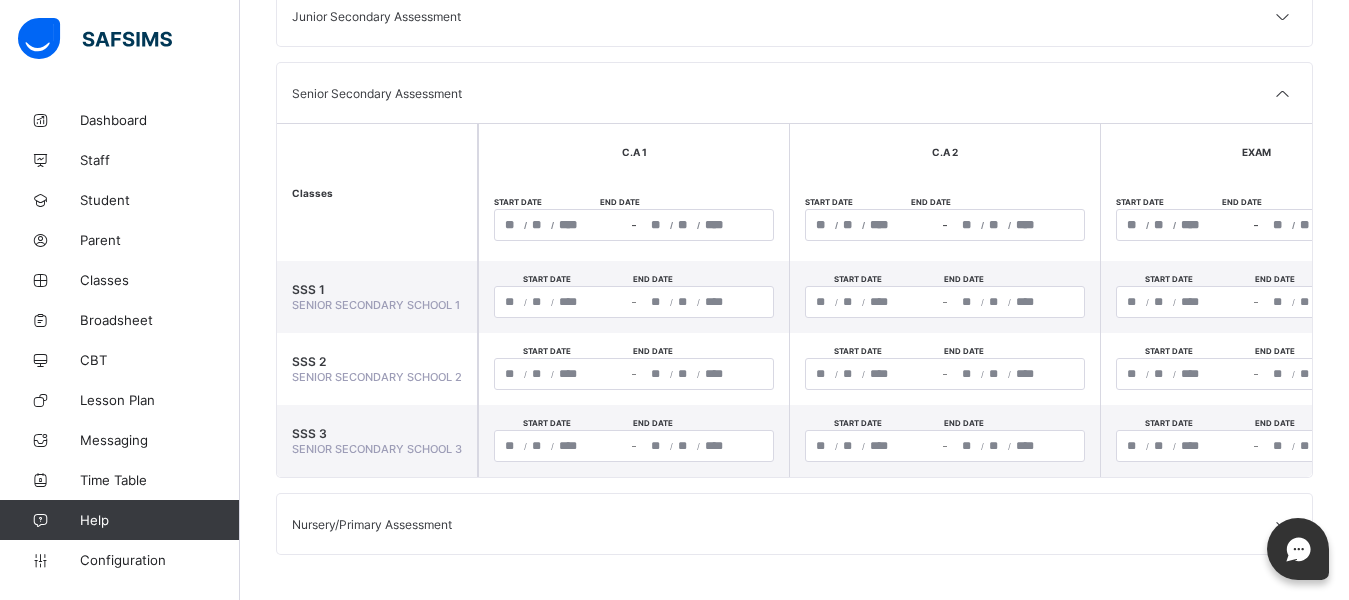 click on "Senior Secondary Assessment" at bounding box center [794, 93] 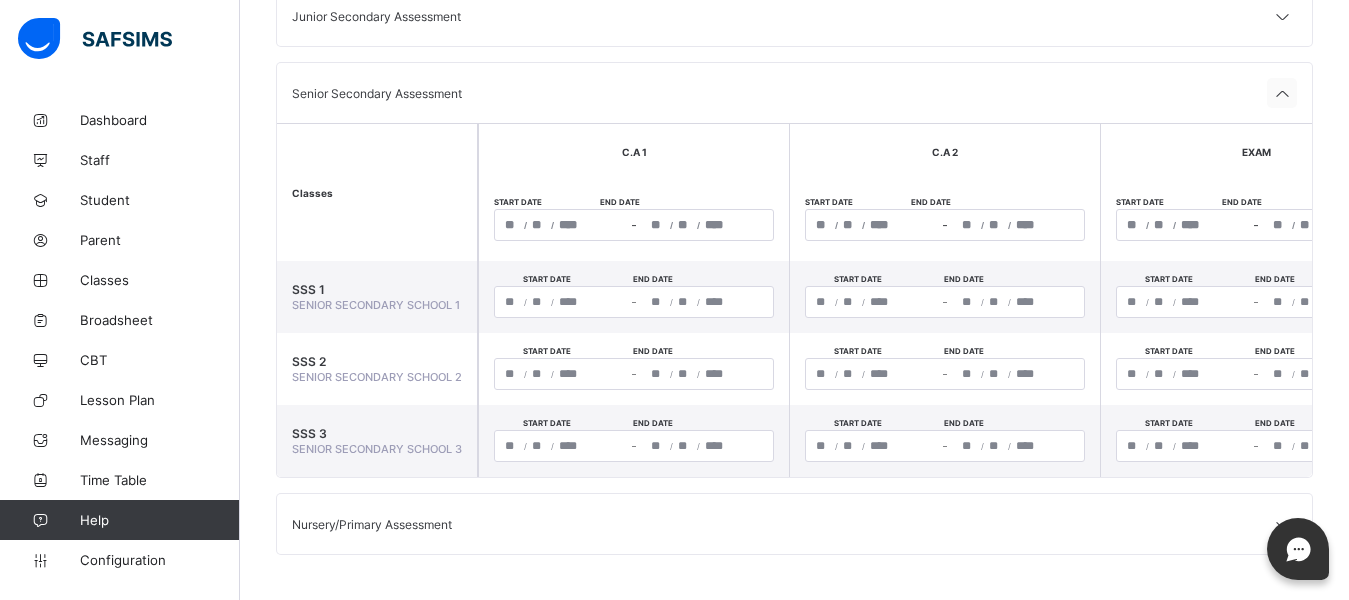 click at bounding box center (1282, 94) 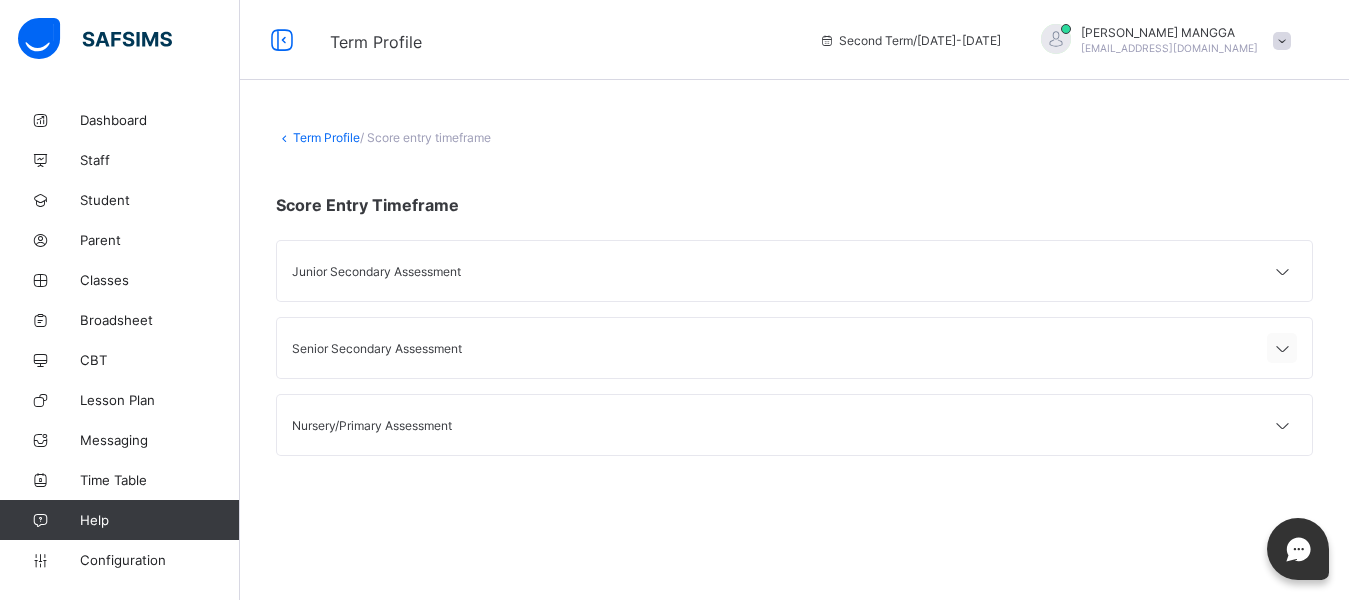 scroll, scrollTop: 0, scrollLeft: 0, axis: both 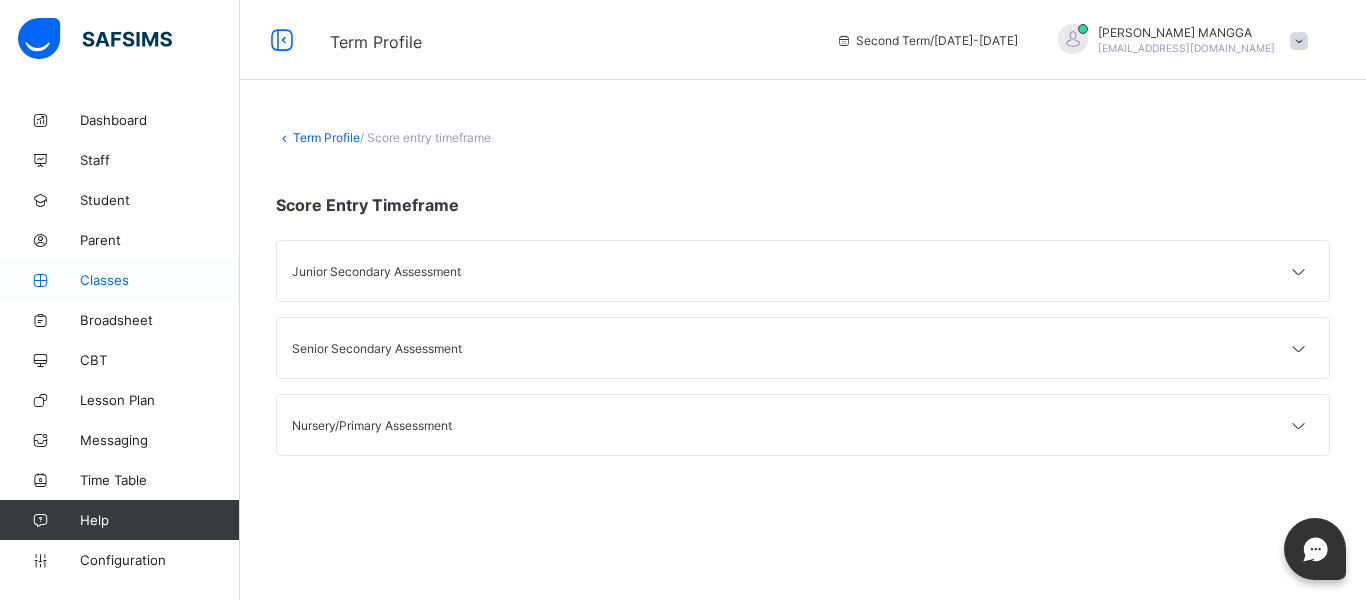 click on "Classes" at bounding box center [160, 280] 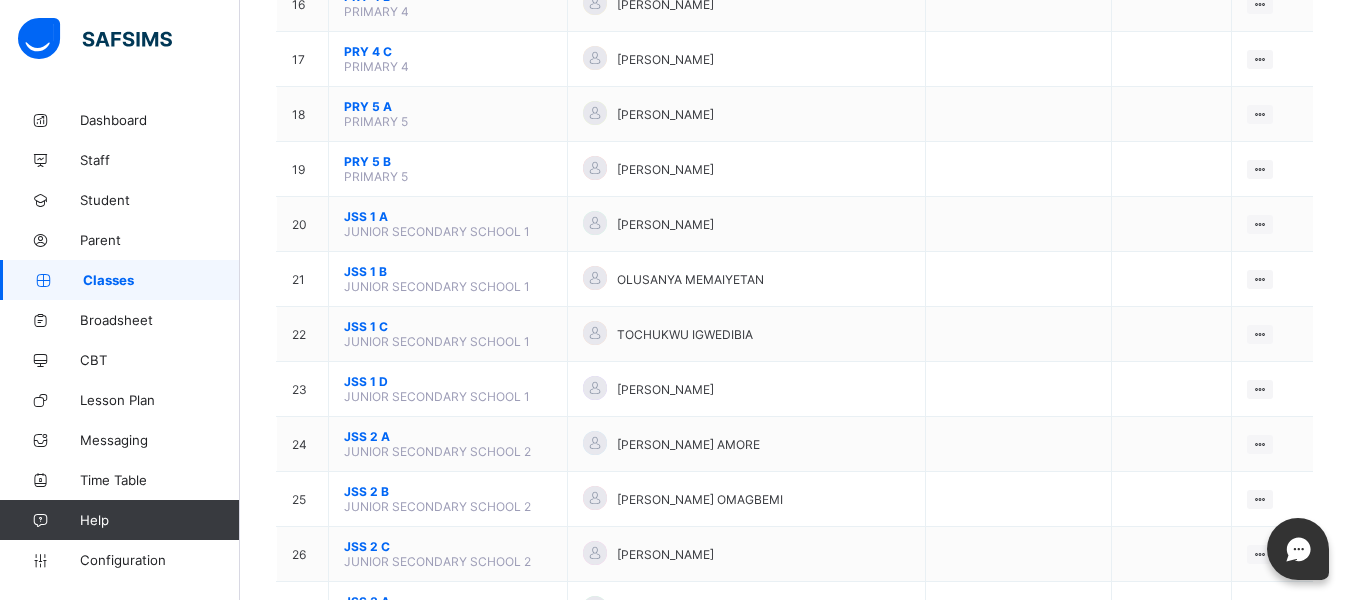 scroll, scrollTop: 1104, scrollLeft: 0, axis: vertical 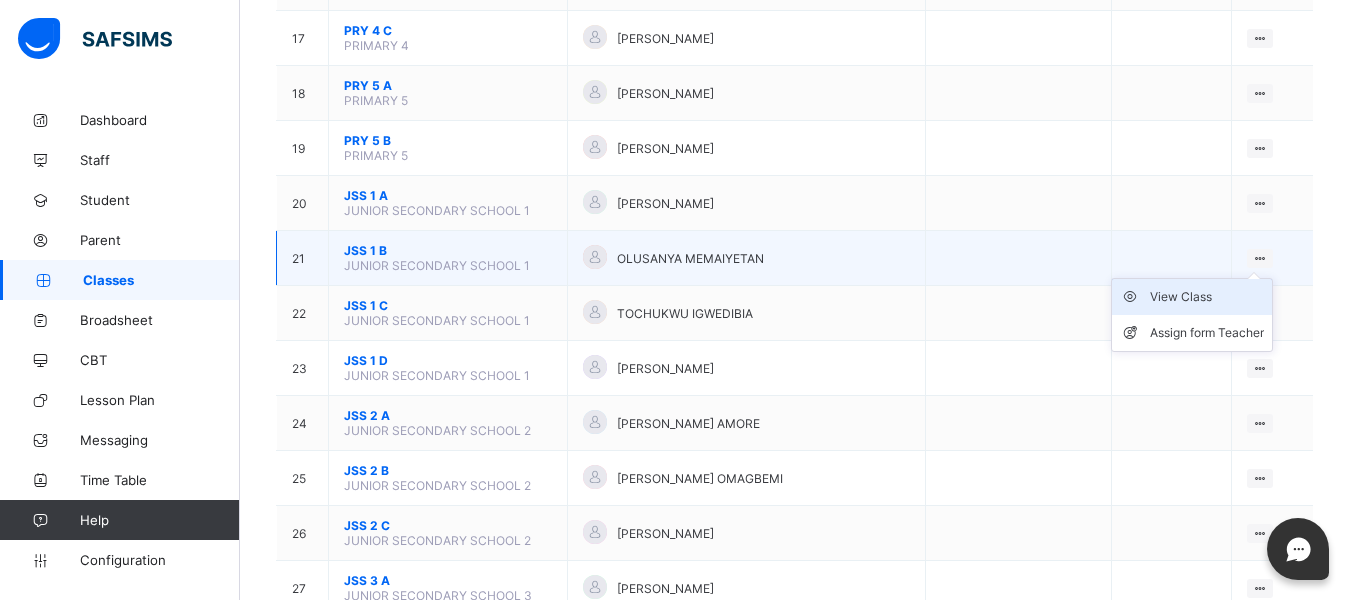 click on "View Class" at bounding box center [1207, 297] 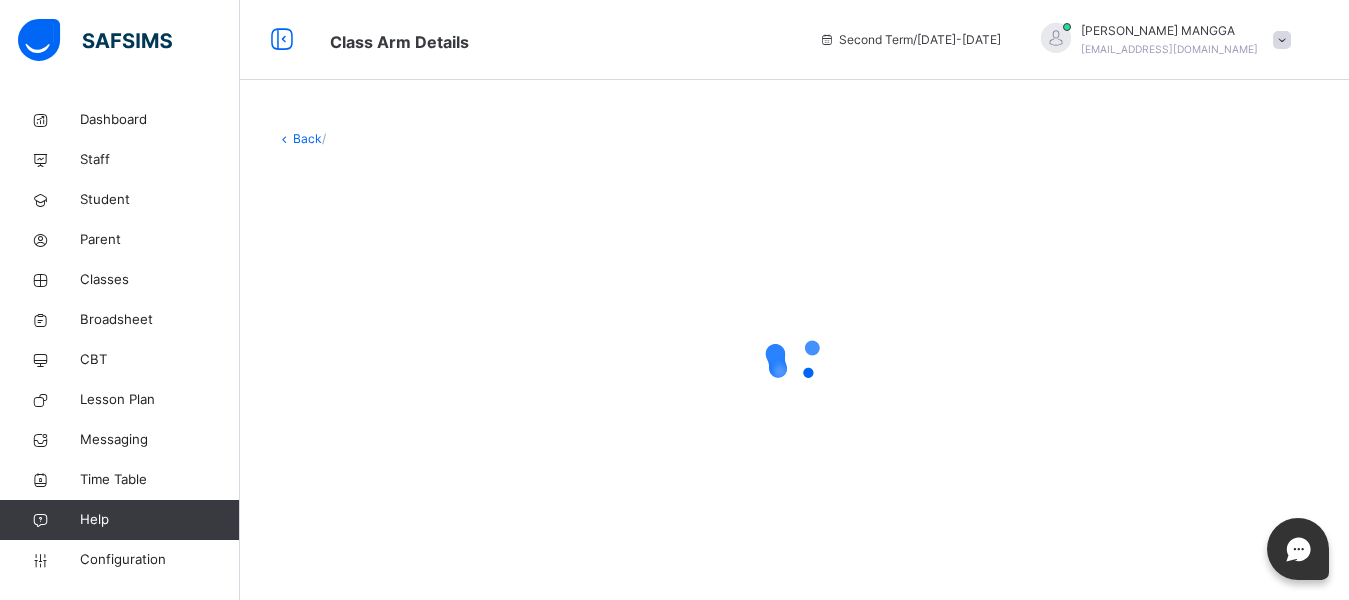 scroll, scrollTop: 0, scrollLeft: 0, axis: both 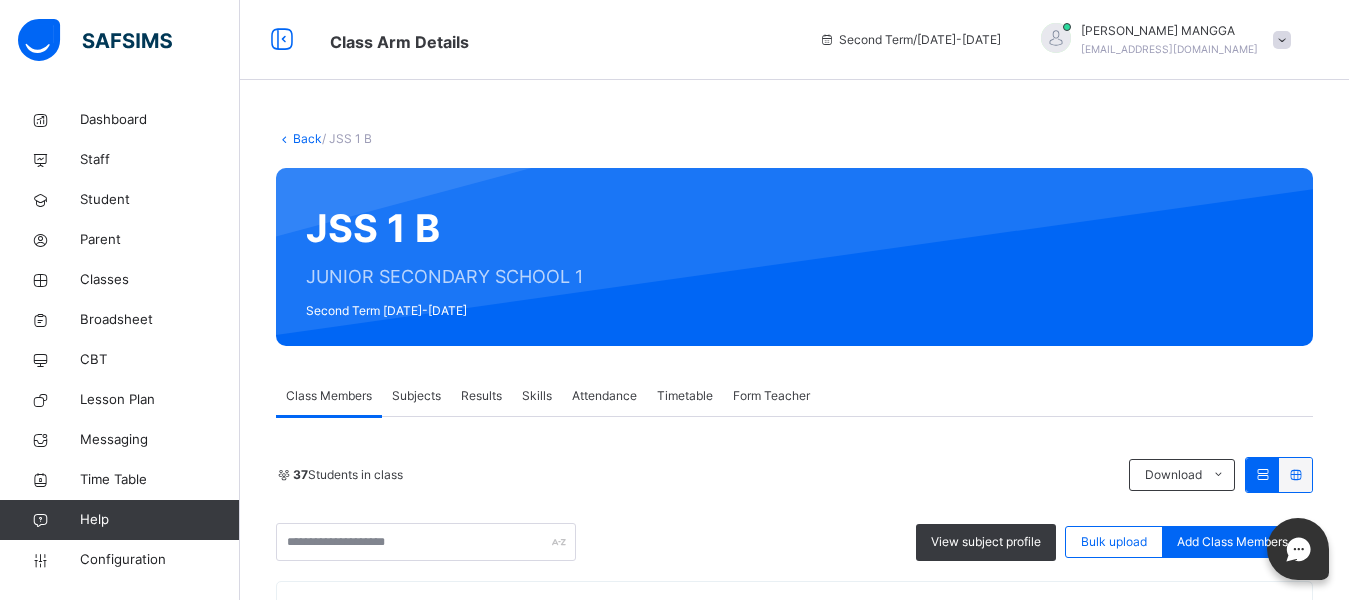 click on "Subjects" at bounding box center (416, 396) 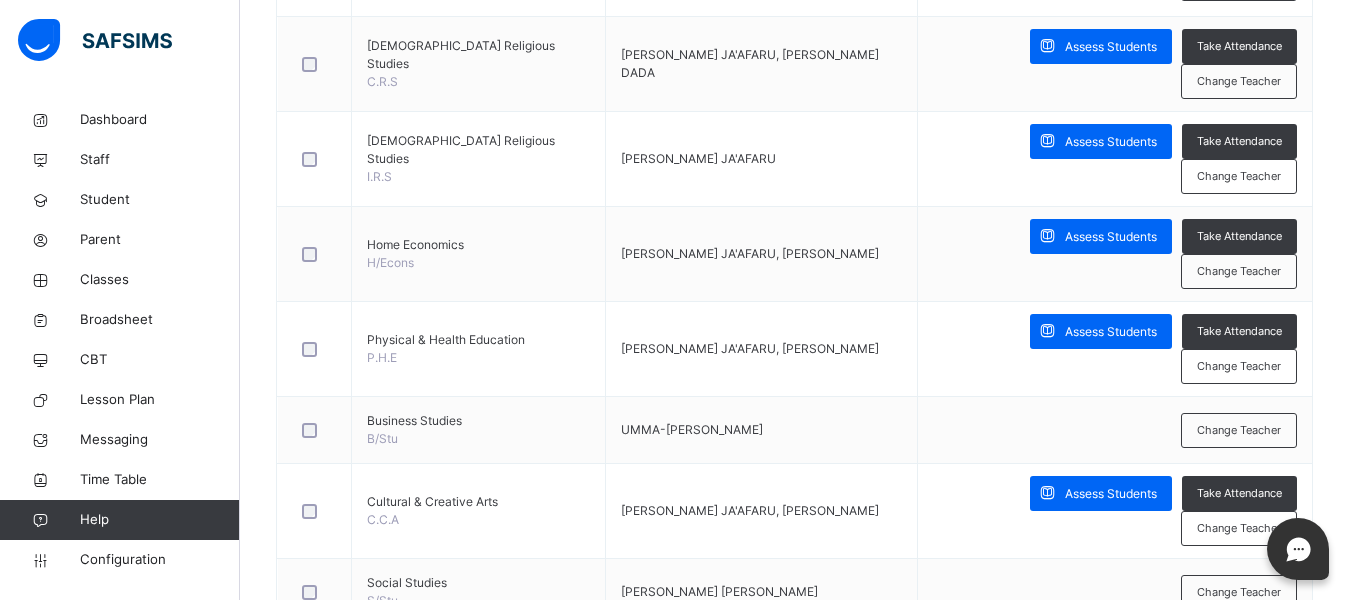 scroll, scrollTop: 1537, scrollLeft: 0, axis: vertical 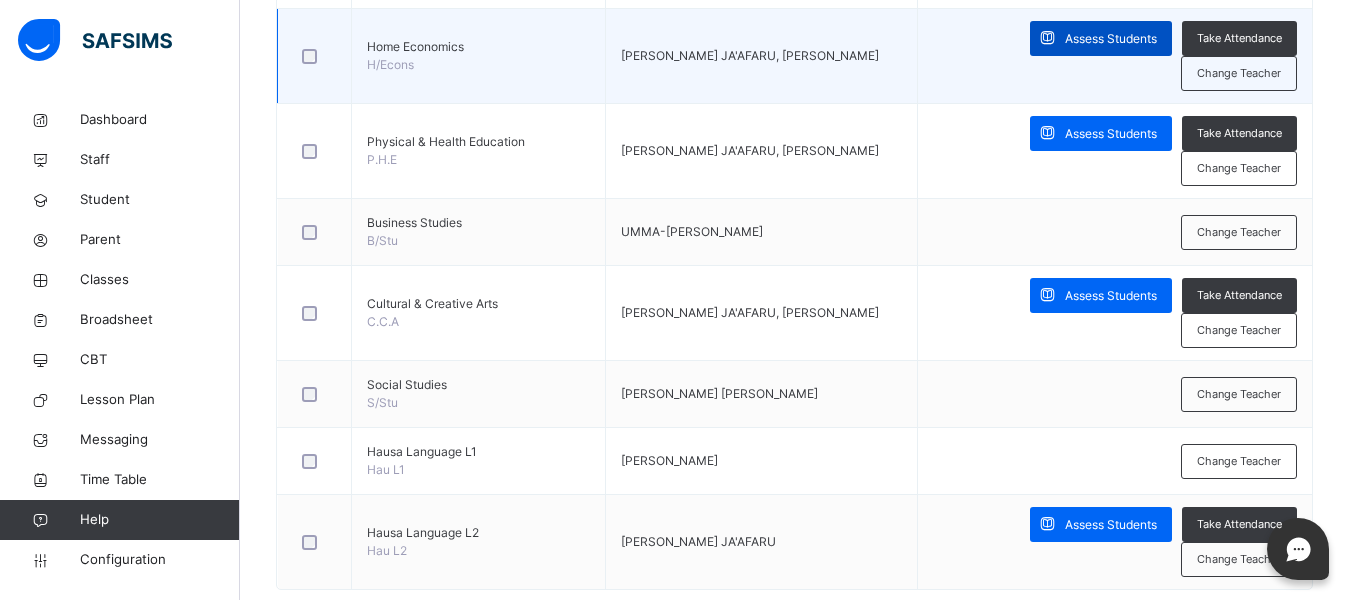 click on "Assess Students" at bounding box center (1111, 39) 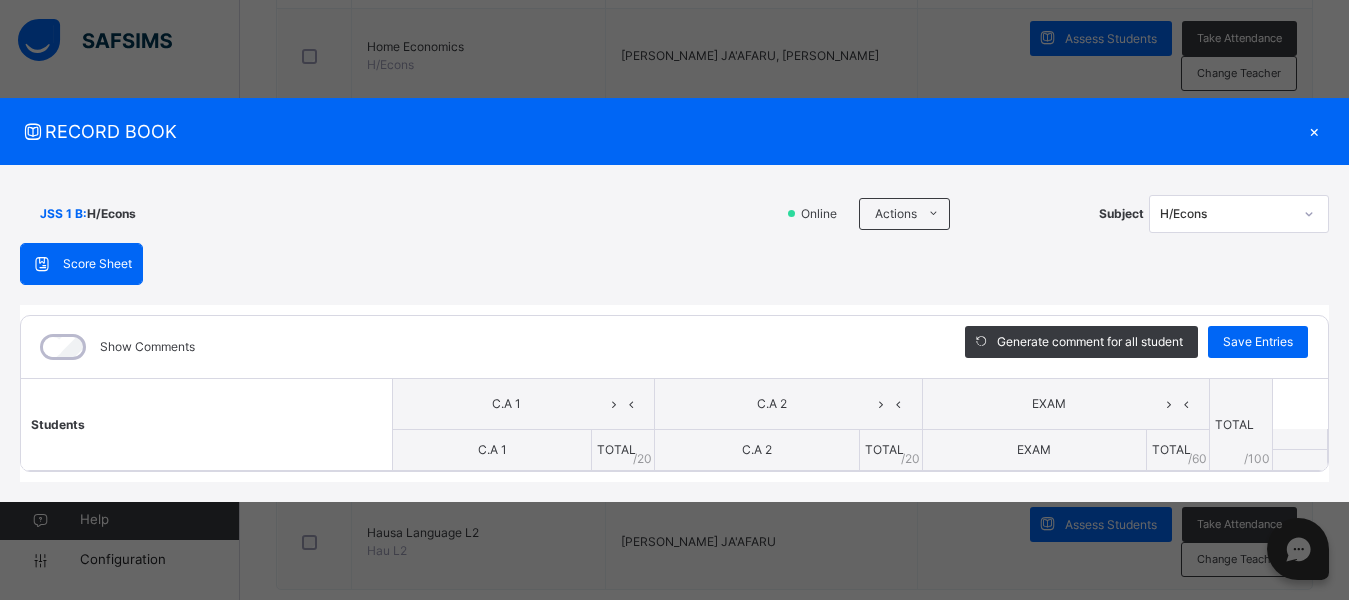 click on "Score Sheet Score Sheet Show Comments   Generate comment for all student   Save Entries Class Level:  JSS 1   B Subject:  H/Econs Session:  2024/2025 Session Session:  Second Term Students C.A 1 C.A 2 EXAM TOTAL /100 Comment C.A 1 TOTAL / 20 C.A 2 TOTAL / 20 EXAM TOTAL / 60   ×   Subject Teacher’s Comment Generate and see in full the comment developed by the AI with an option to regenerate the comment Sims Bot Please wait while the Sims Bot generates comments for all your students" at bounding box center [674, 363] 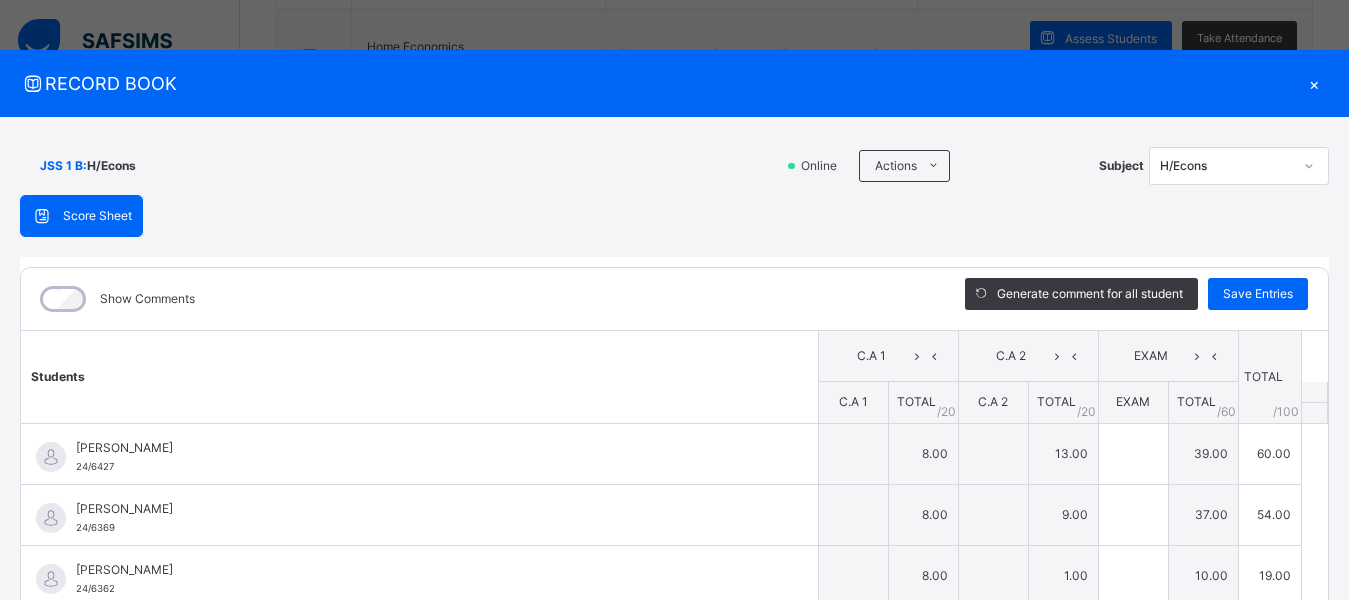 type on "*" 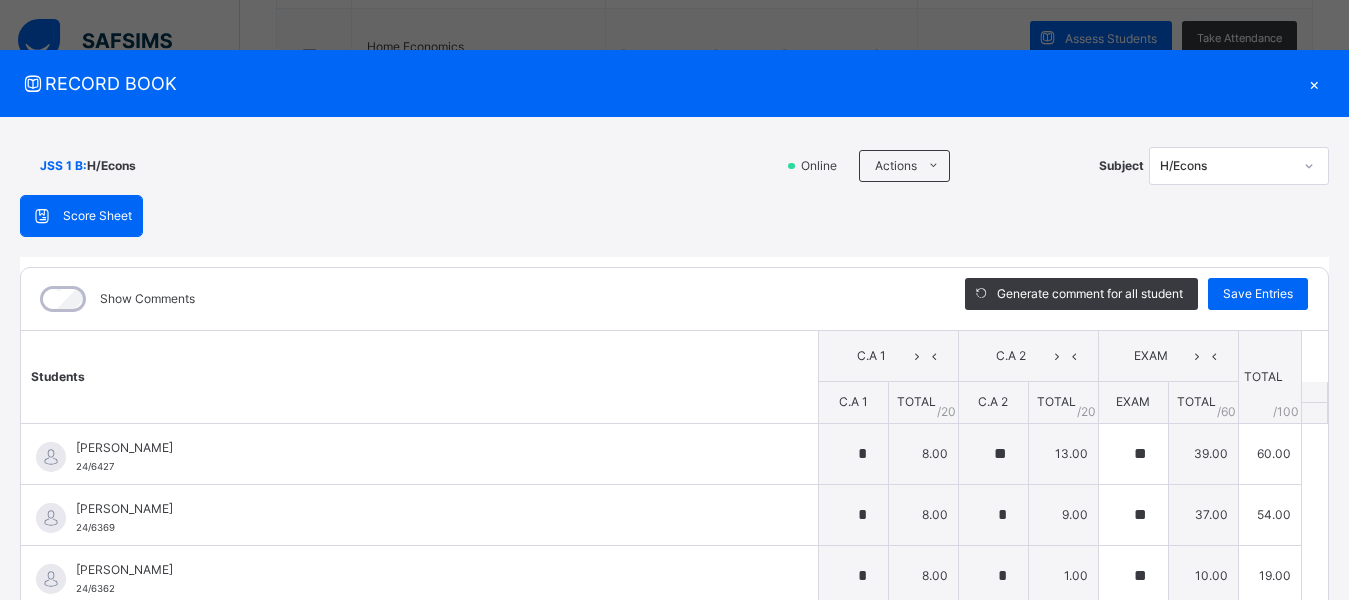 type on "**" 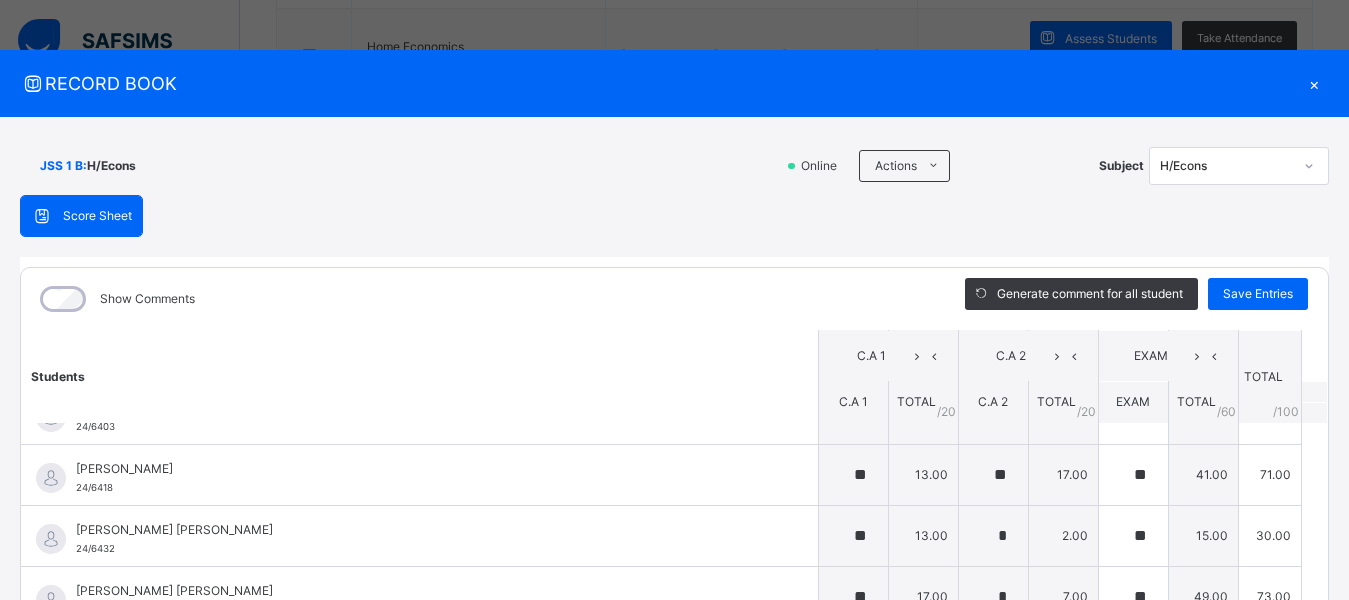 scroll, scrollTop: 1417, scrollLeft: 0, axis: vertical 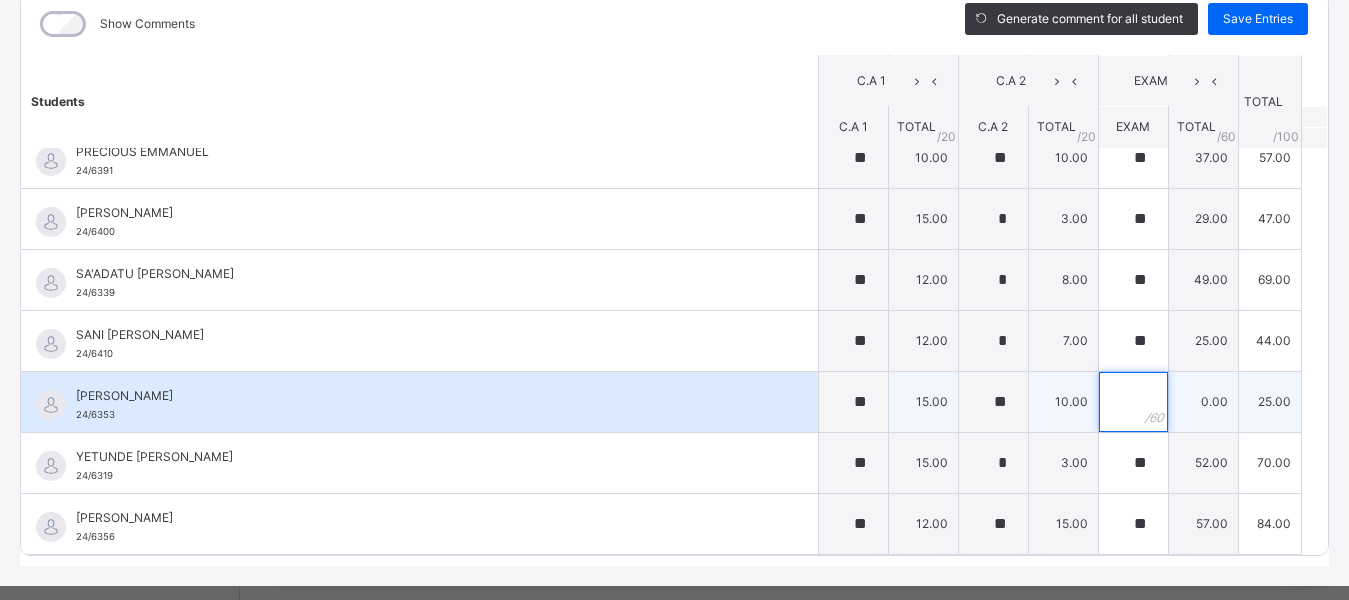 click at bounding box center (1133, 402) 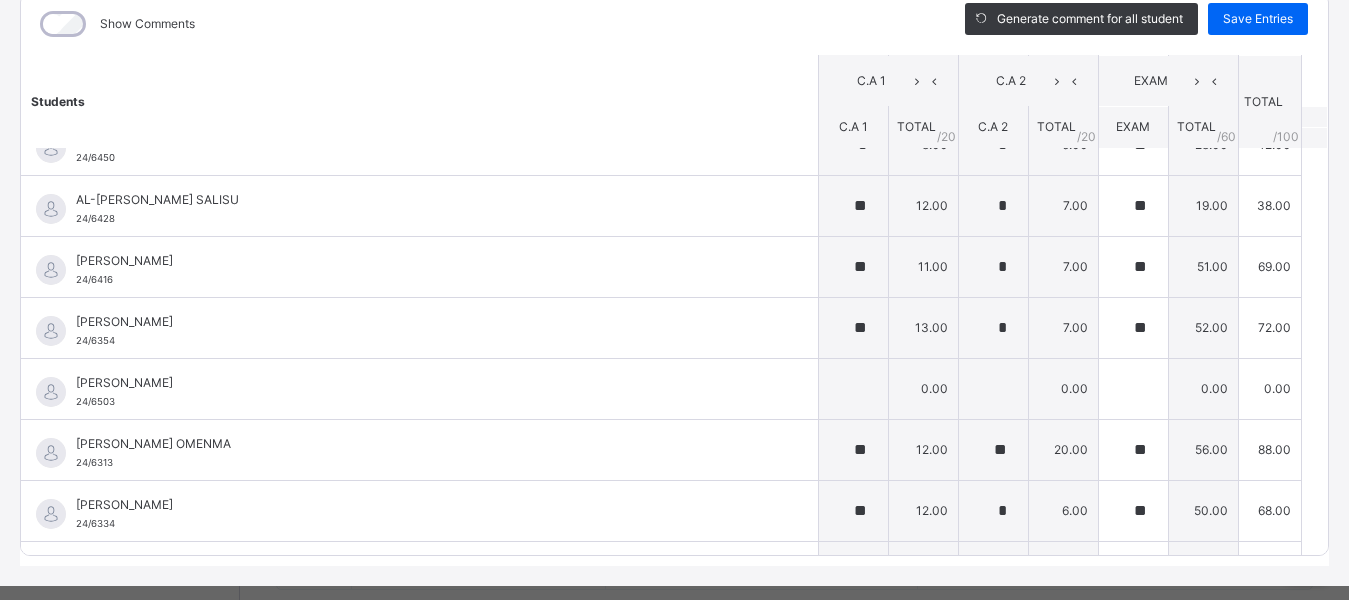 scroll, scrollTop: 0, scrollLeft: 0, axis: both 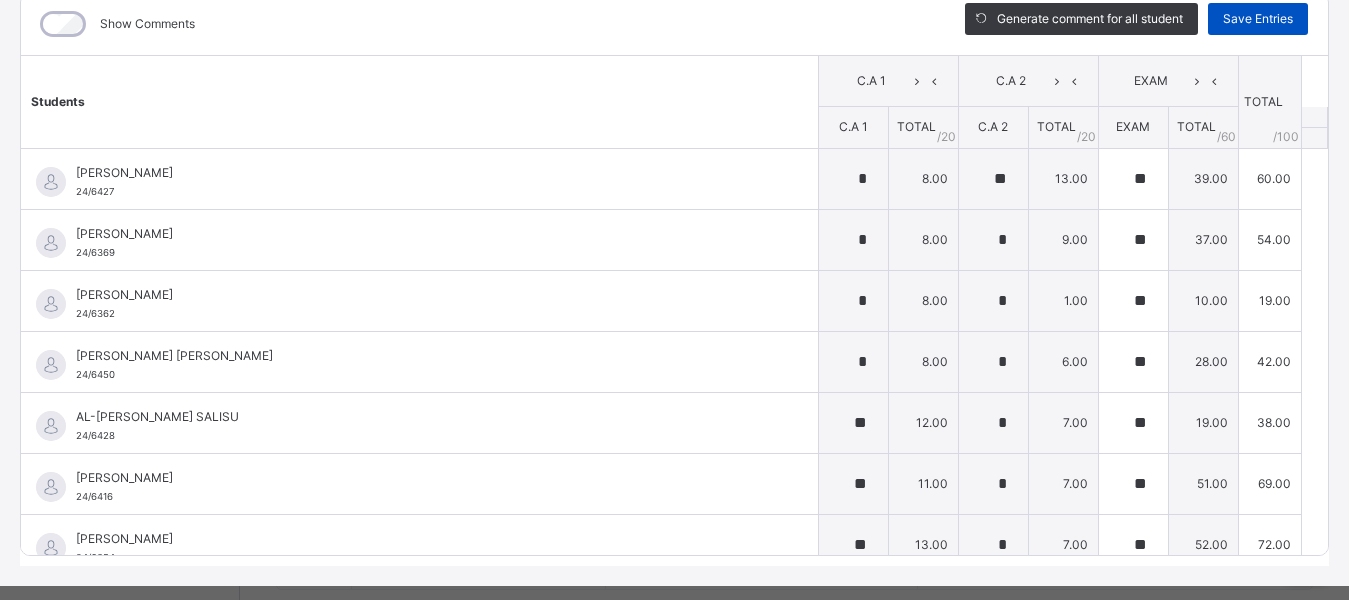 type on "**" 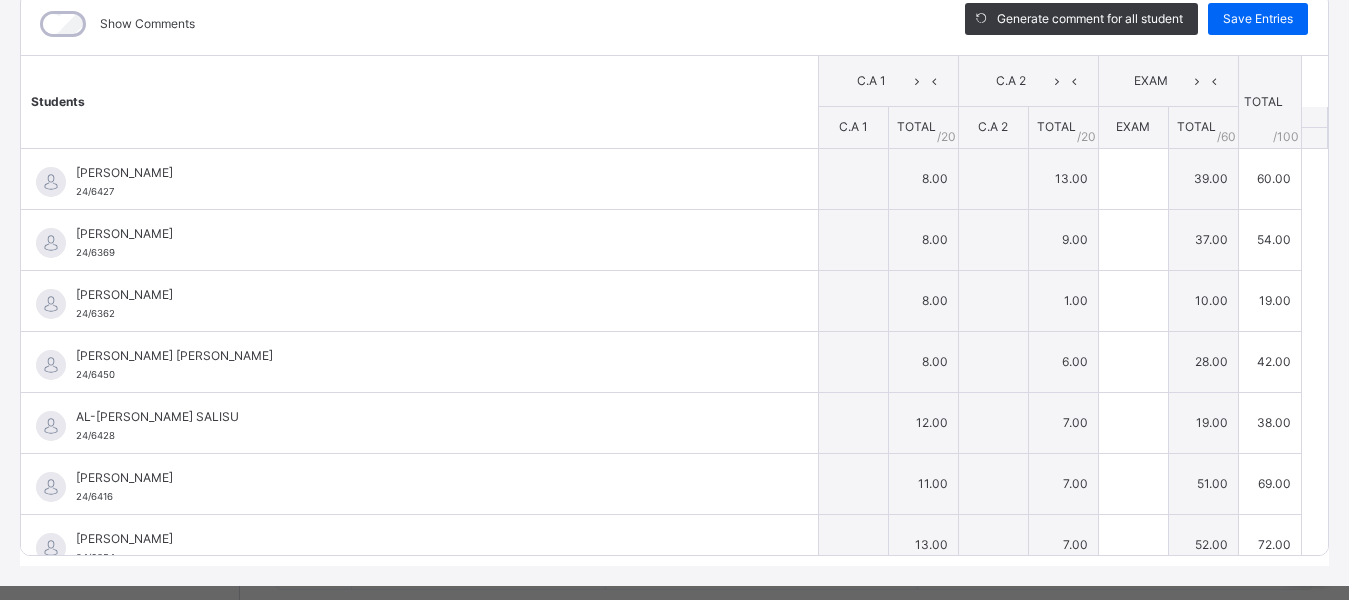 type on "*" 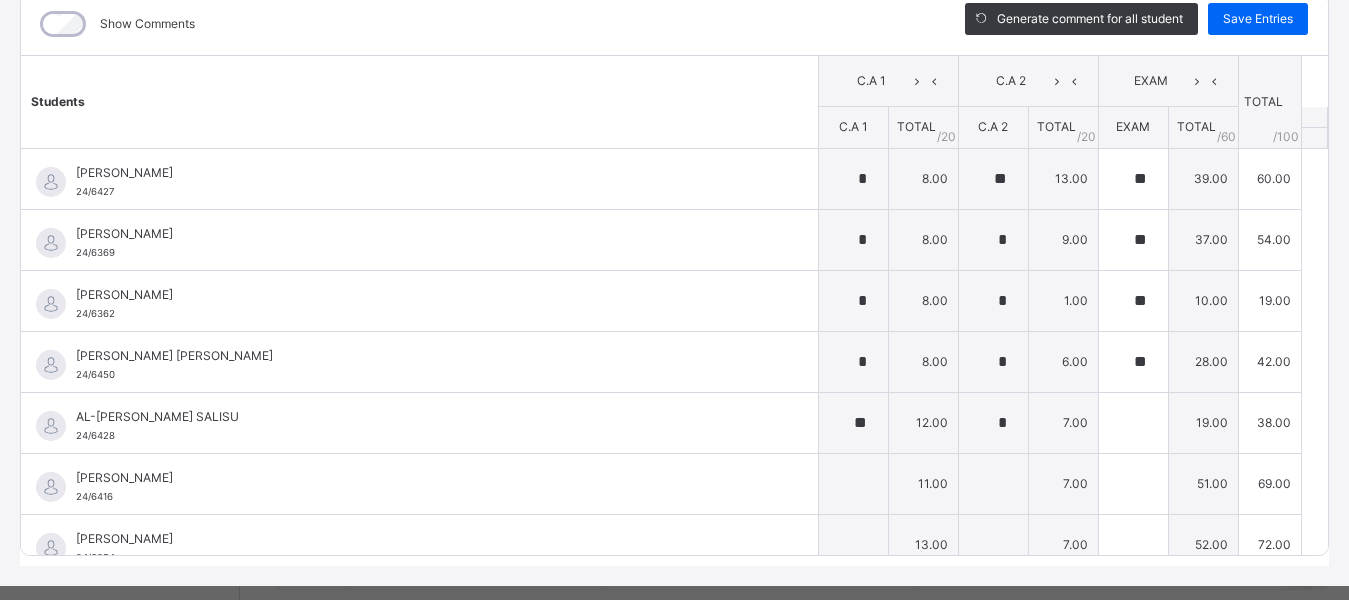 type on "**" 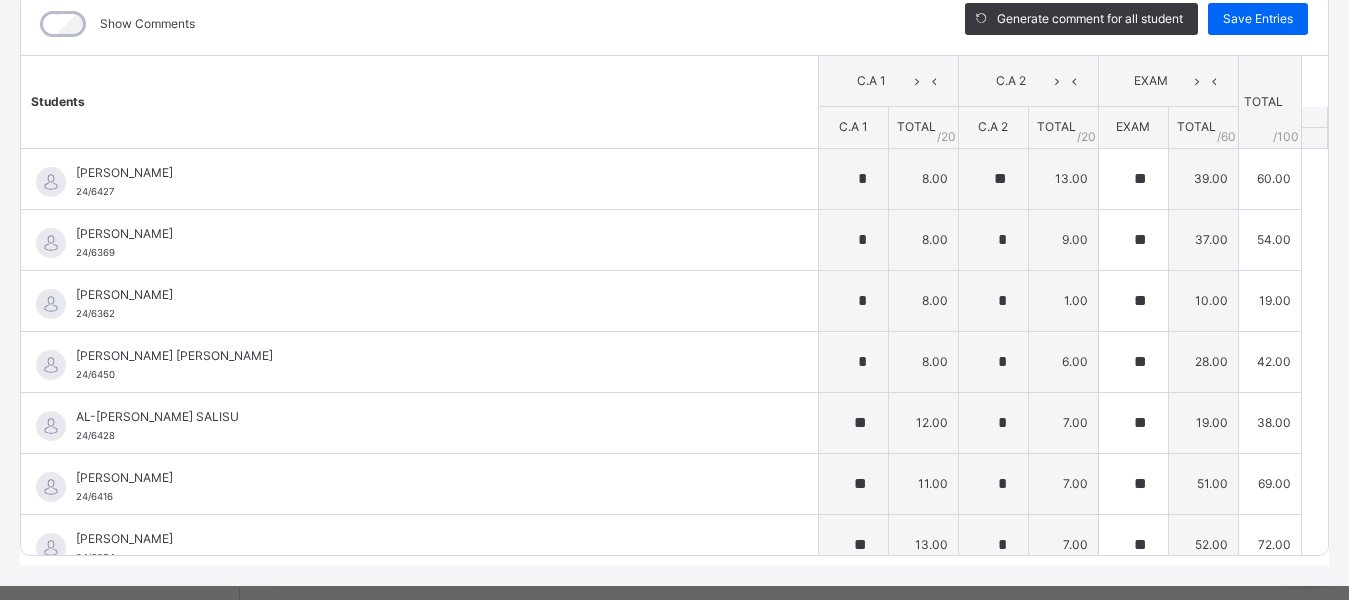 type on "*" 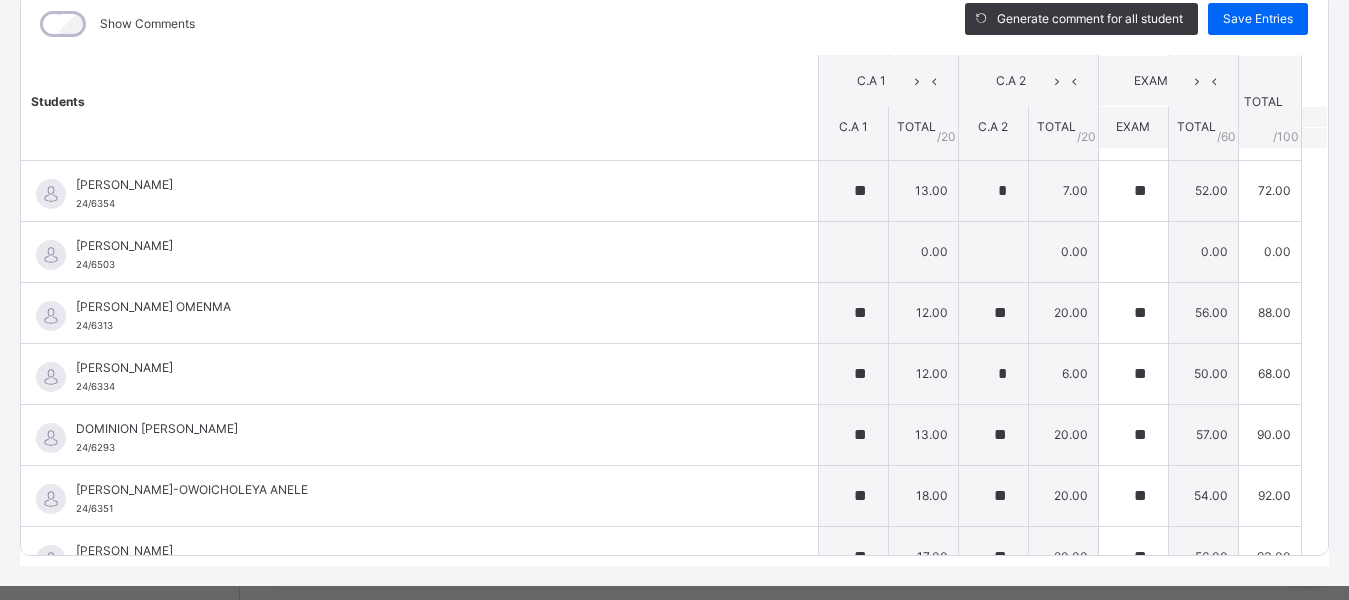 scroll, scrollTop: 0, scrollLeft: 0, axis: both 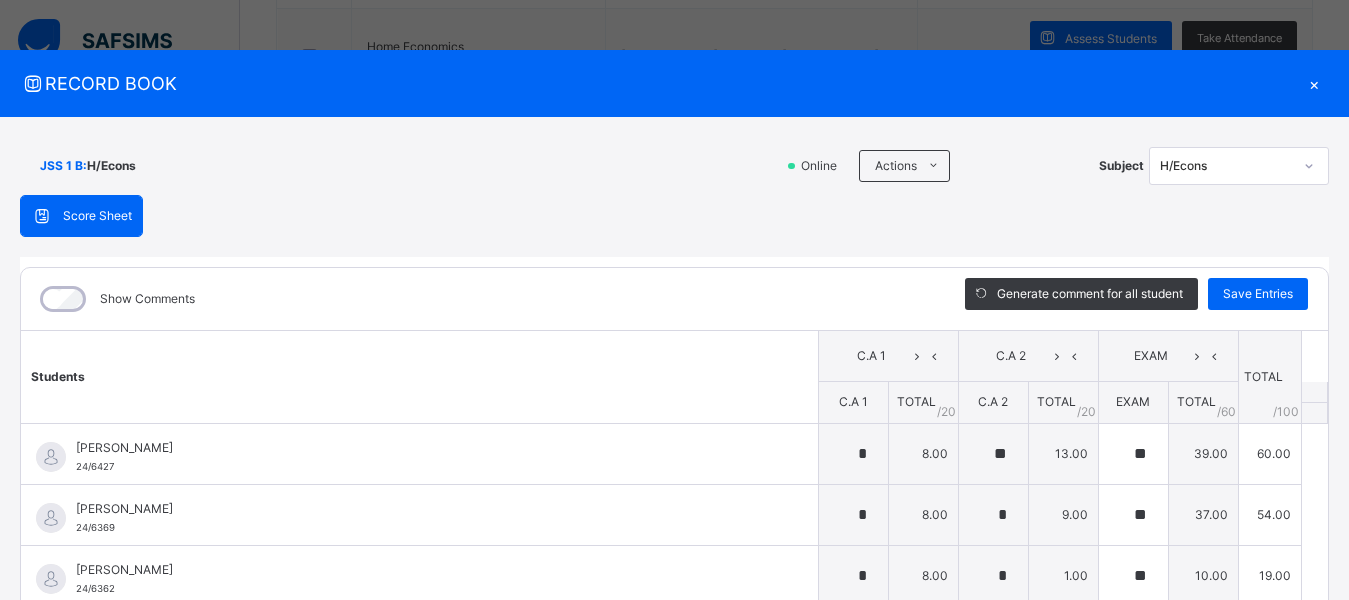 click on "×" at bounding box center (1314, 83) 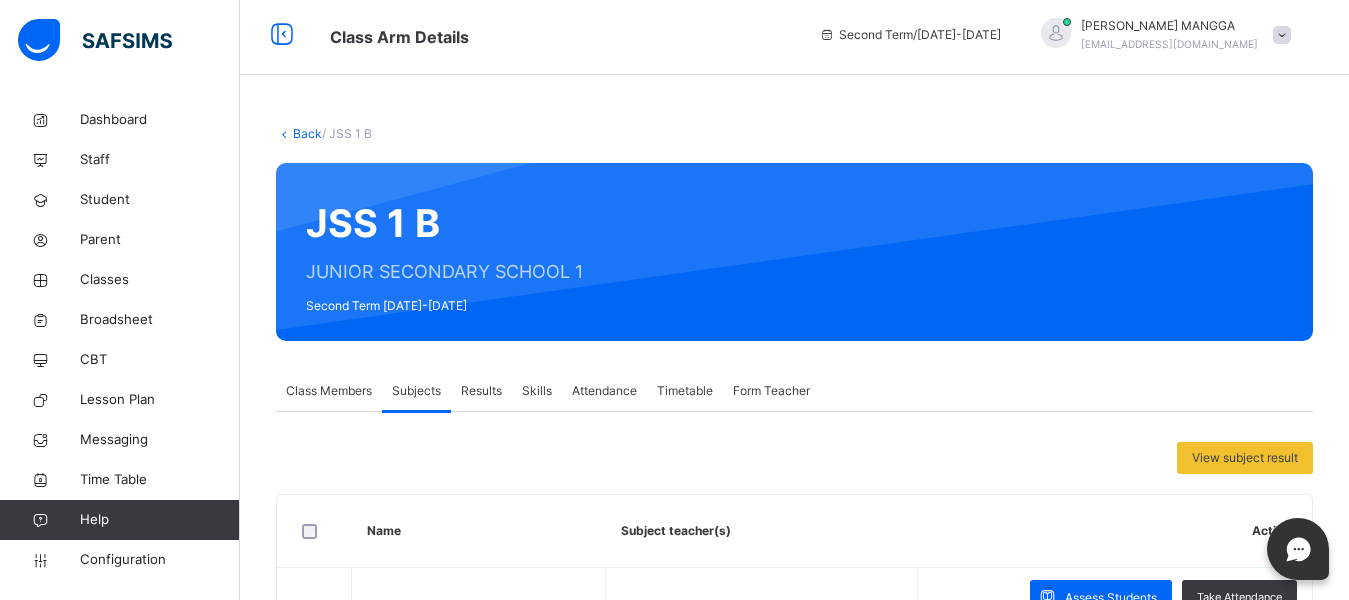 scroll, scrollTop: 0, scrollLeft: 0, axis: both 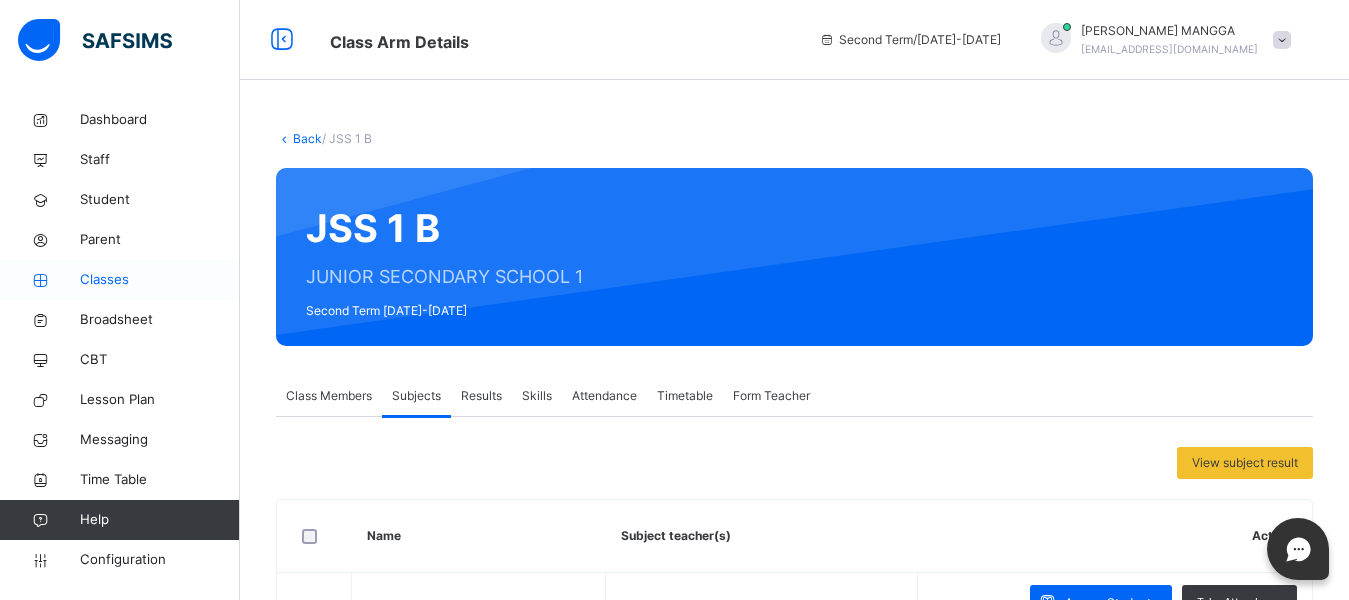 click on "Classes" at bounding box center [160, 280] 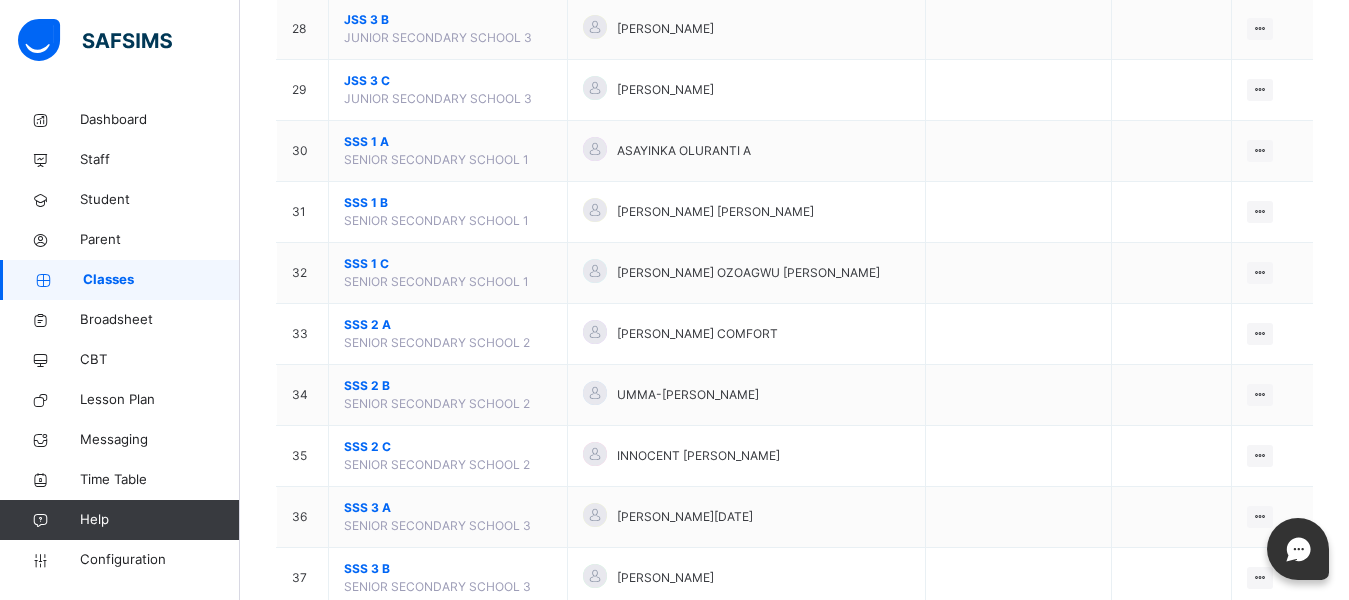 scroll, scrollTop: 1896, scrollLeft: 0, axis: vertical 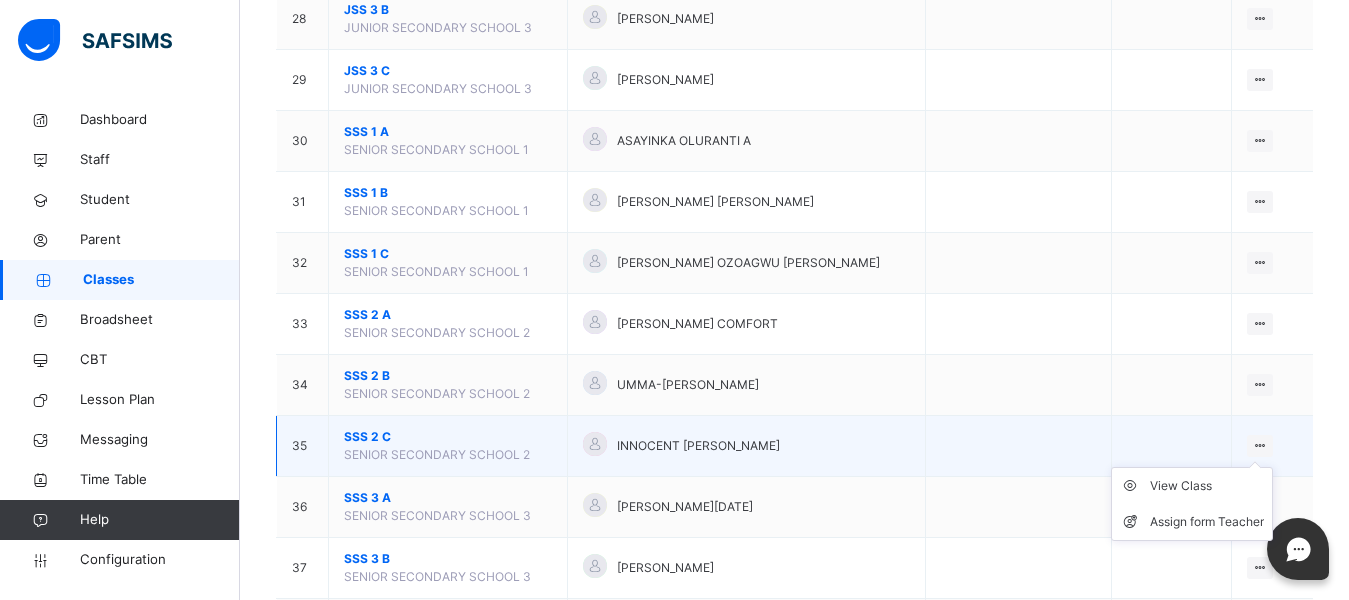 click at bounding box center (1260, 445) 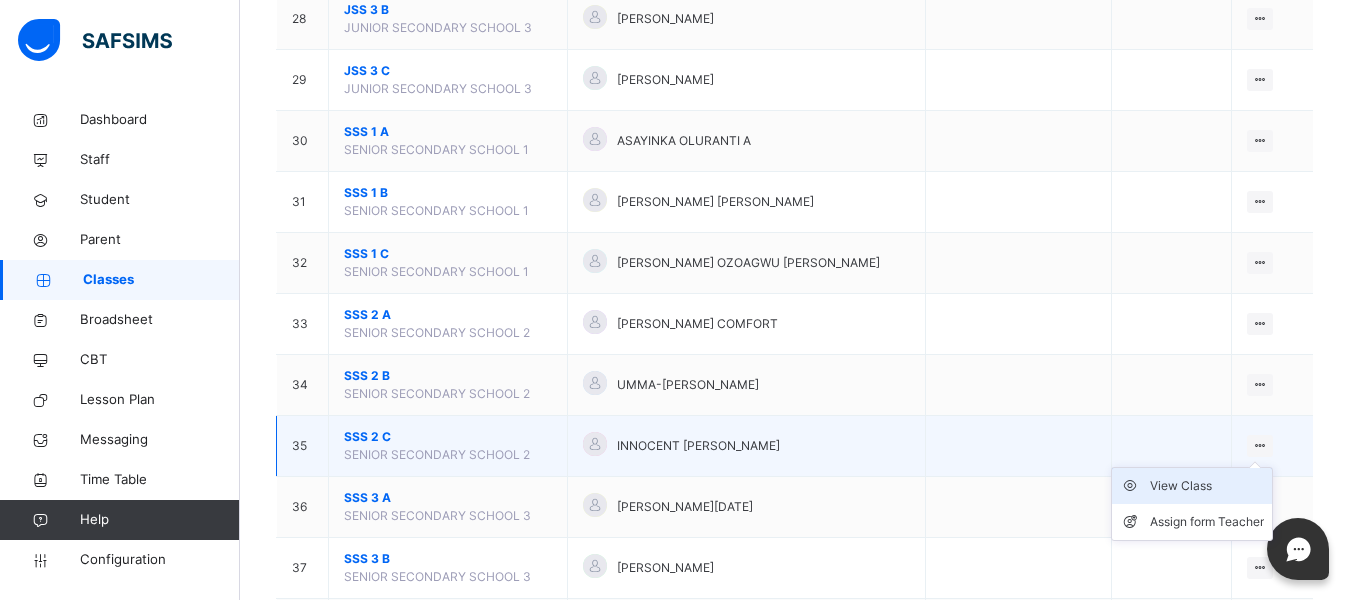 click on "View Class" at bounding box center [1207, 486] 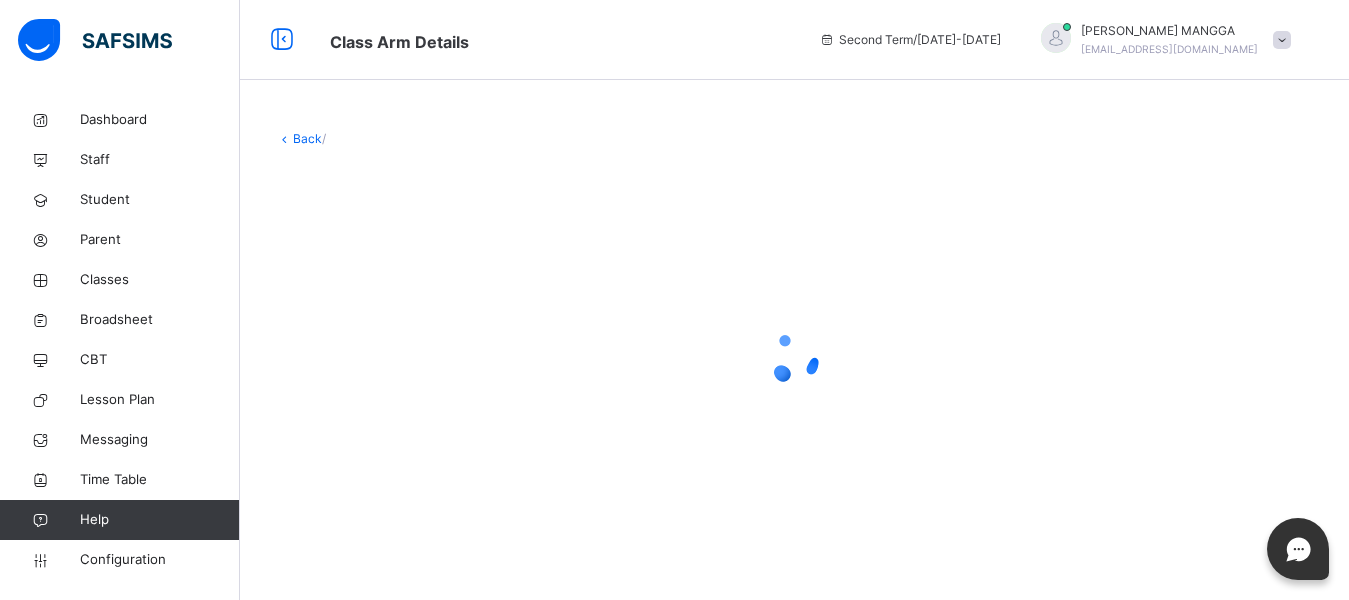 scroll, scrollTop: 0, scrollLeft: 0, axis: both 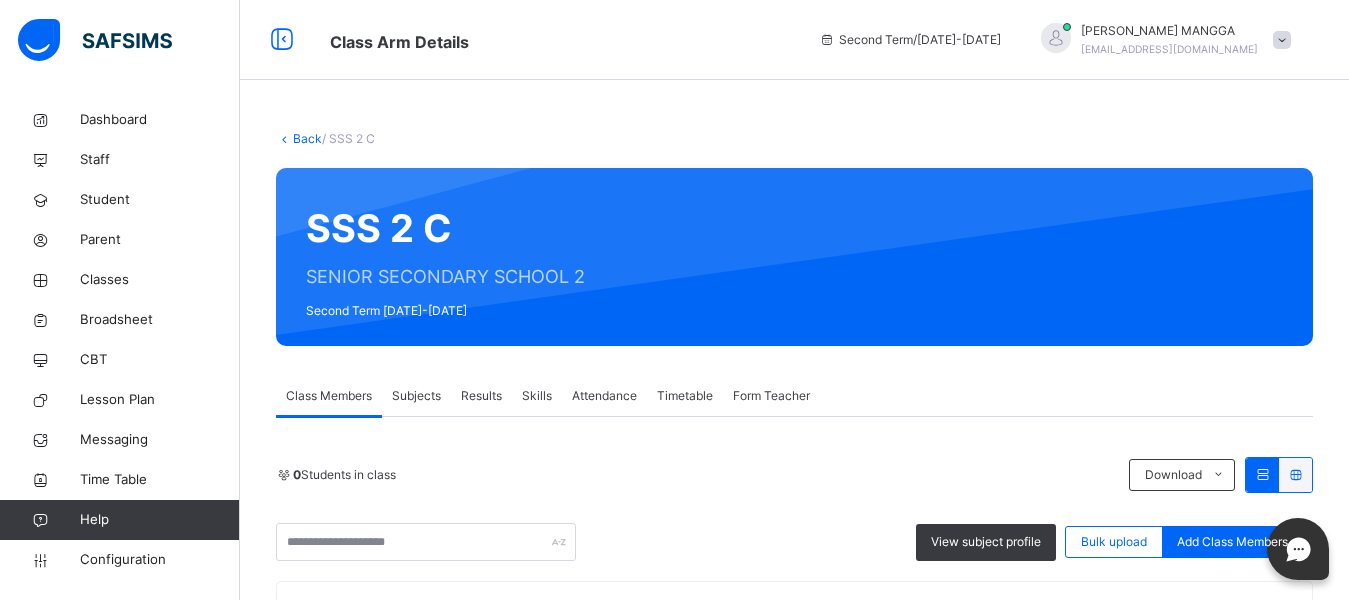 click on "Subjects" at bounding box center [416, 396] 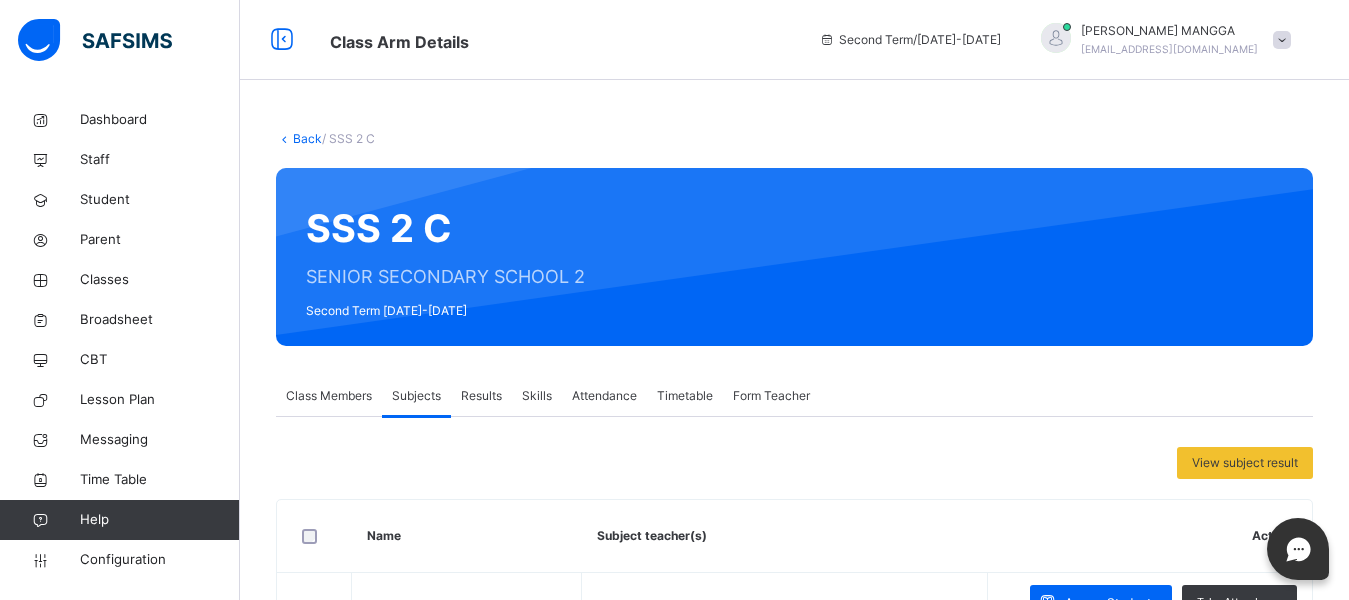 click on "Back" at bounding box center [307, 138] 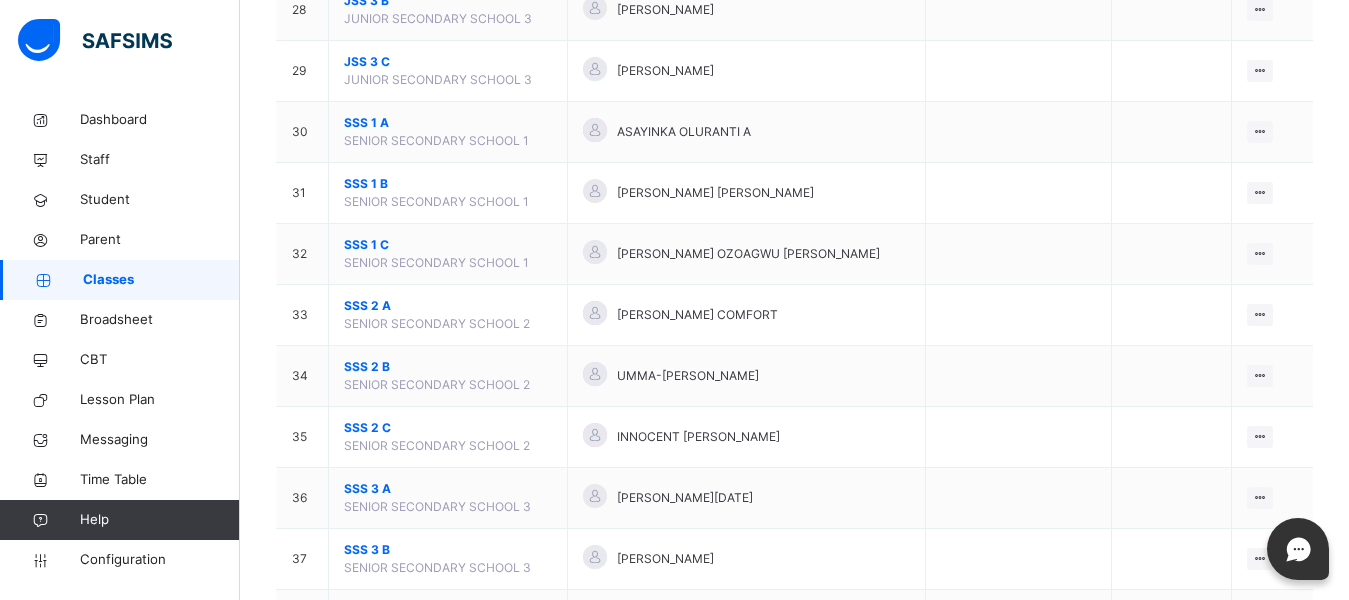 scroll, scrollTop: 1965, scrollLeft: 0, axis: vertical 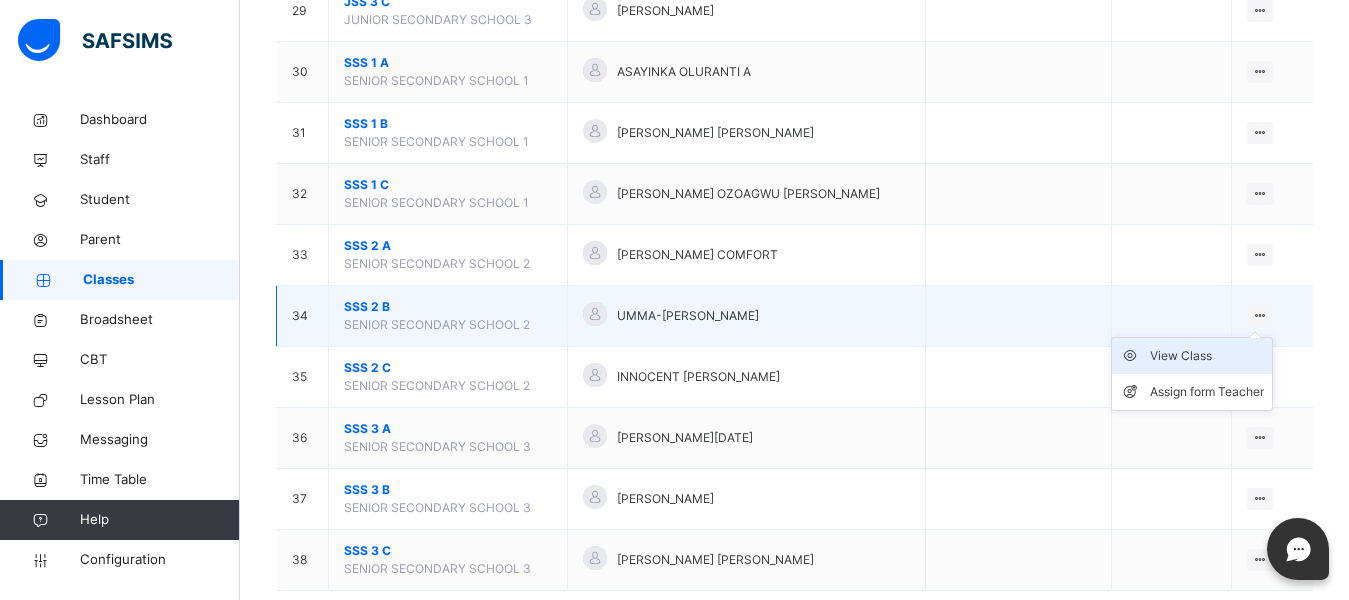 click on "View Class" at bounding box center [1207, 356] 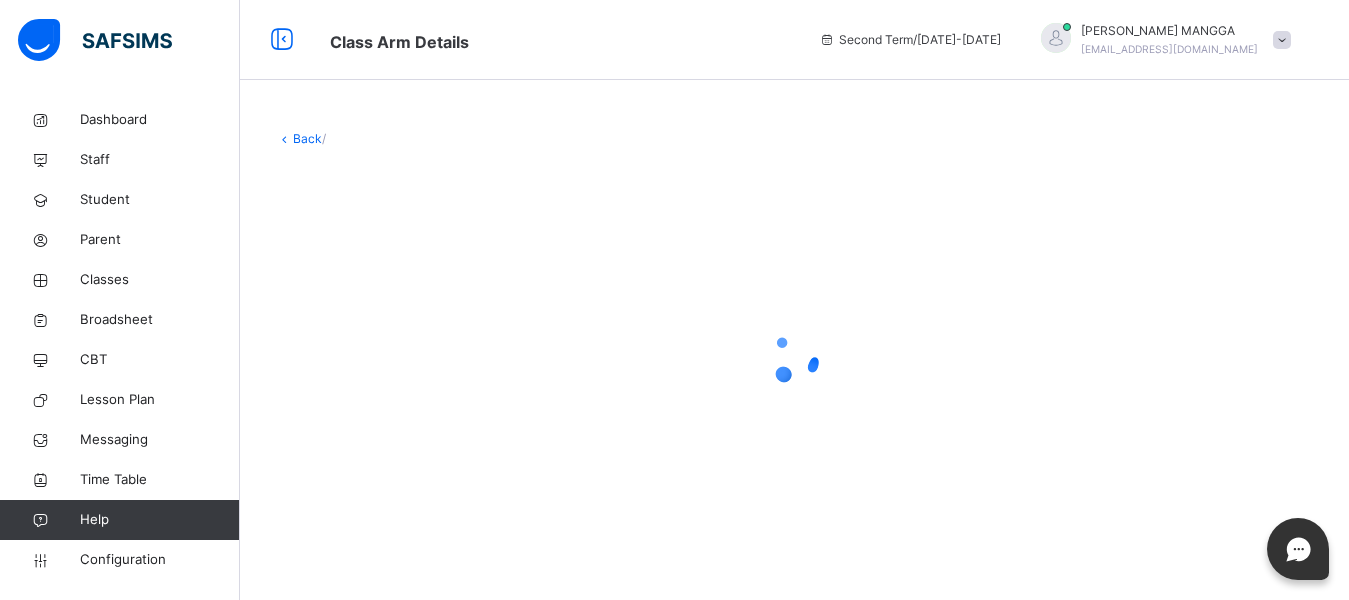 scroll, scrollTop: 0, scrollLeft: 0, axis: both 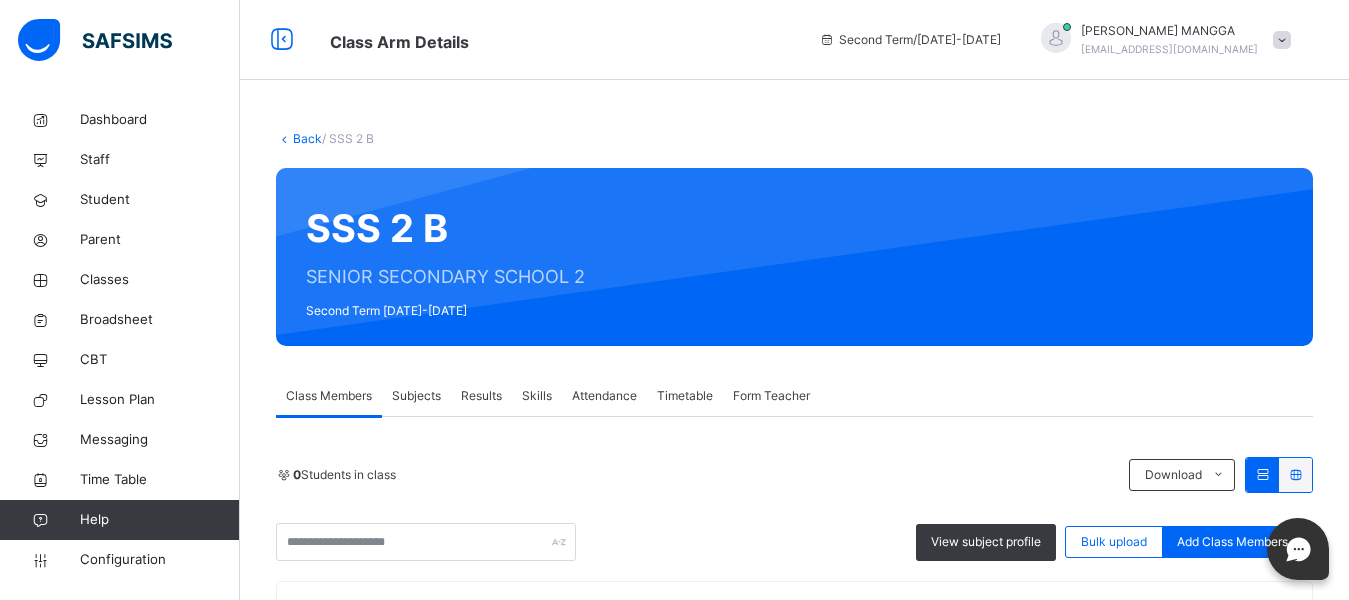click on "Subjects" at bounding box center [416, 396] 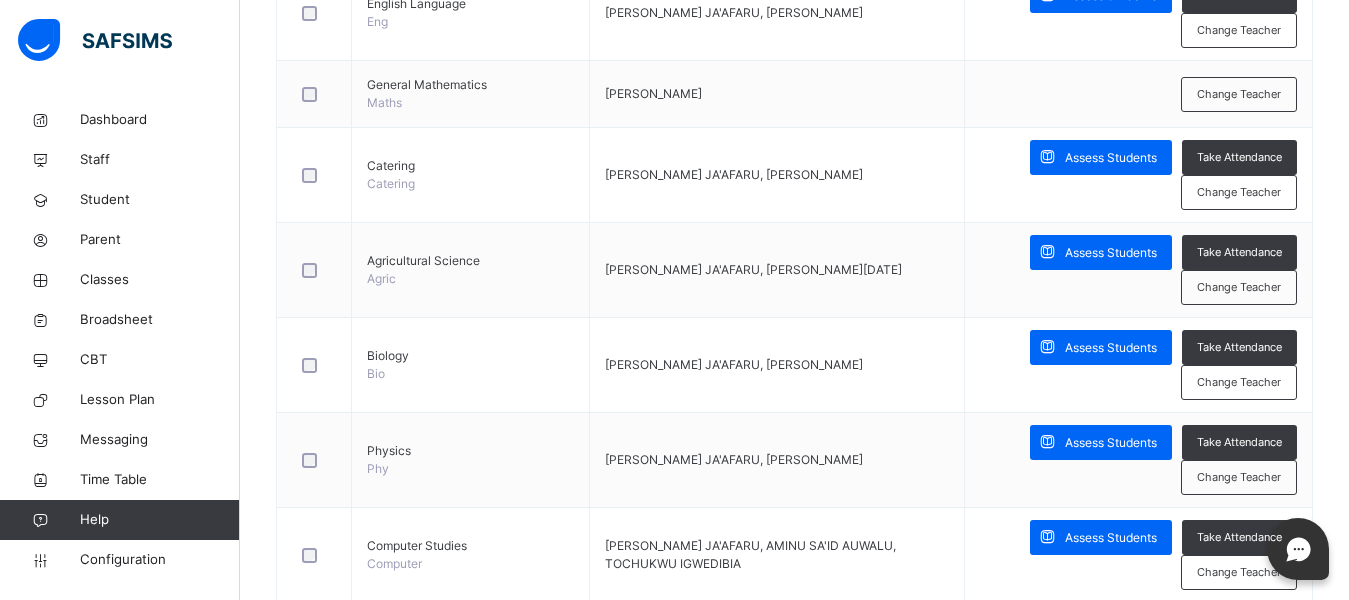 scroll, scrollTop: 633, scrollLeft: 0, axis: vertical 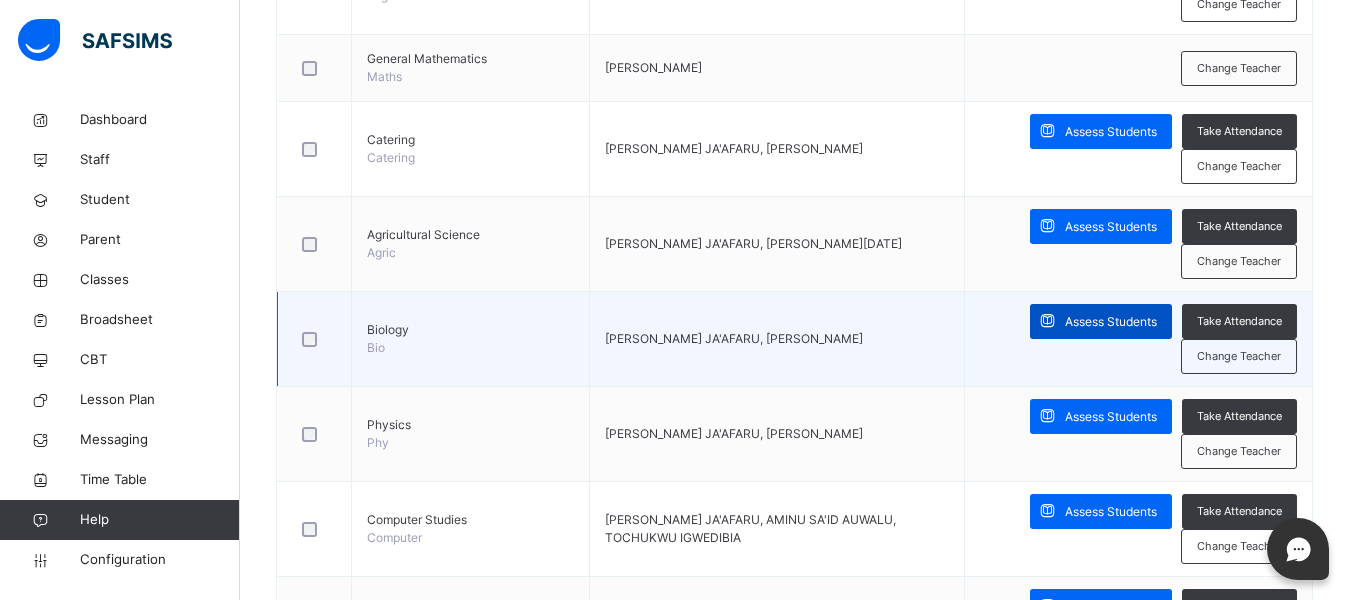 click on "Assess Students" at bounding box center [1111, 322] 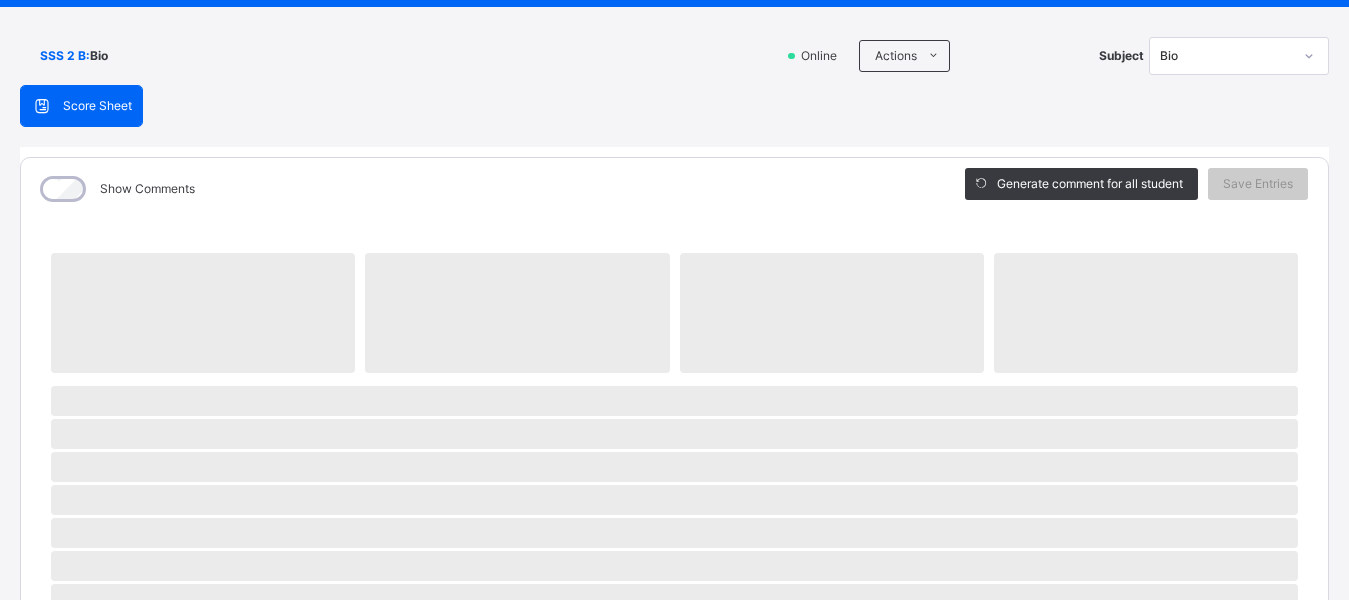 scroll, scrollTop: 0, scrollLeft: 0, axis: both 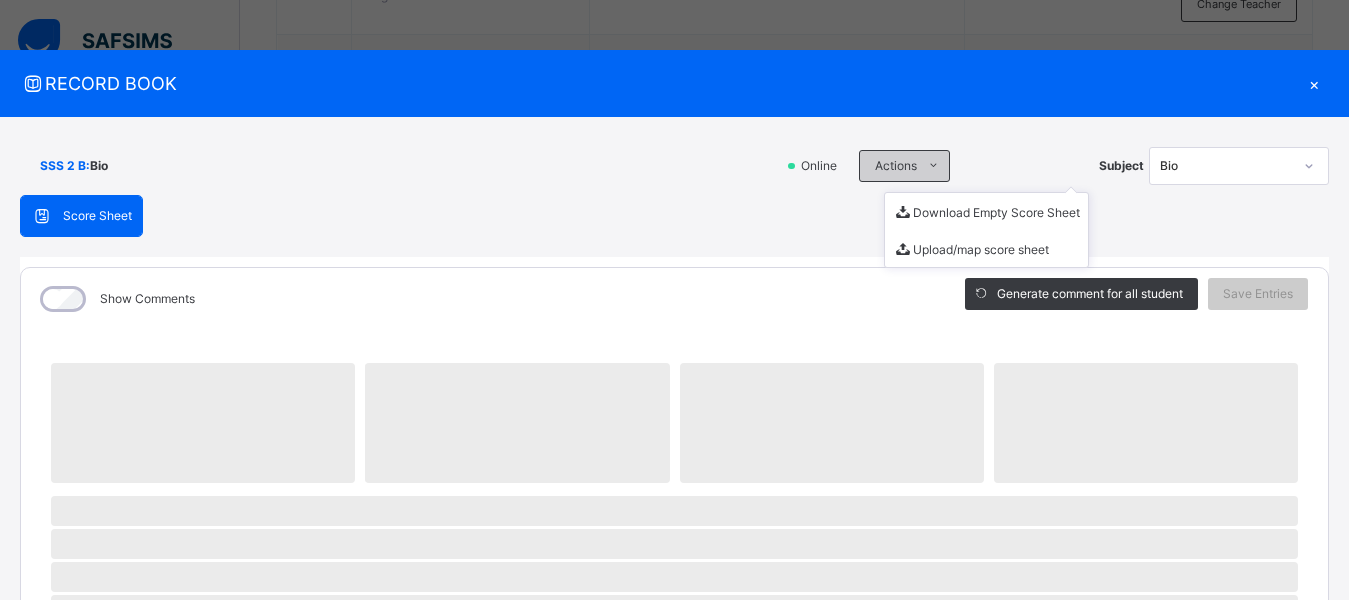 click on "Actions" at bounding box center (896, 166) 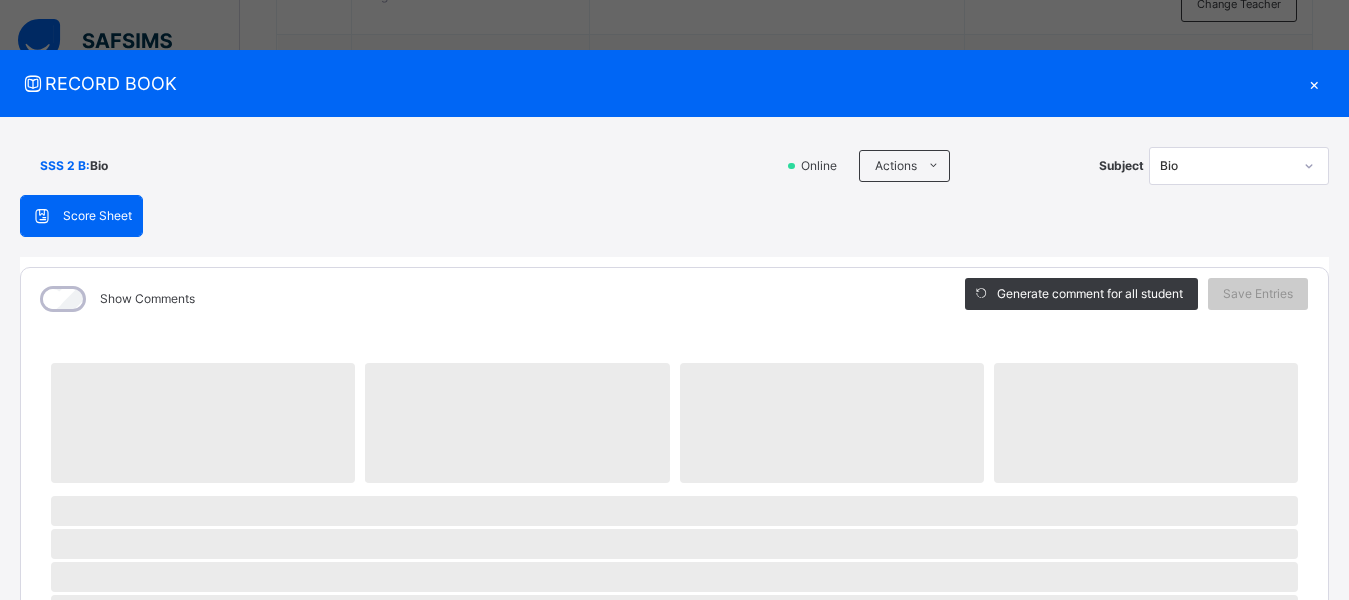 click on "SSS 2   B :   Bio Online Actions  Download Empty Score Sheet  Upload/map score sheet Subject  Bio FAAN STAFF SCHOOLS, KANO Date: 11th Jul 2025, 11:33:58 am Score Sheet Score Sheet Show Comments   Generate comment for all student   Save Entries Class Level:  SSS 2   B Subject:  Bio Session:  2024/2025 Session Session:  Second Term ‌ ‌ ‌ ‌ ‌ ‌ ‌ ‌ ‌ ‌ ‌ ‌ ‌ ‌ ‌ ‌ ‌ ‌ ‌ ‌ ‌ ‌ ‌ ‌ ‌ ‌ ‌ ‌ ‌   ×   Subject Teacher’s Comment Generate and see in full the comment developed by the AI with an option to regenerate the comment Sims Bot Please wait while the Sims Bot generates comments for all your students" at bounding box center [674, 748] 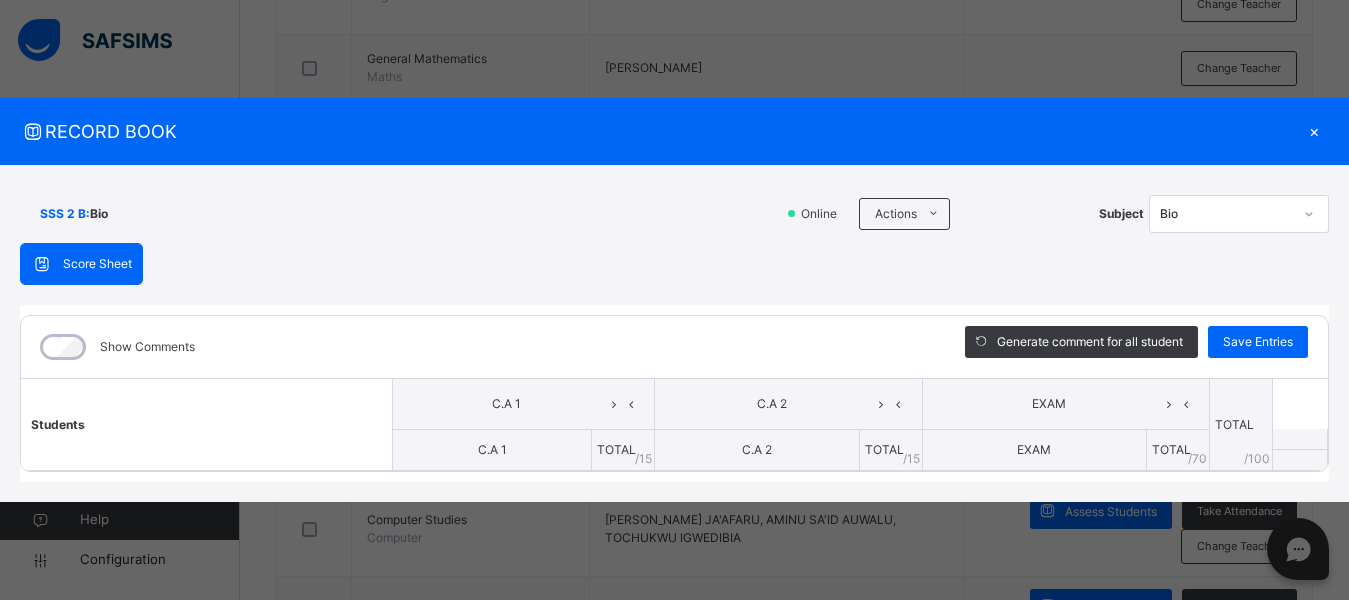 click on "×" at bounding box center (1314, 131) 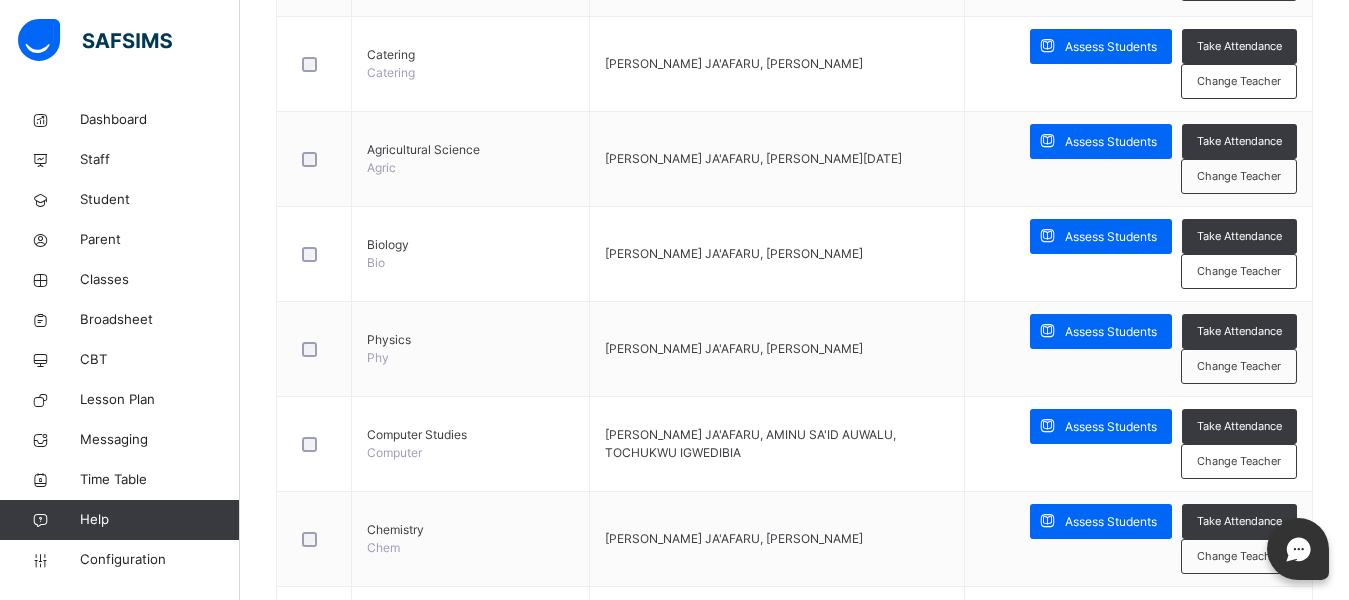 scroll, scrollTop: 744, scrollLeft: 0, axis: vertical 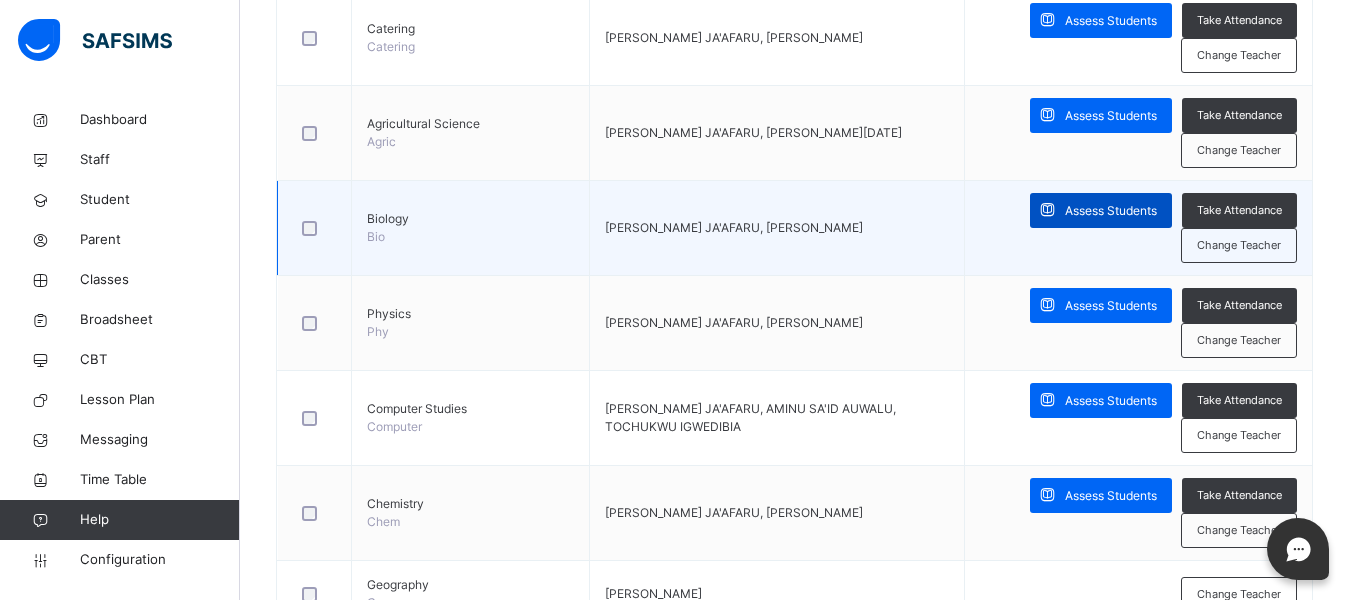 click on "Assess Students" at bounding box center (1111, 211) 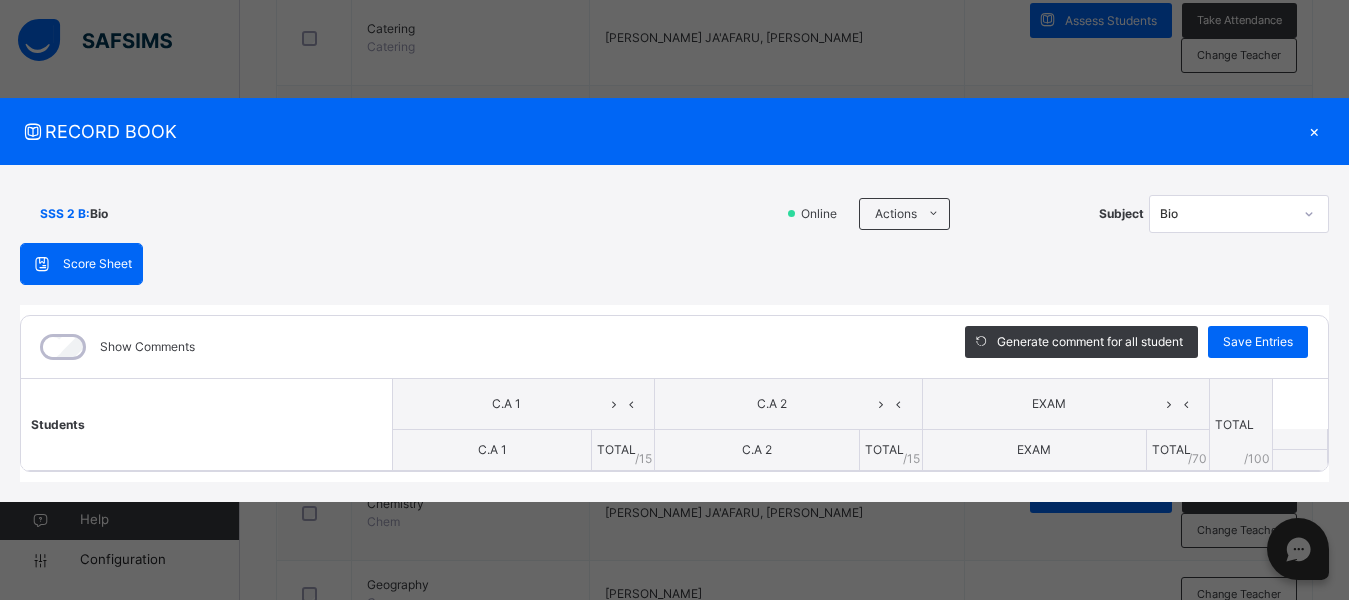 click on "Score Sheet Score Sheet Show Comments   Generate comment for all student   Save Entries Class Level:  SSS 2   B Subject:  Bio Session:  2024/2025 Session Session:  Second Term Students C.A 1 C.A 2 EXAM  TOTAL /100 Comment C.A 1 TOTAL / 15 C.A 2 TOTAL / 15 EXAM TOTAL / 70   ×   Subject Teacher’s Comment Generate and see in full the comment developed by the AI with an option to regenerate the comment Sims Bot Please wait while the Sims Bot generates comments for all your students" at bounding box center [674, 363] 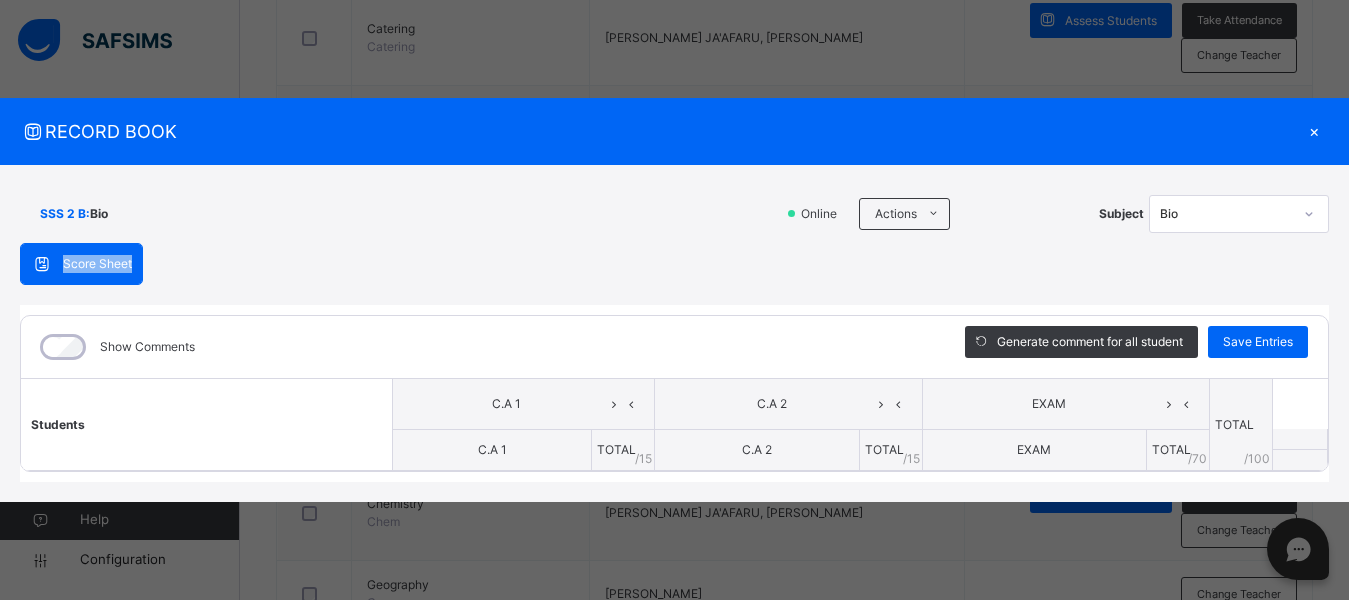 click on "Score Sheet Score Sheet Show Comments   Generate comment for all student   Save Entries Class Level:  SSS 2   B Subject:  Bio Session:  2024/2025 Session Session:  Second Term Students C.A 1 C.A 2 EXAM  TOTAL /100 Comment C.A 1 TOTAL / 15 C.A 2 TOTAL / 15 EXAM TOTAL / 70   ×   Subject Teacher’s Comment Generate and see in full the comment developed by the AI with an option to regenerate the comment Sims Bot Please wait while the Sims Bot generates comments for all your students" at bounding box center [674, 363] 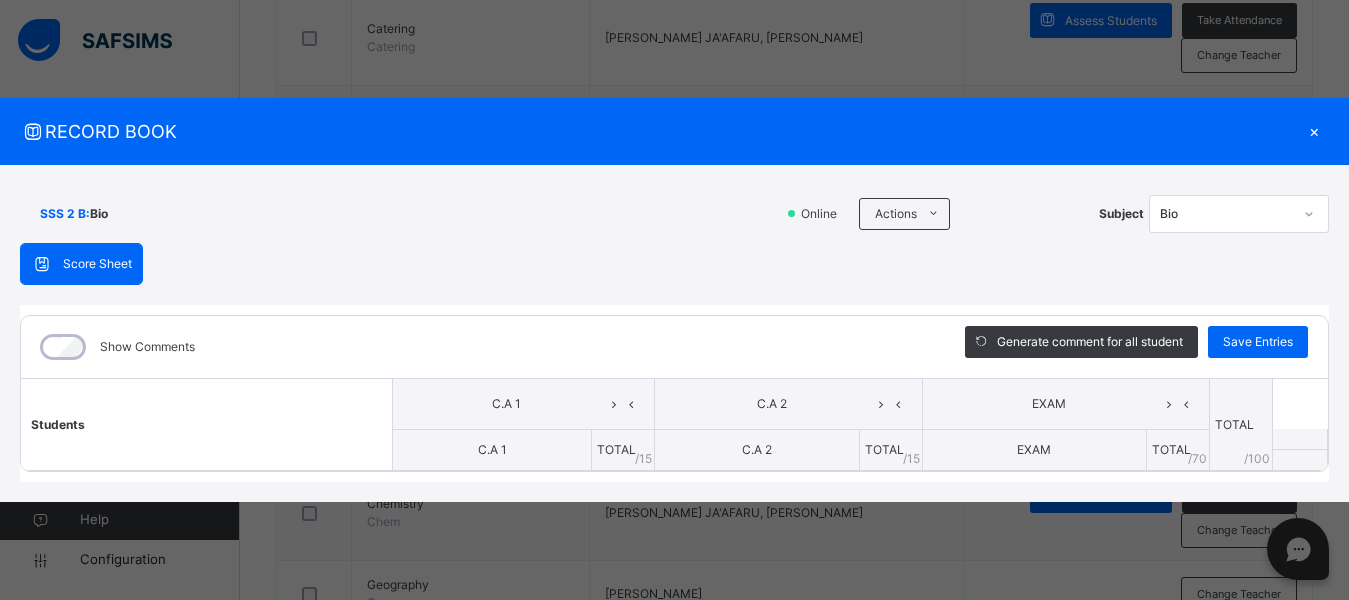 click on "×" at bounding box center [1314, 131] 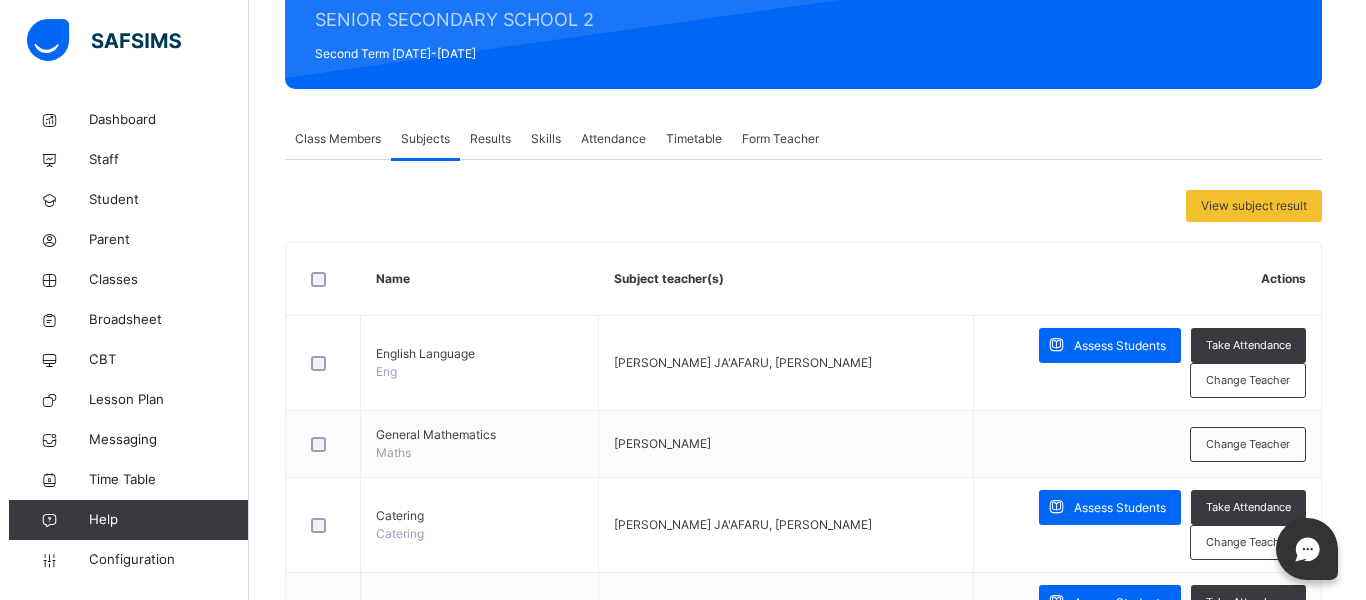 scroll, scrollTop: 0, scrollLeft: 0, axis: both 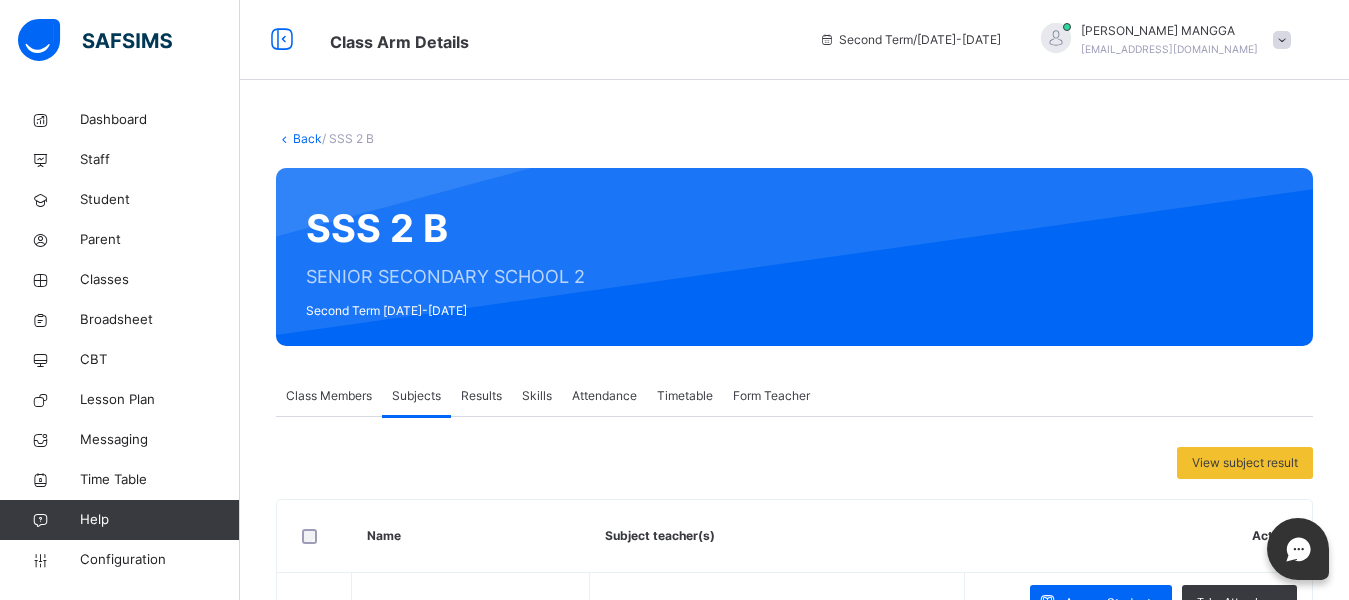 click at bounding box center (1056, 38) 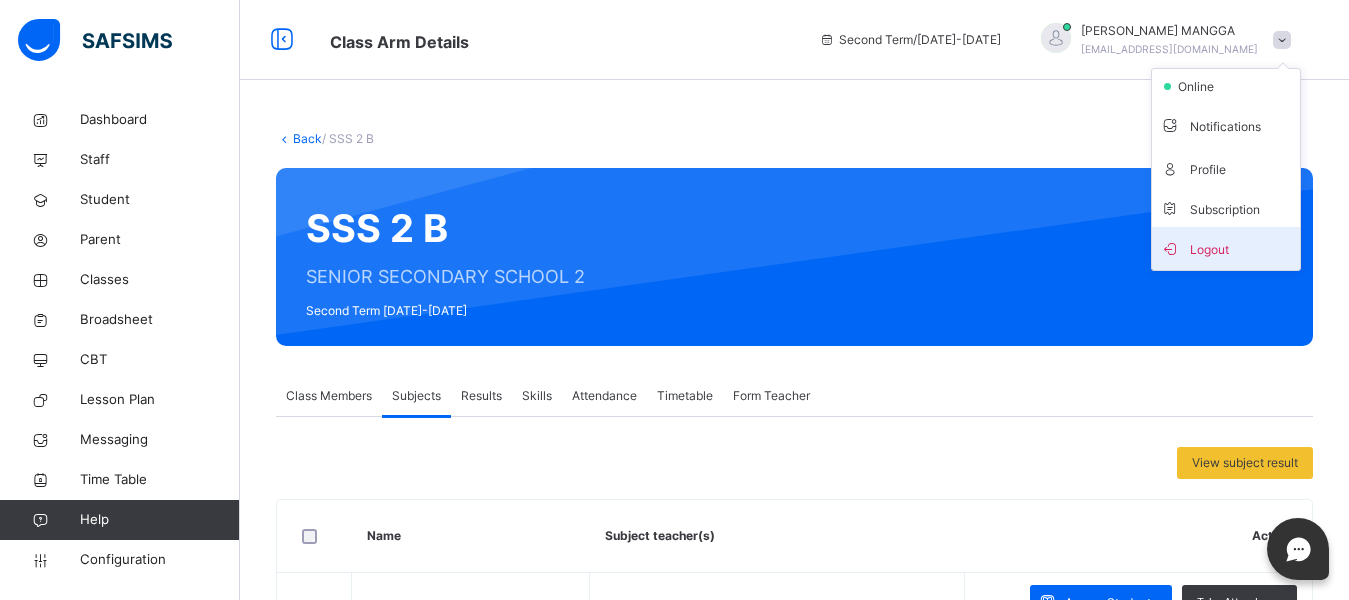 click on "Logout" at bounding box center (1226, 248) 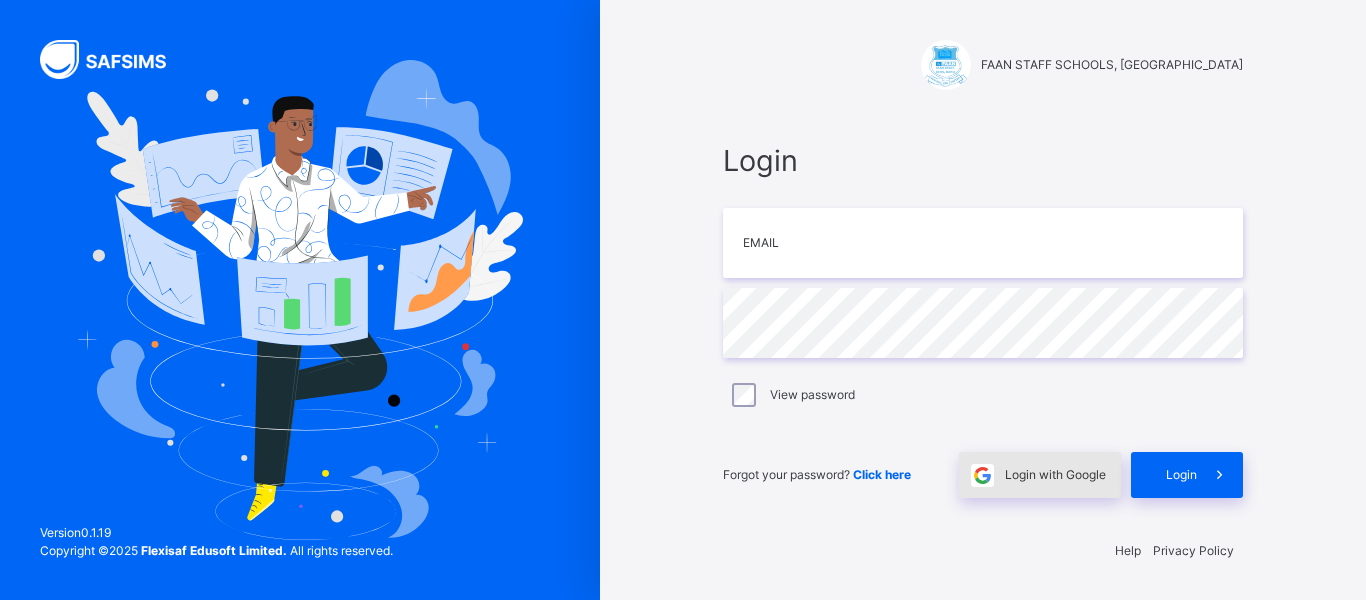 click on "Login with Google" at bounding box center (1055, 475) 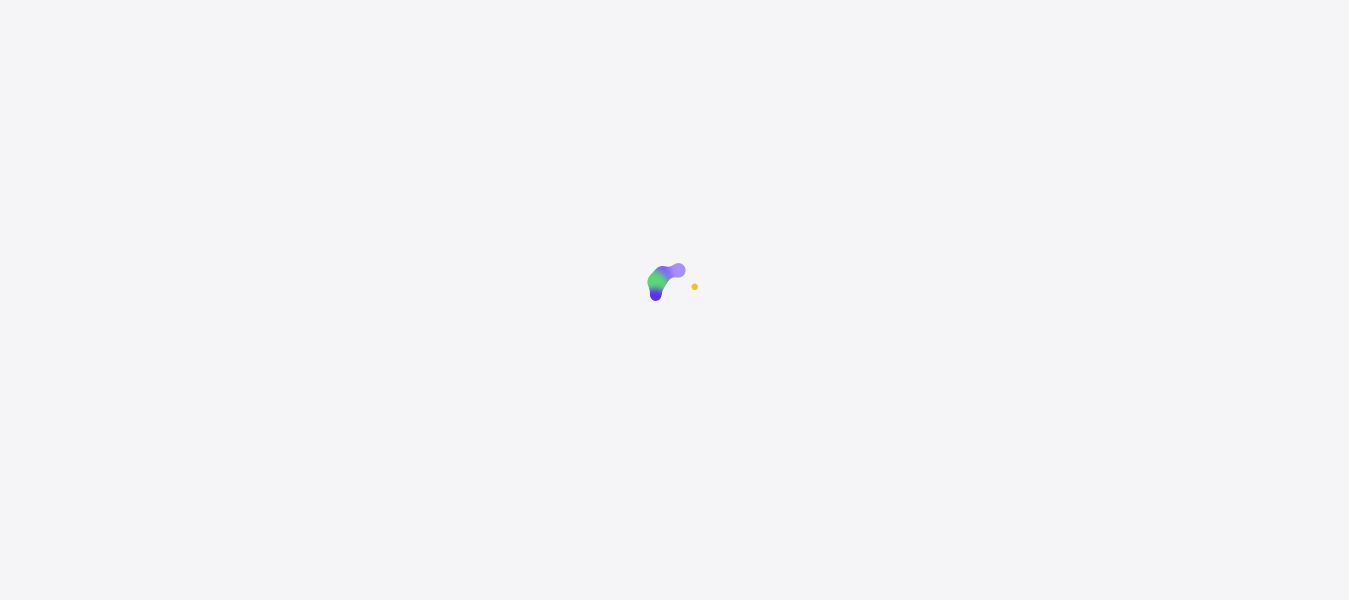 scroll, scrollTop: 0, scrollLeft: 0, axis: both 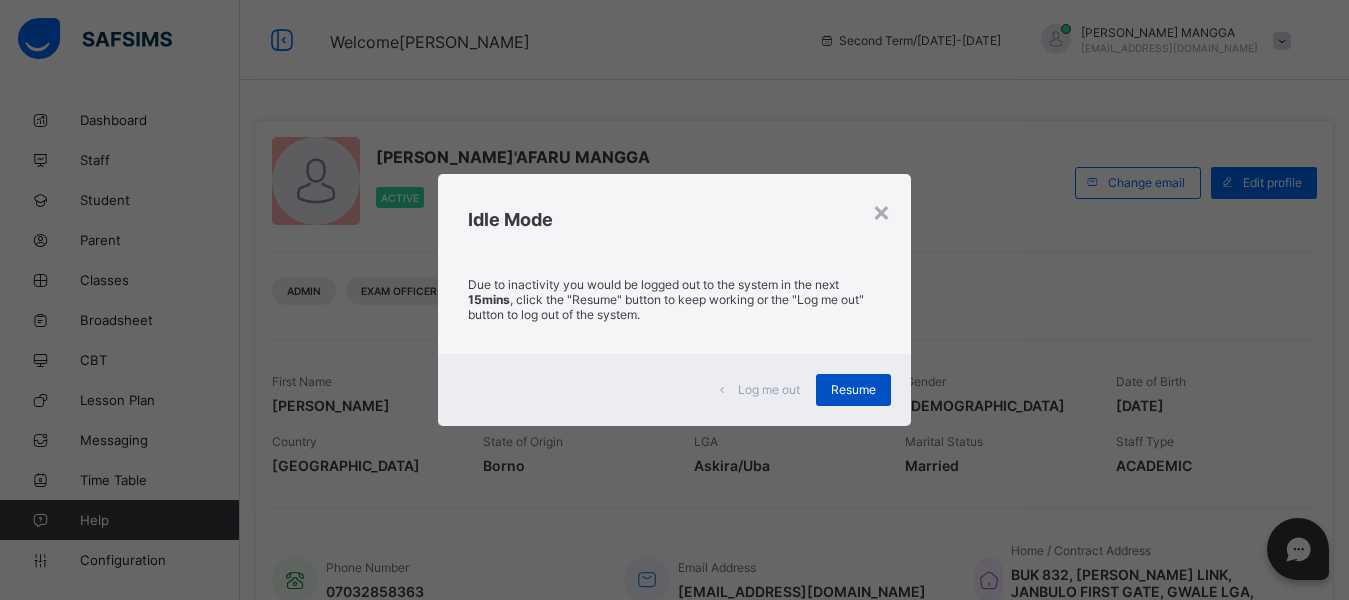 click on "Resume" at bounding box center (853, 389) 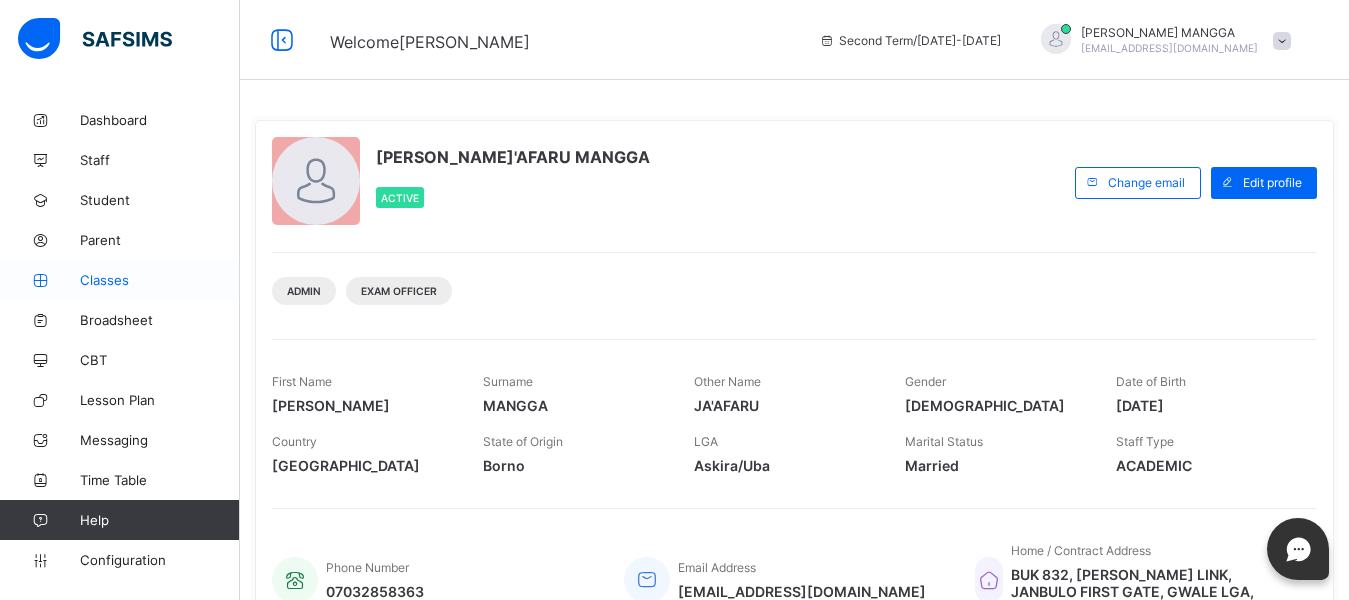 click on "Classes" at bounding box center (160, 280) 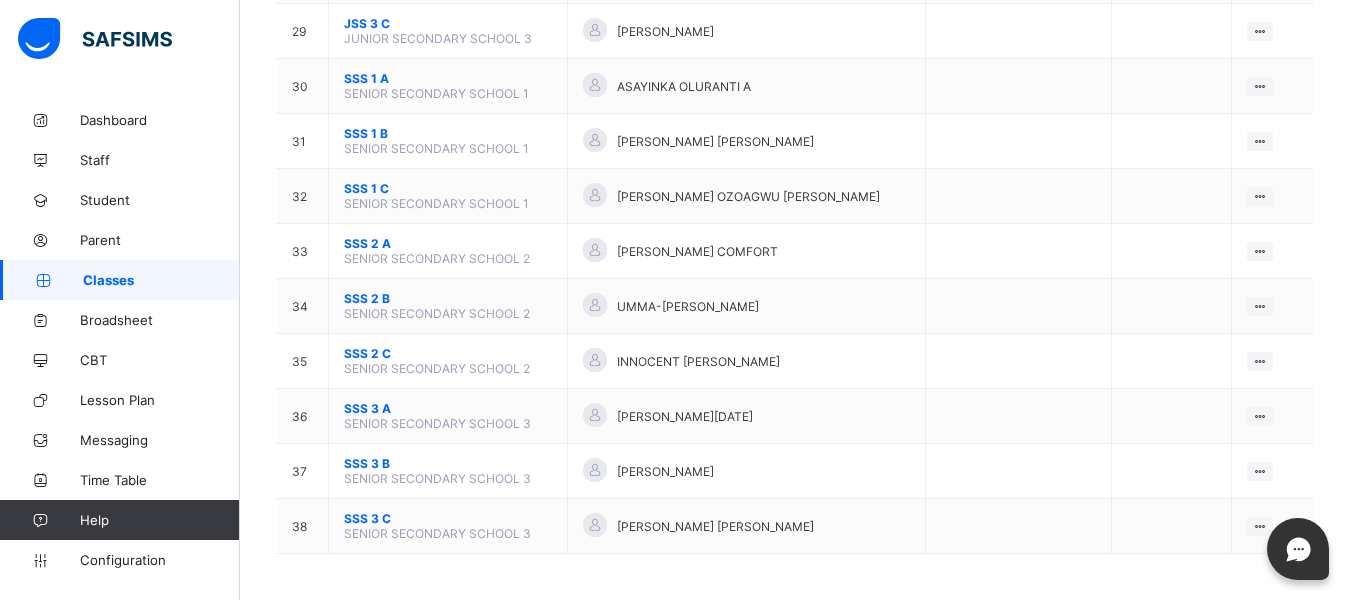 scroll, scrollTop: 1775, scrollLeft: 0, axis: vertical 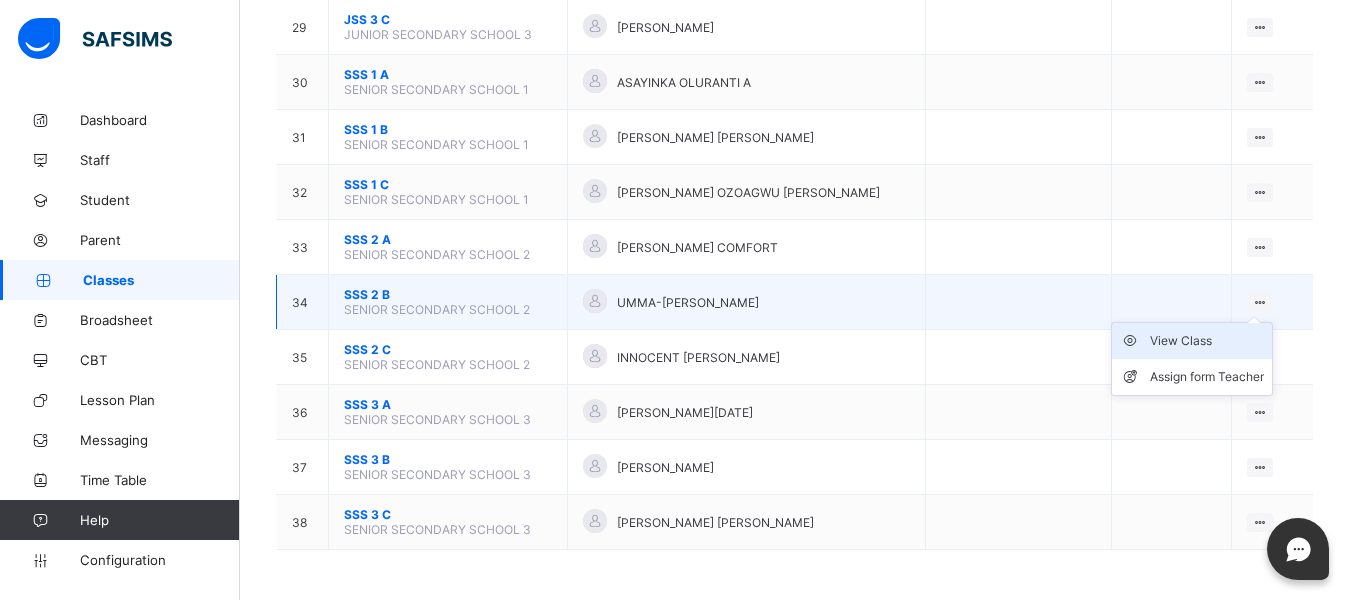 click on "View Class" at bounding box center [1207, 341] 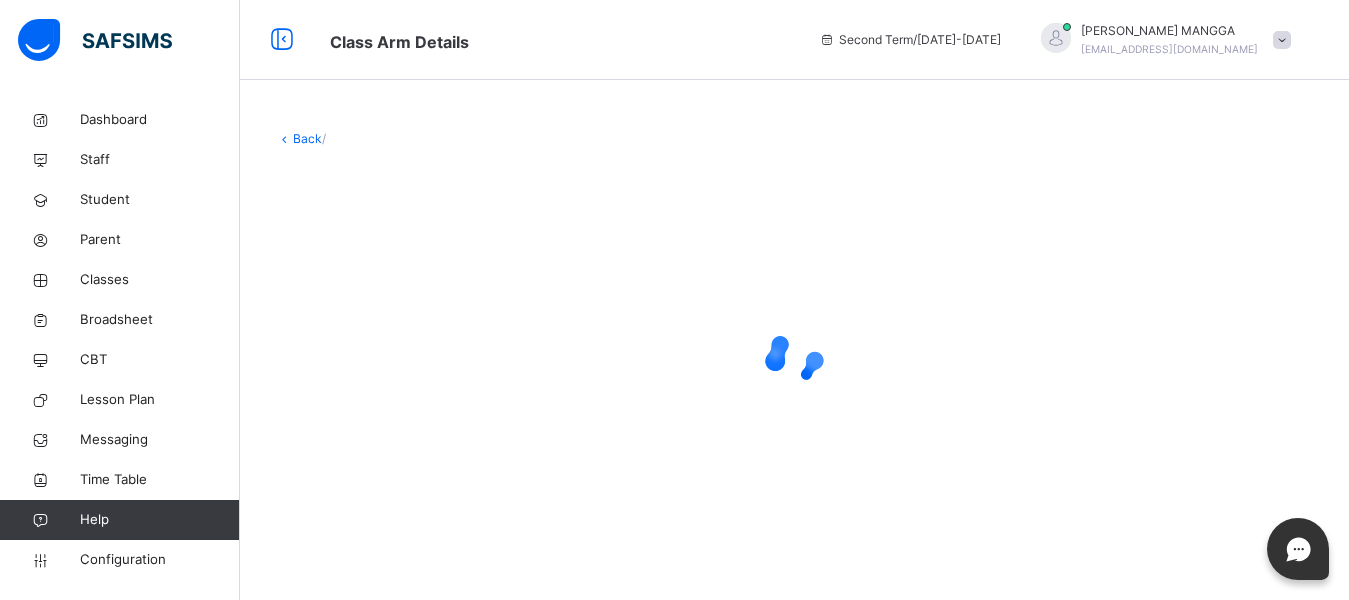 scroll, scrollTop: 0, scrollLeft: 0, axis: both 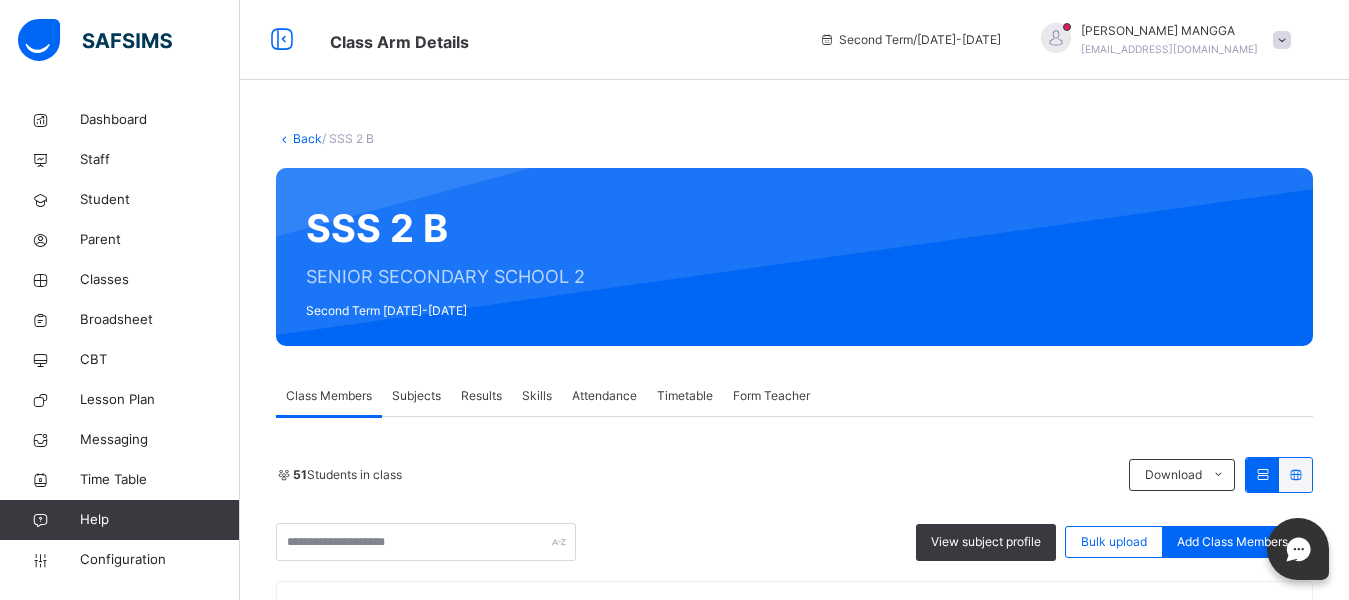 click on "Subjects" at bounding box center (416, 396) 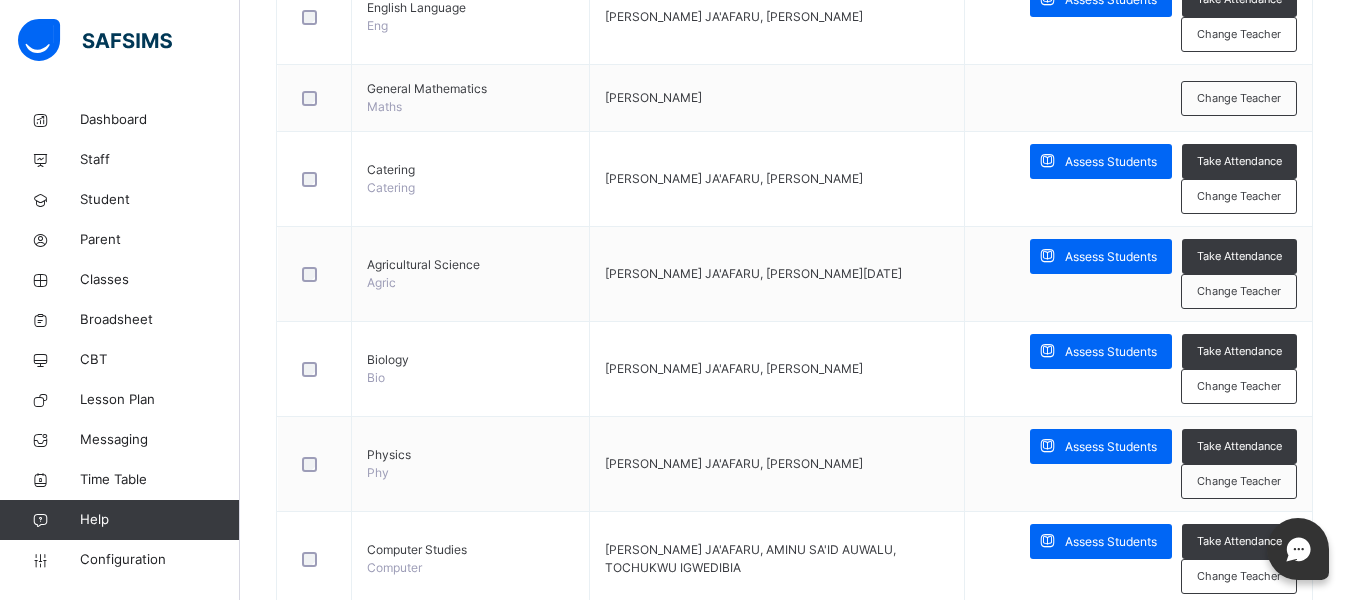 scroll, scrollTop: 616, scrollLeft: 0, axis: vertical 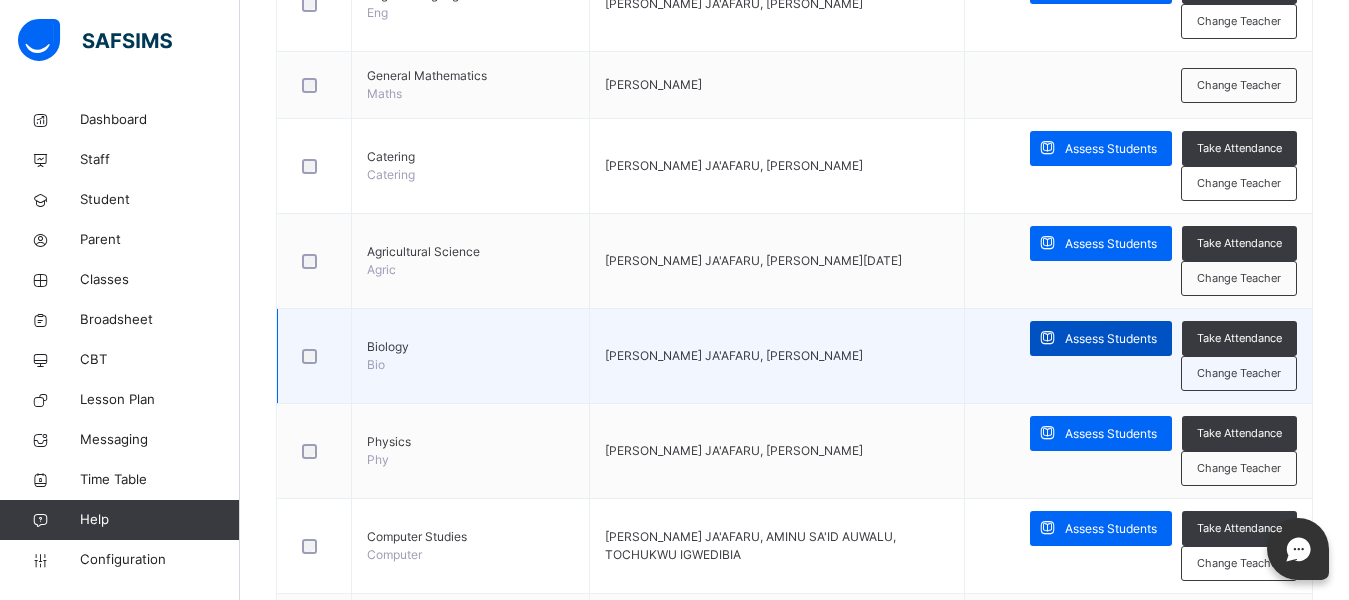 click on "Assess Students" at bounding box center [1111, 339] 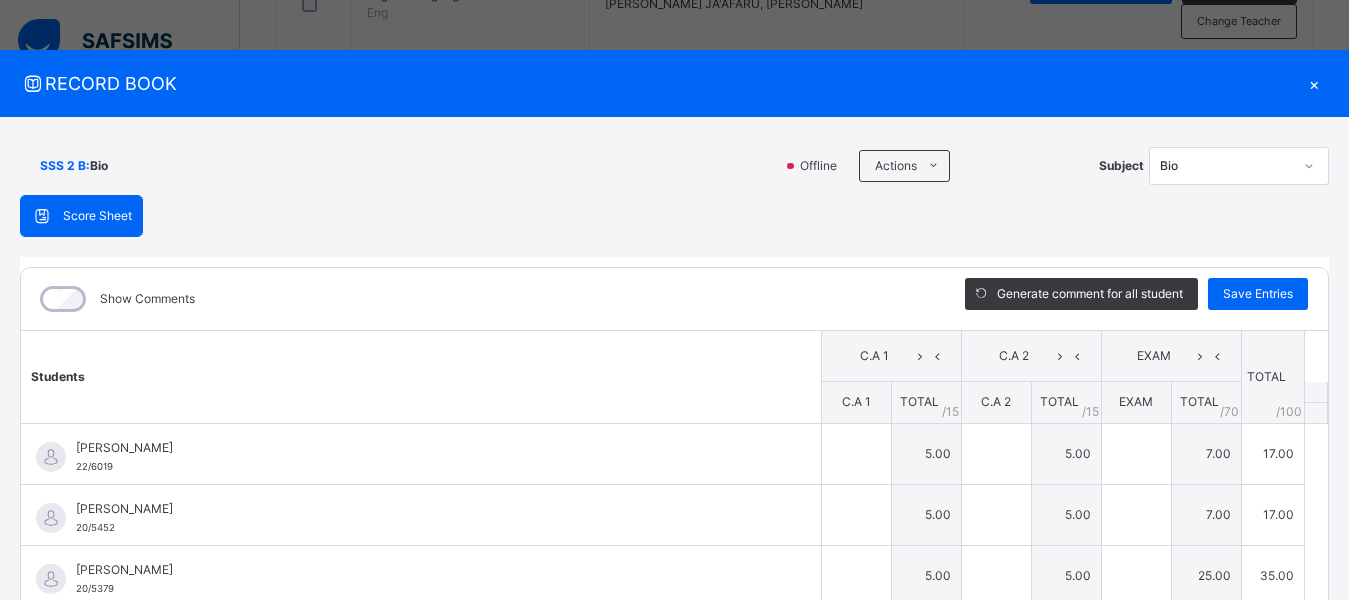 type on "*" 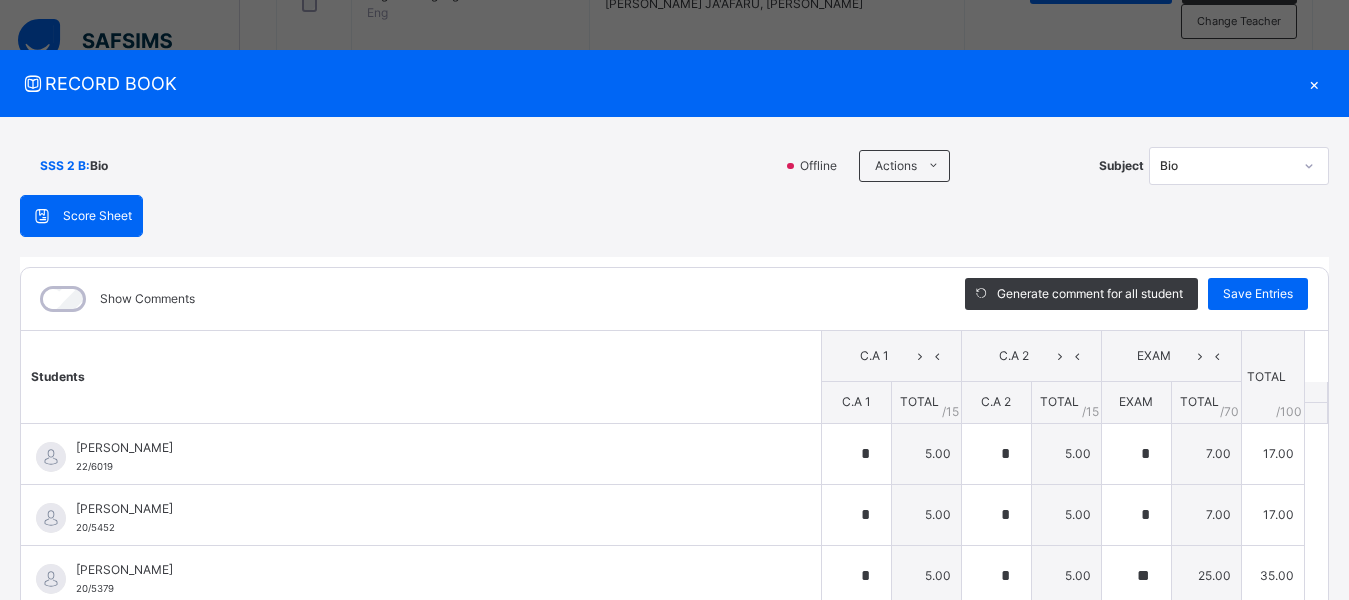 type on "**" 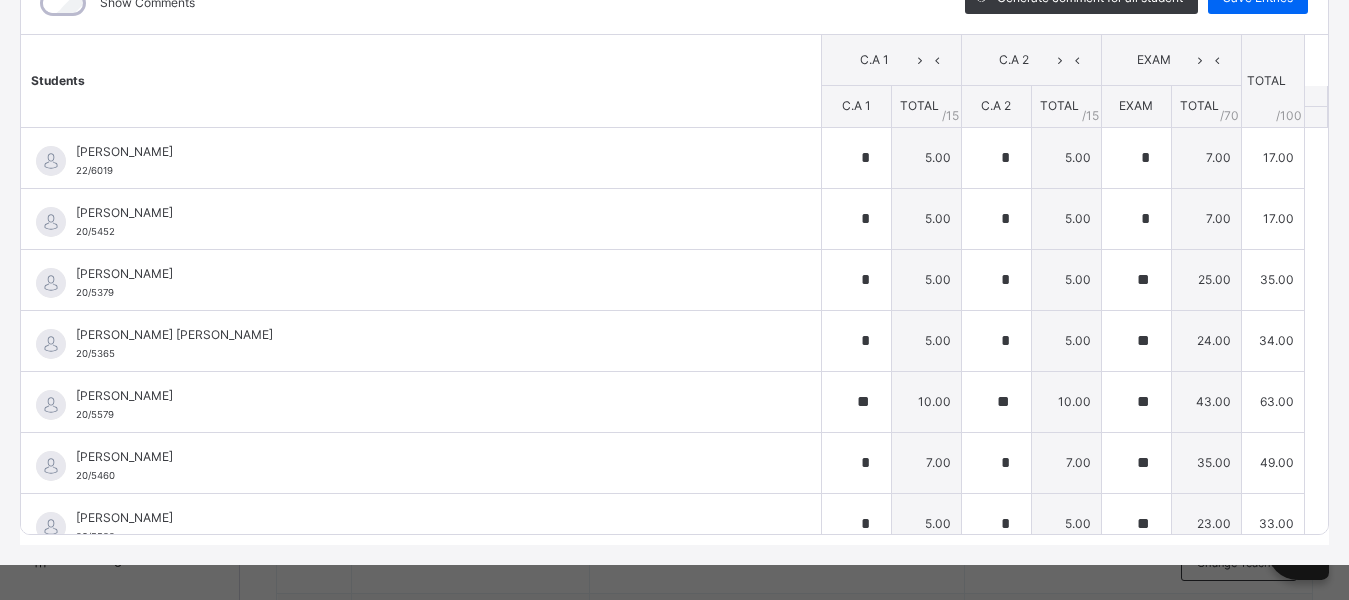 scroll, scrollTop: 311, scrollLeft: 0, axis: vertical 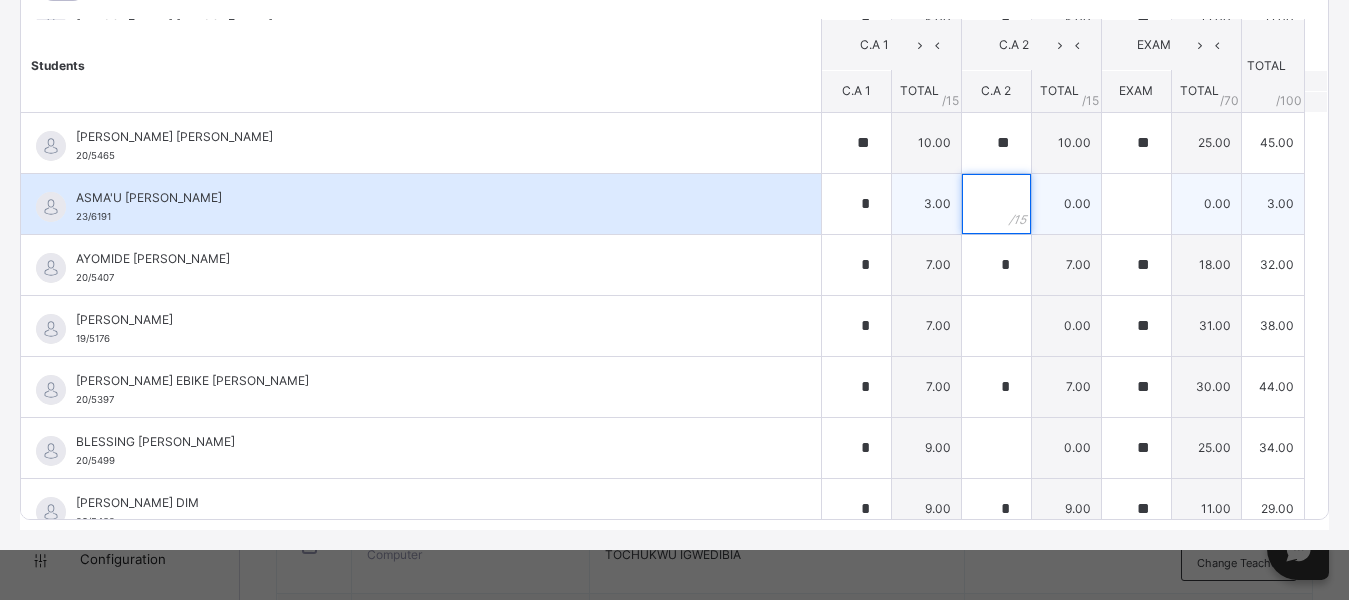 click at bounding box center (996, 204) 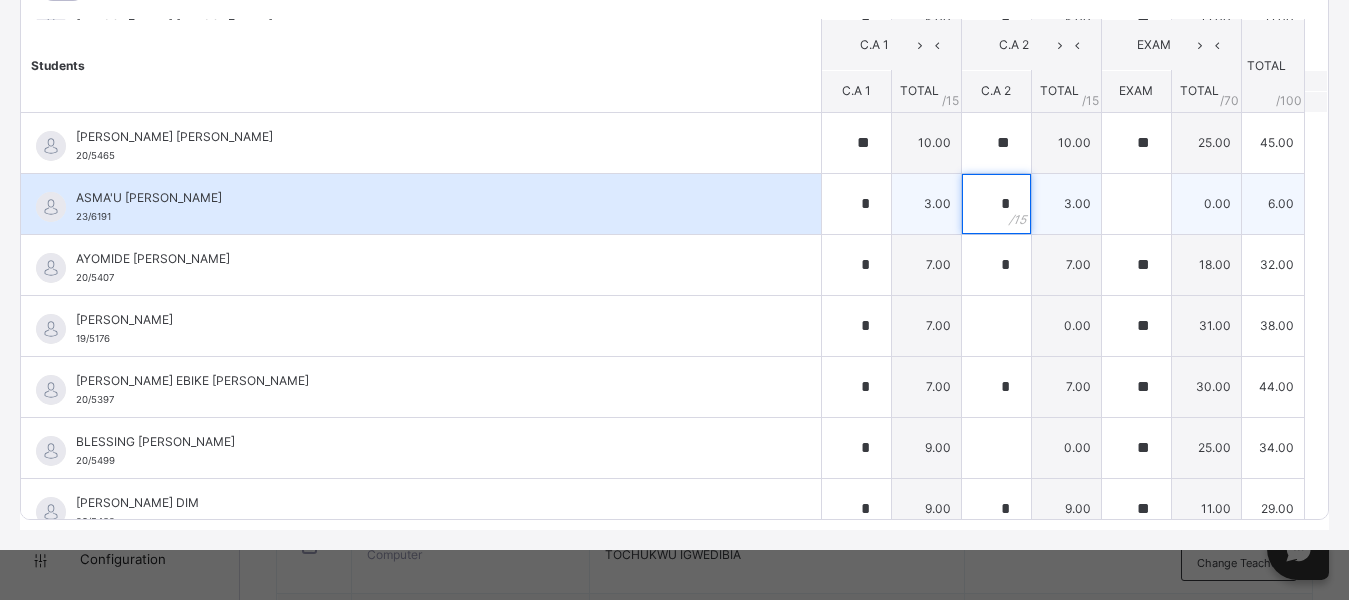 type on "*" 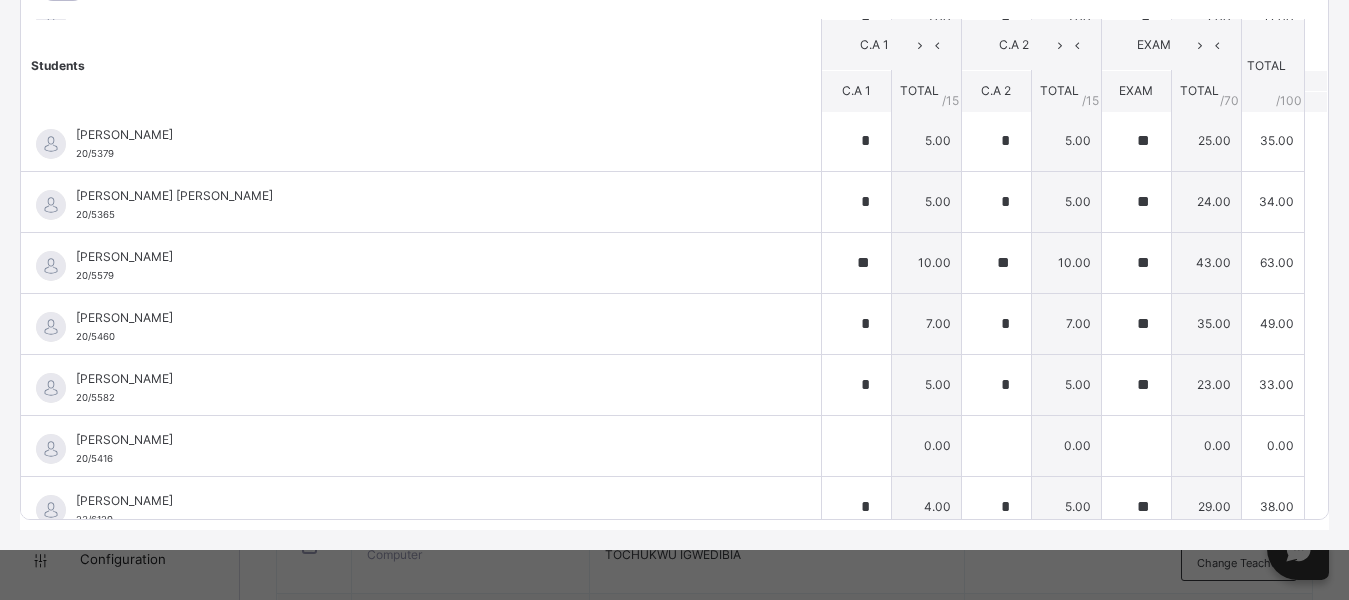 scroll, scrollTop: 0, scrollLeft: 0, axis: both 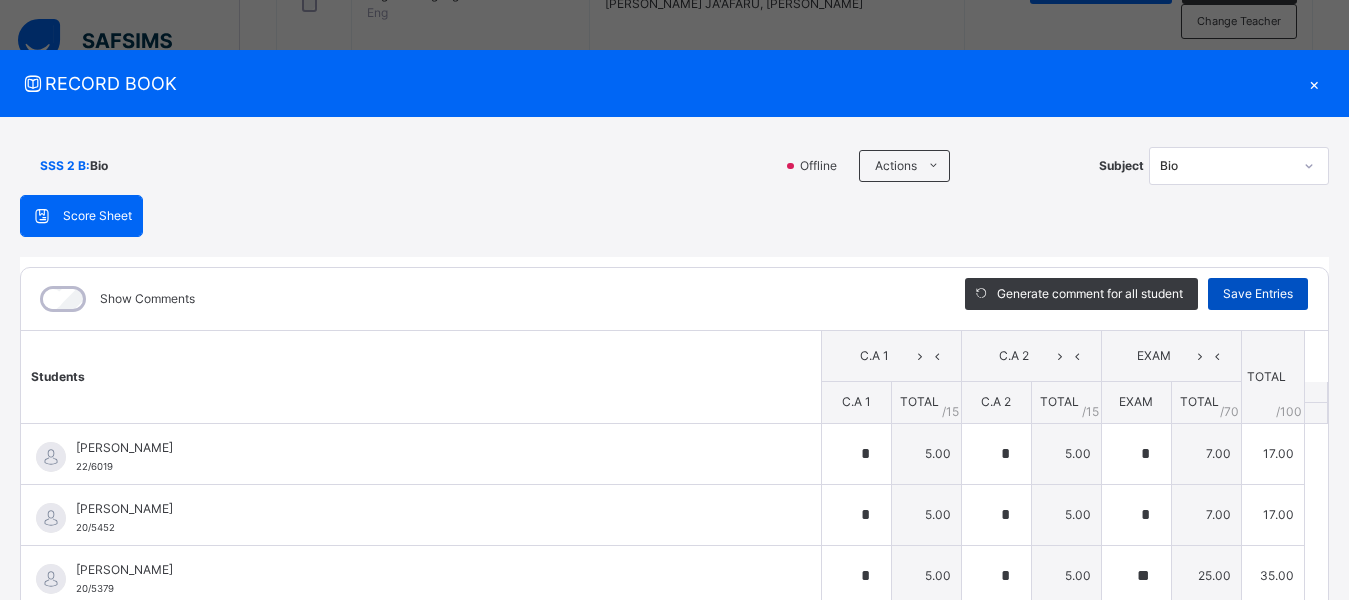 type on "**" 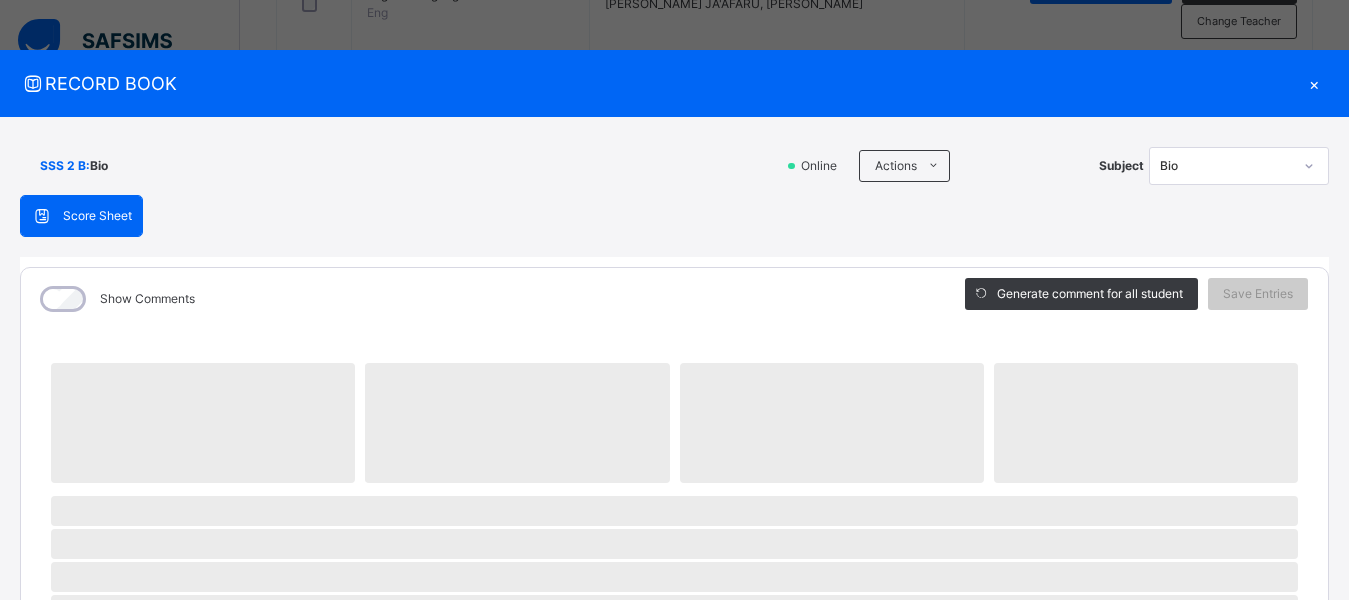 drag, startPoint x: 238, startPoint y: 596, endPoint x: 226, endPoint y: 210, distance: 386.1865 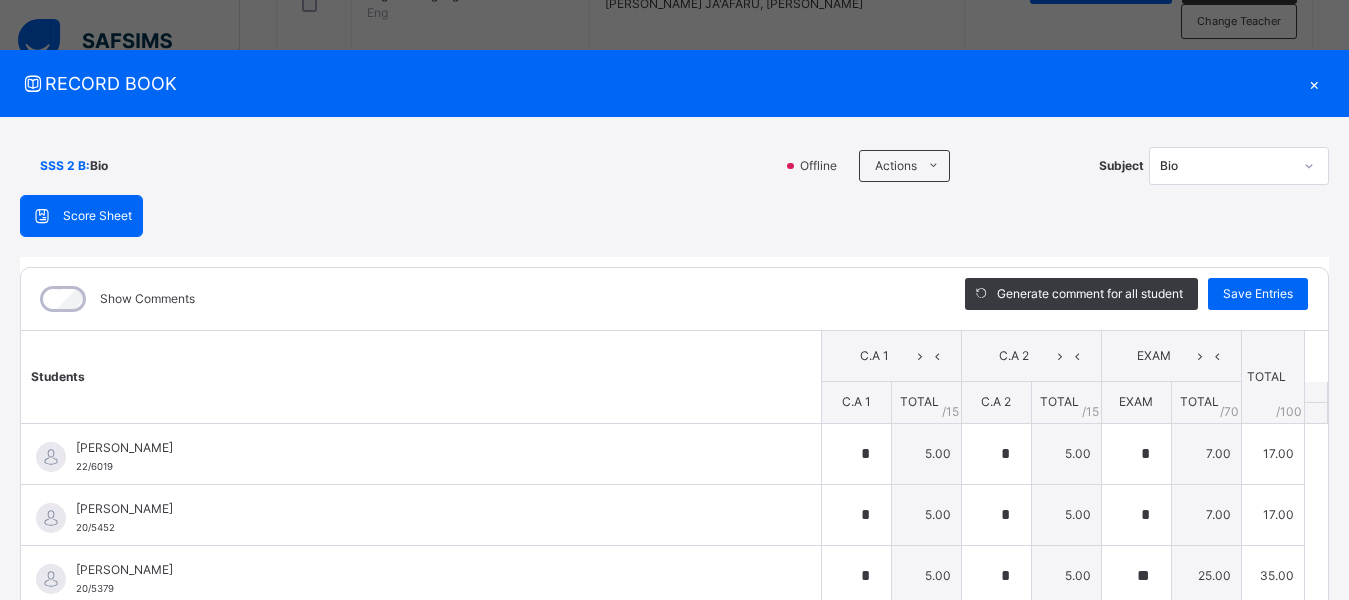 type on "*" 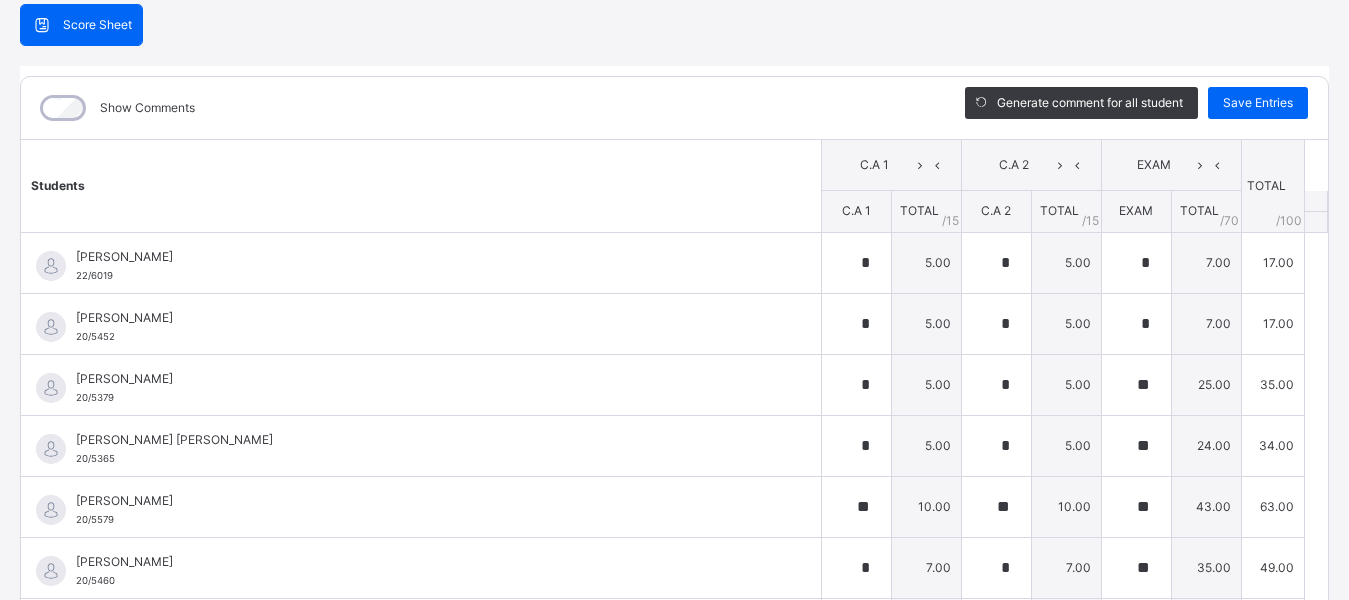 scroll, scrollTop: 311, scrollLeft: 0, axis: vertical 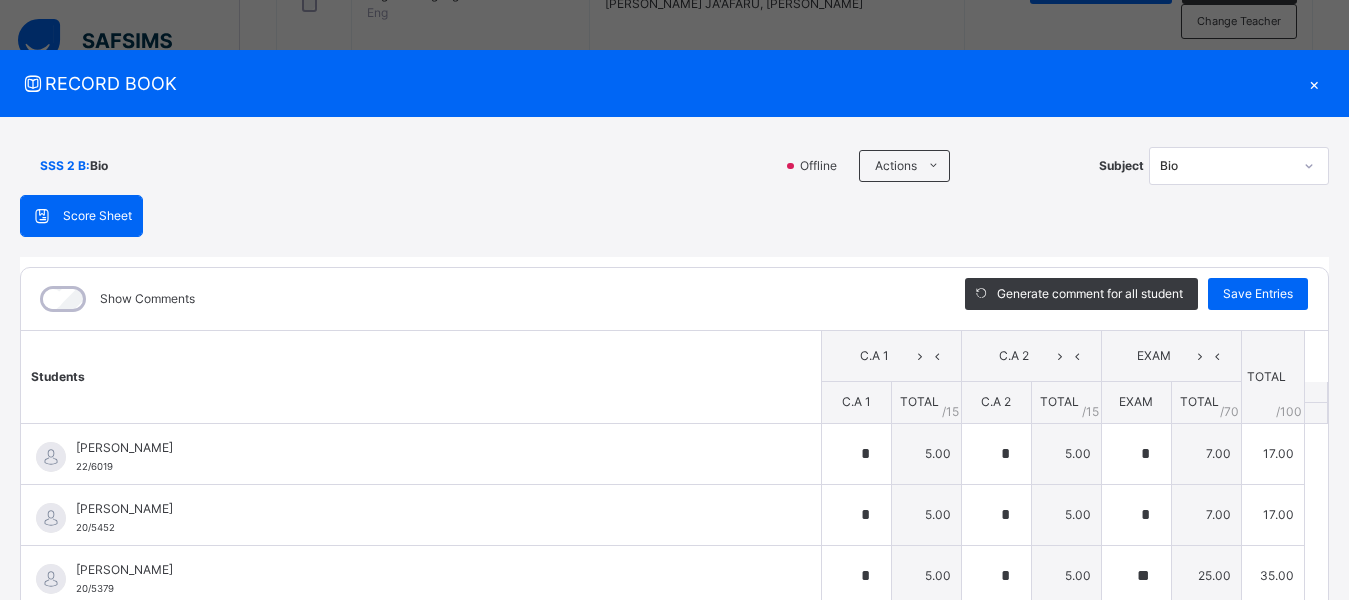 drag, startPoint x: 1302, startPoint y: 83, endPoint x: 1337, endPoint y: 84, distance: 35.014282 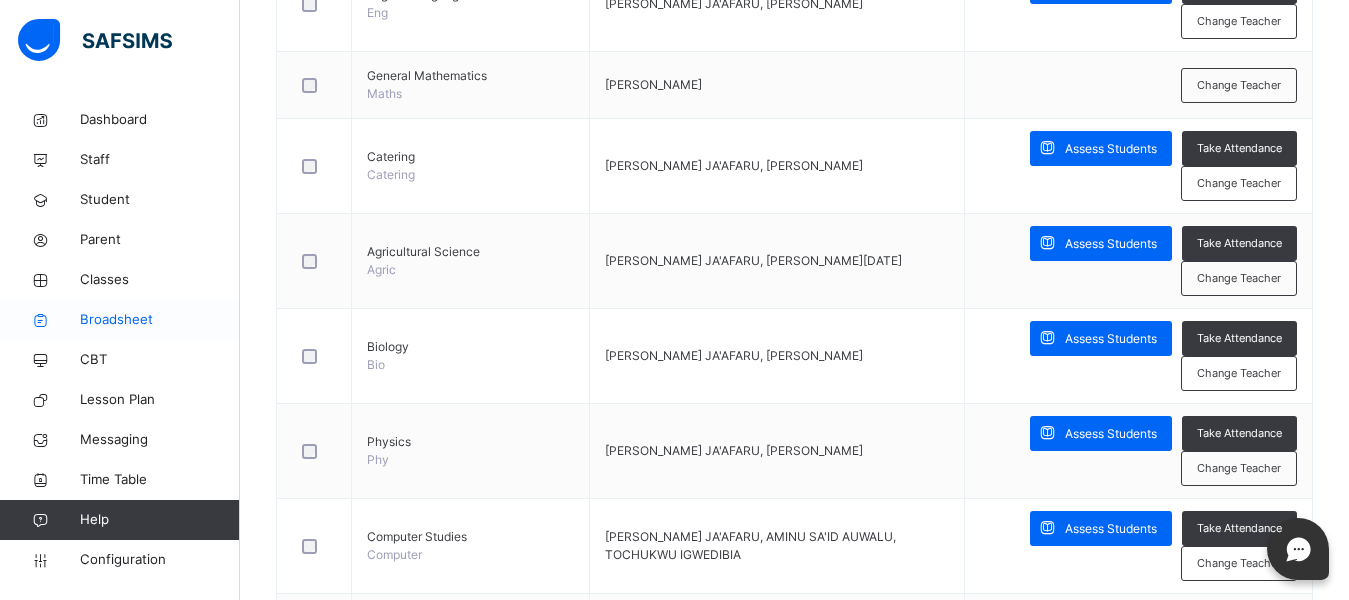 click on "Broadsheet" at bounding box center [160, 320] 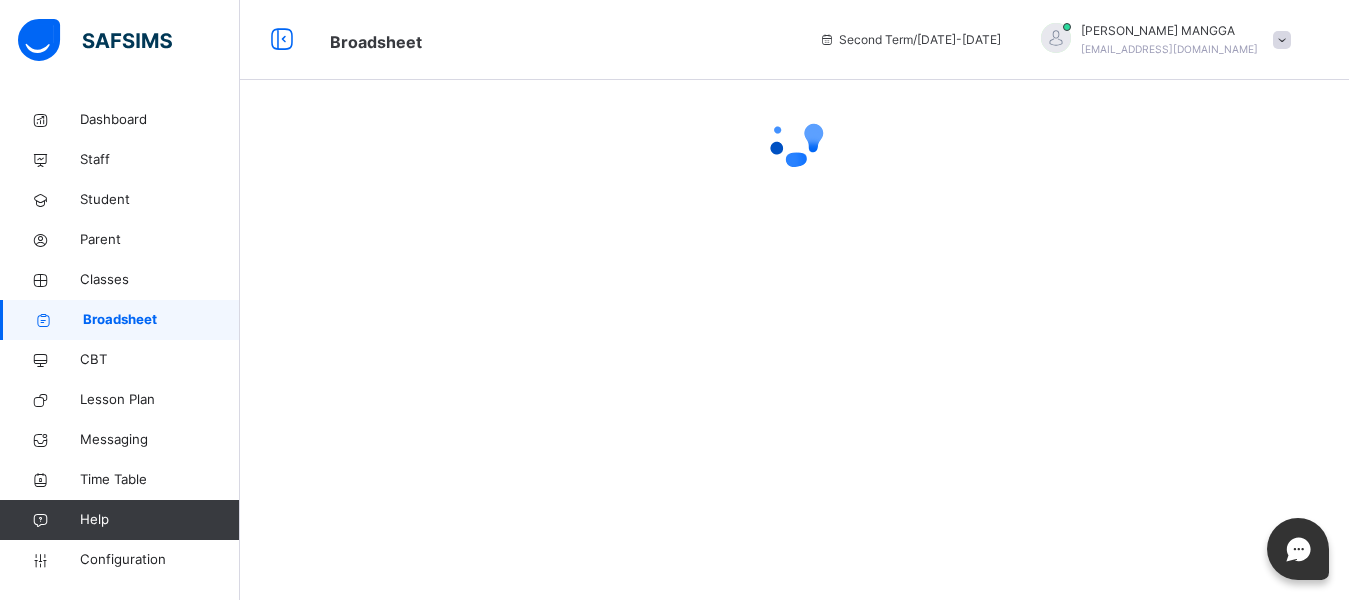 scroll, scrollTop: 0, scrollLeft: 0, axis: both 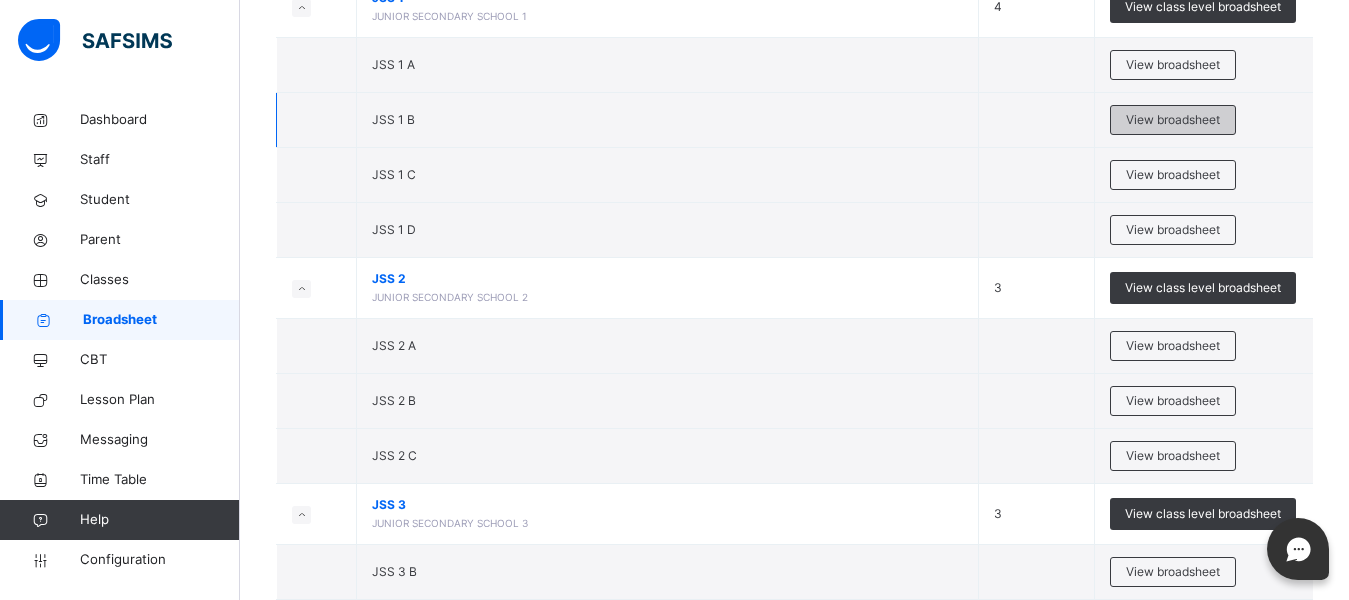 click on "View broadsheet" at bounding box center (1173, 120) 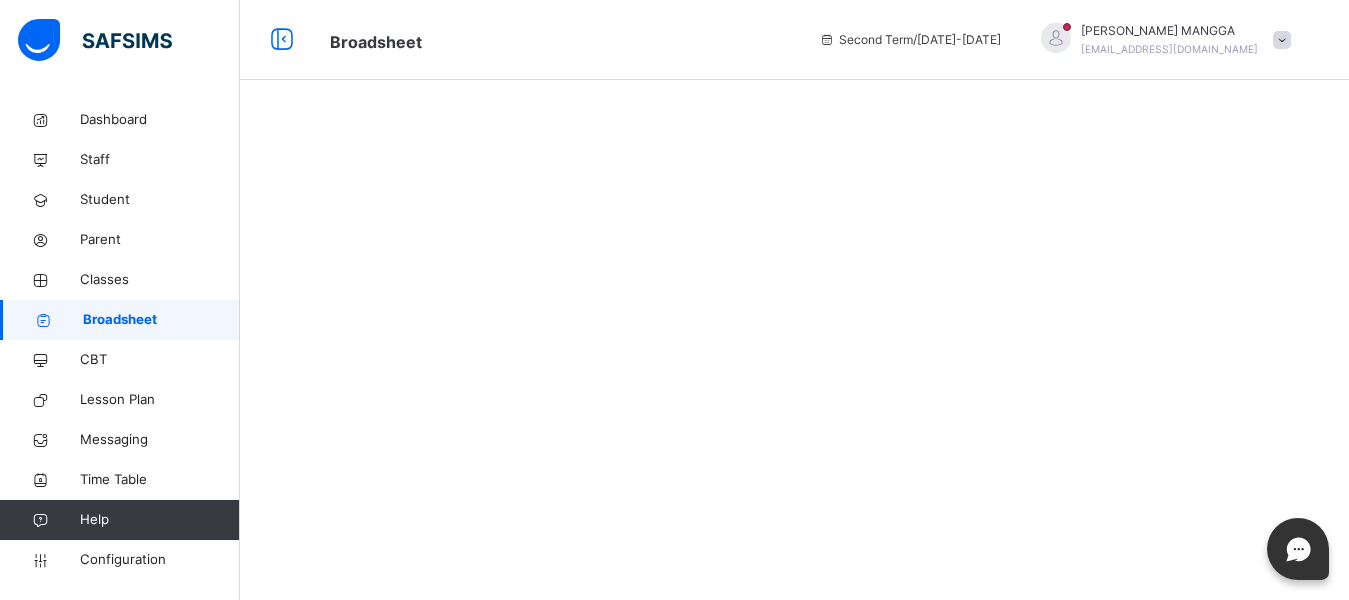scroll, scrollTop: 0, scrollLeft: 0, axis: both 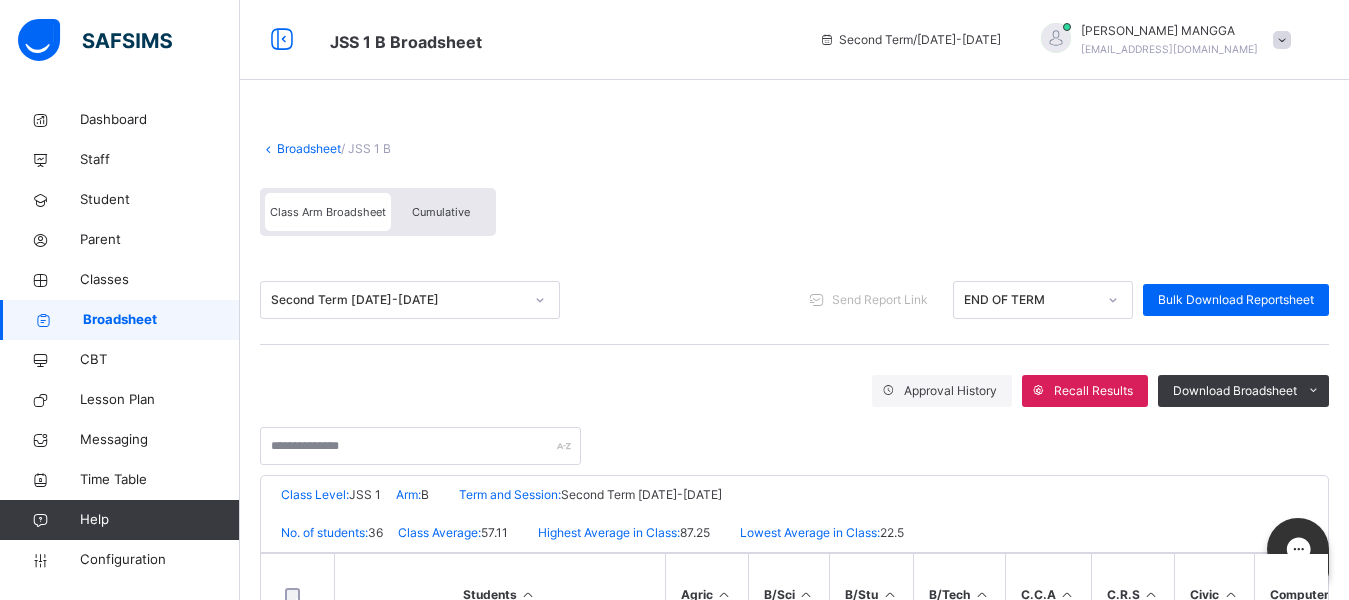 click on "Class Arm Broadsheet Cumulative" at bounding box center (794, 217) 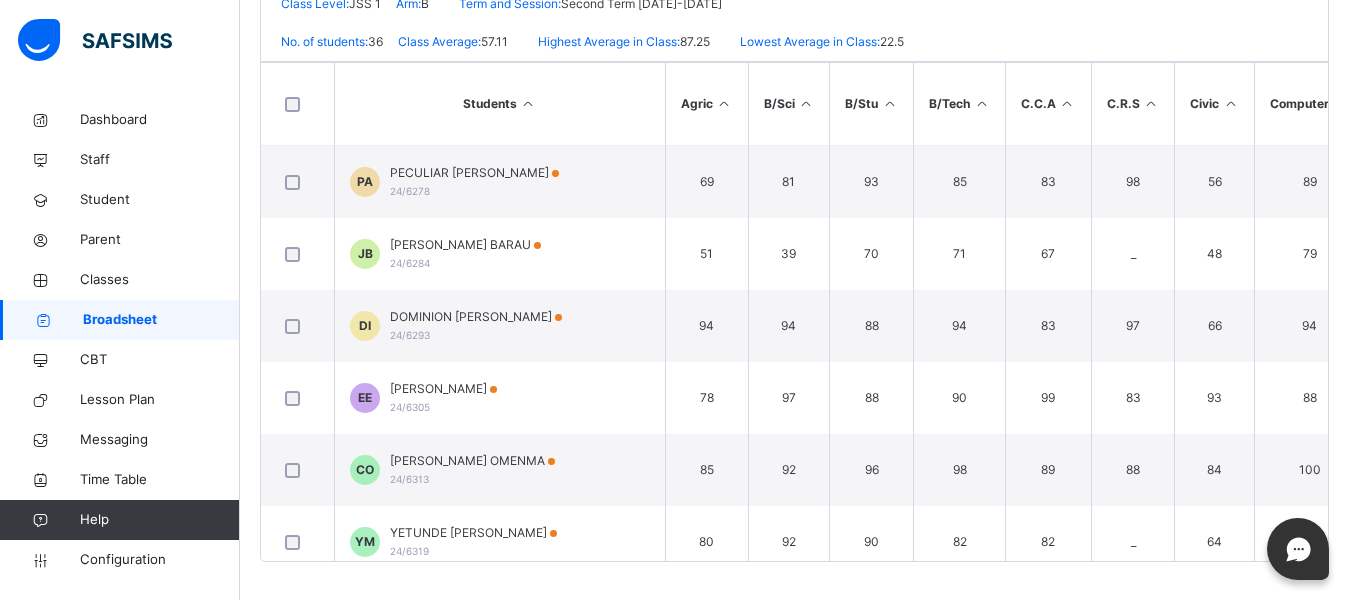 scroll, scrollTop: 483, scrollLeft: 0, axis: vertical 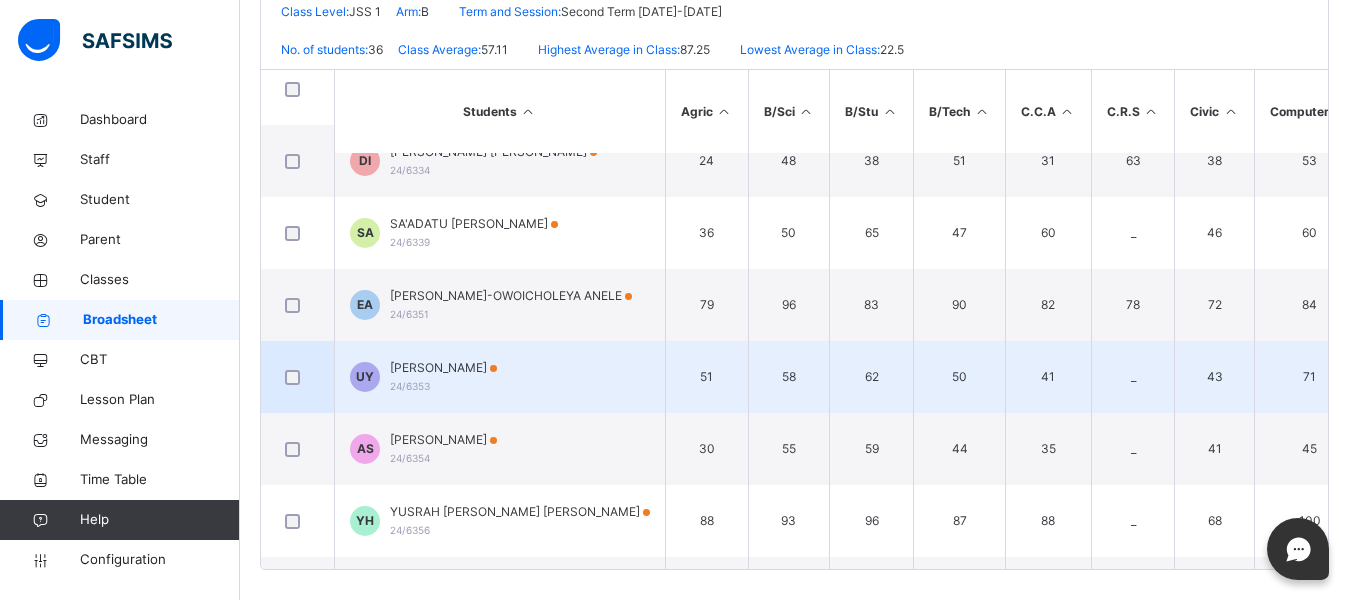 click on "UMMULKULSUM YUSUF YUSUF" at bounding box center (443, 368) 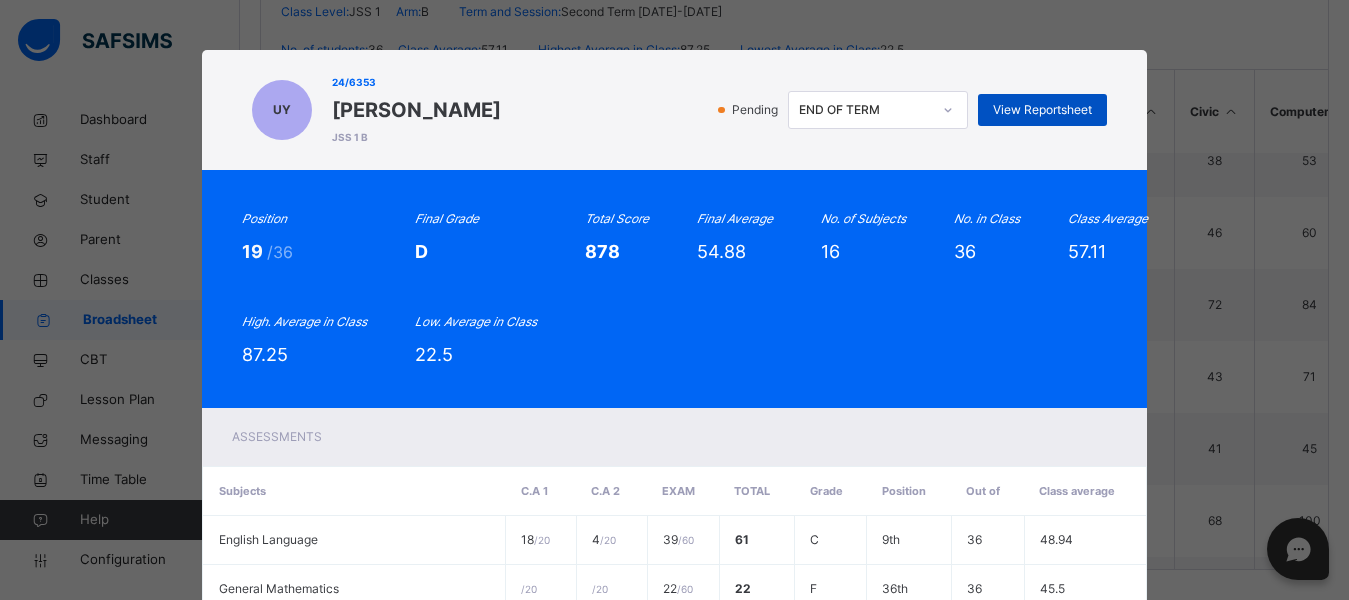 click on "View Reportsheet" at bounding box center (1042, 110) 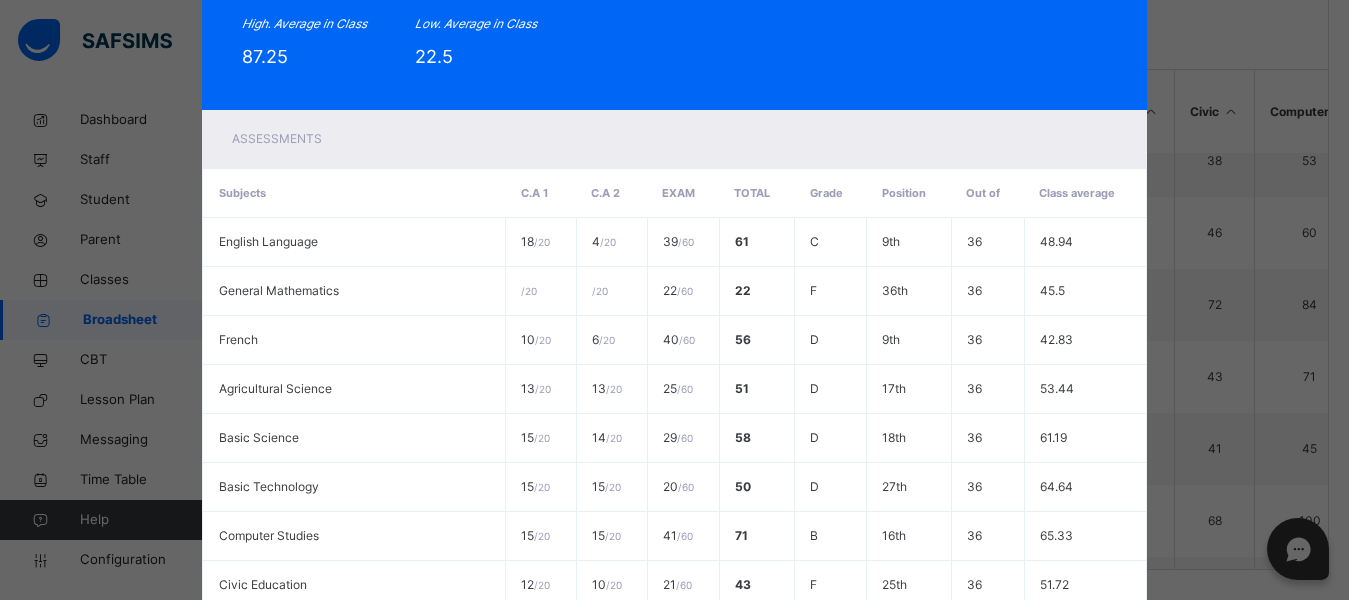 scroll, scrollTop: 618, scrollLeft: 0, axis: vertical 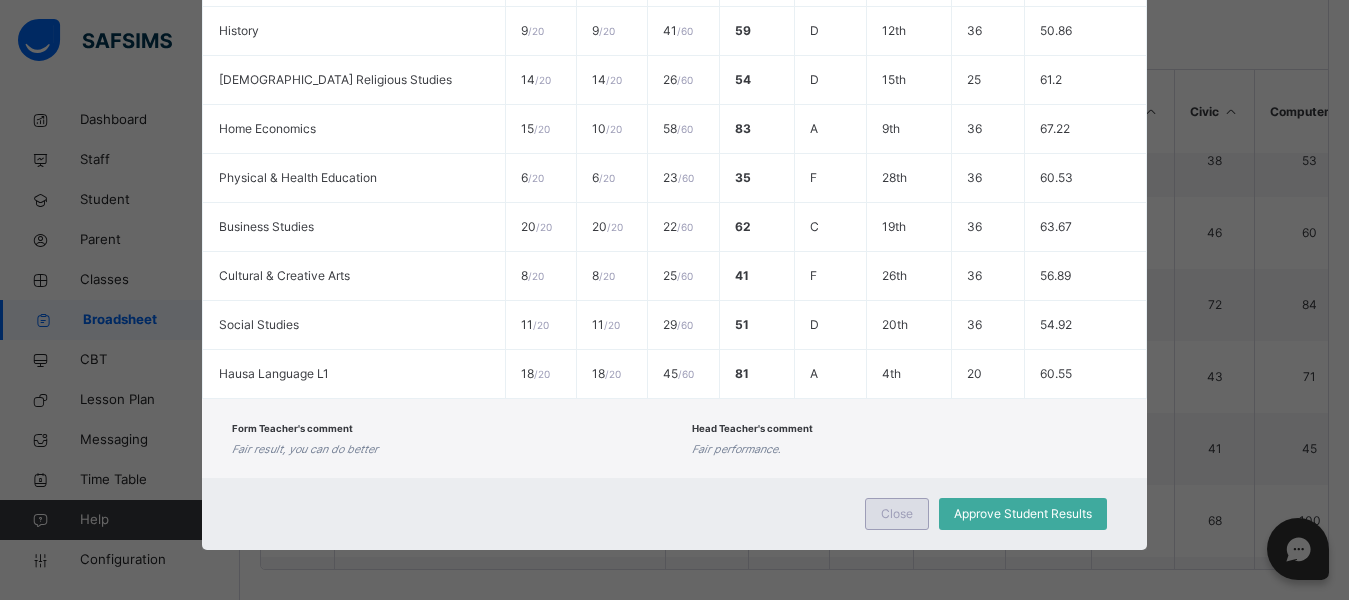 click on "Close" at bounding box center (897, 514) 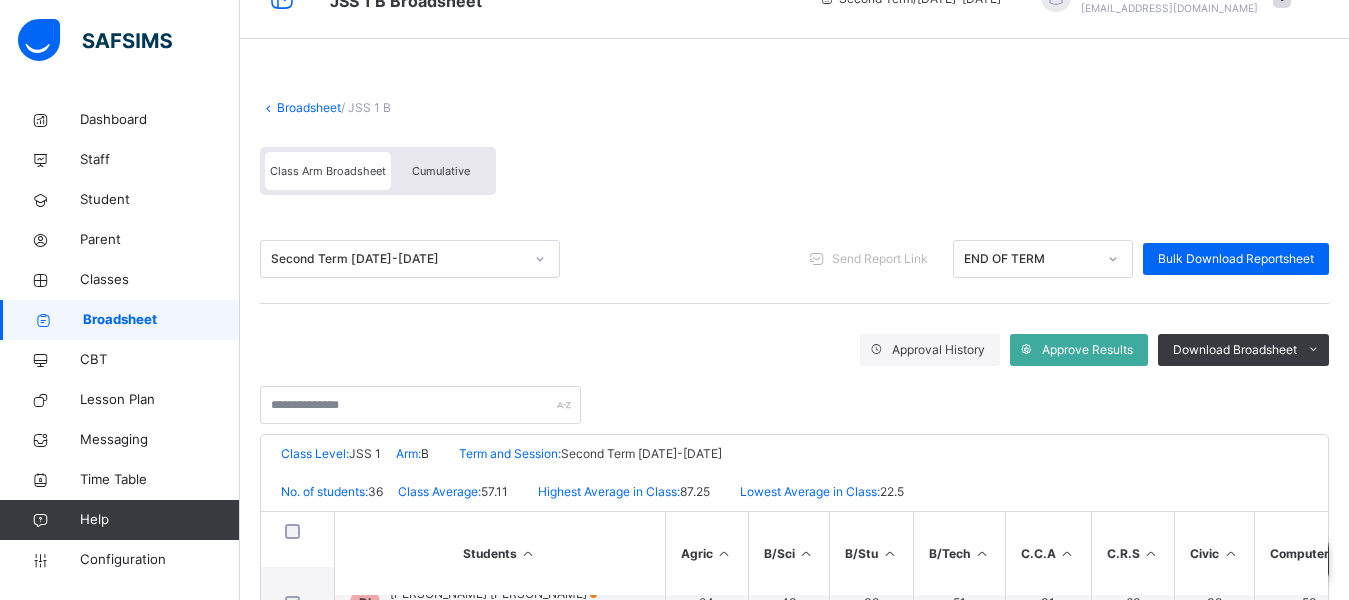 scroll, scrollTop: 0, scrollLeft: 0, axis: both 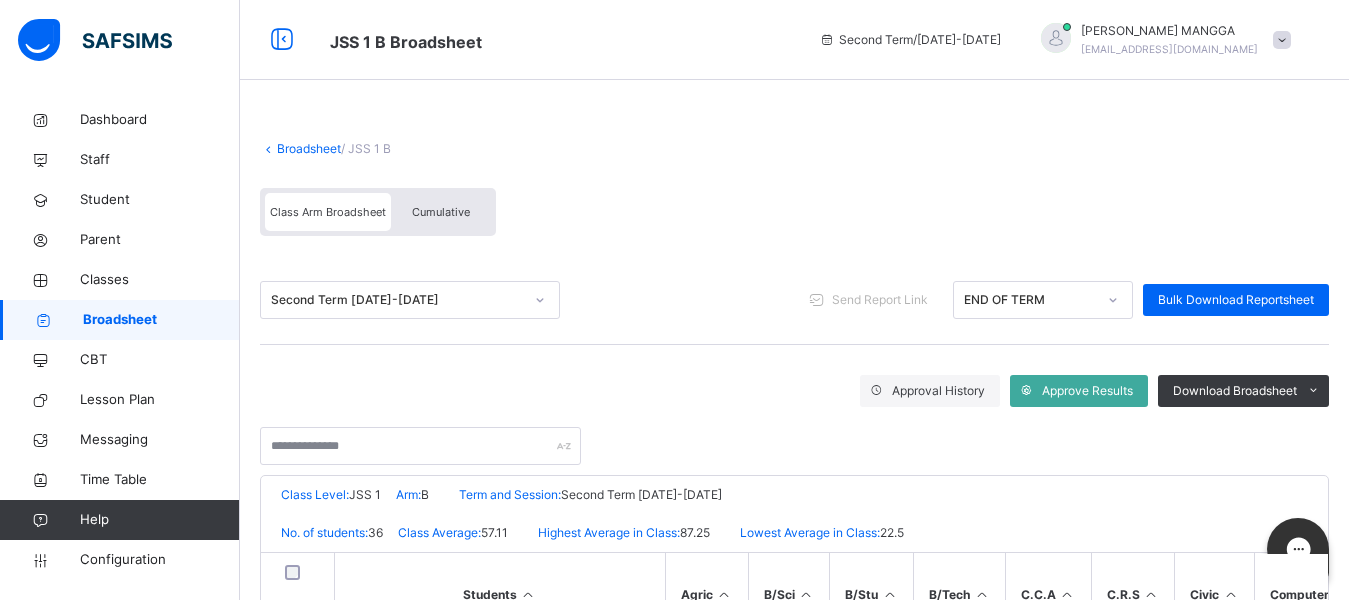 click on "Broadsheet" at bounding box center [309, 148] 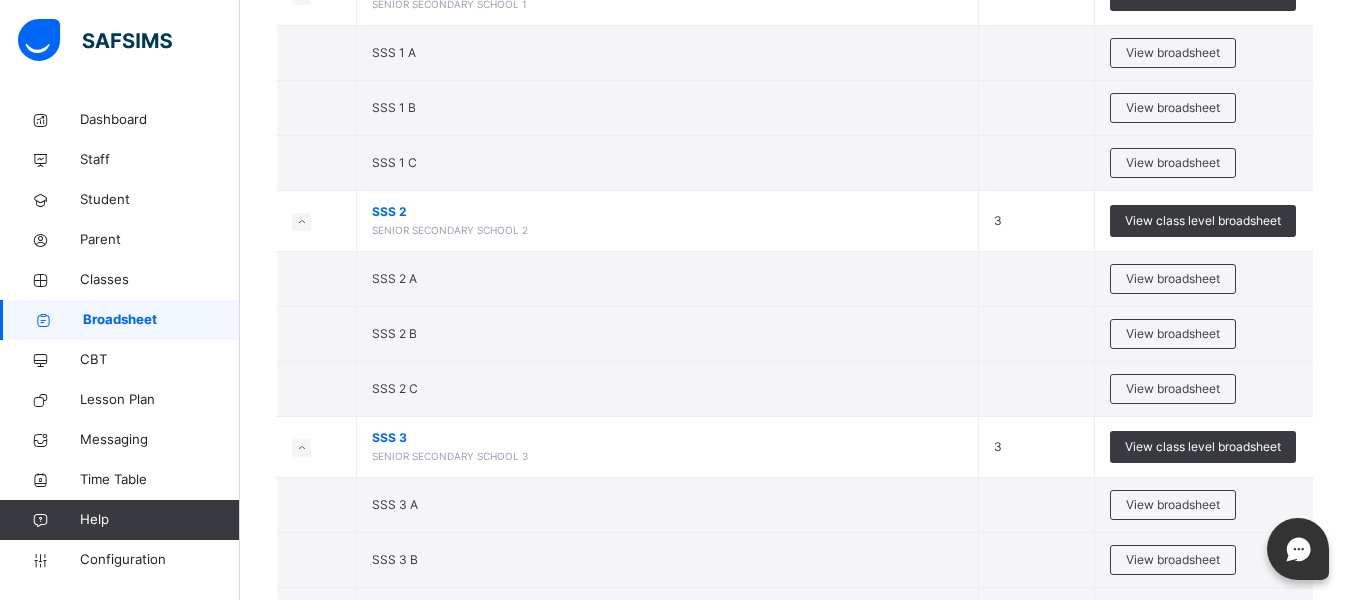 scroll, scrollTop: 2617, scrollLeft: 0, axis: vertical 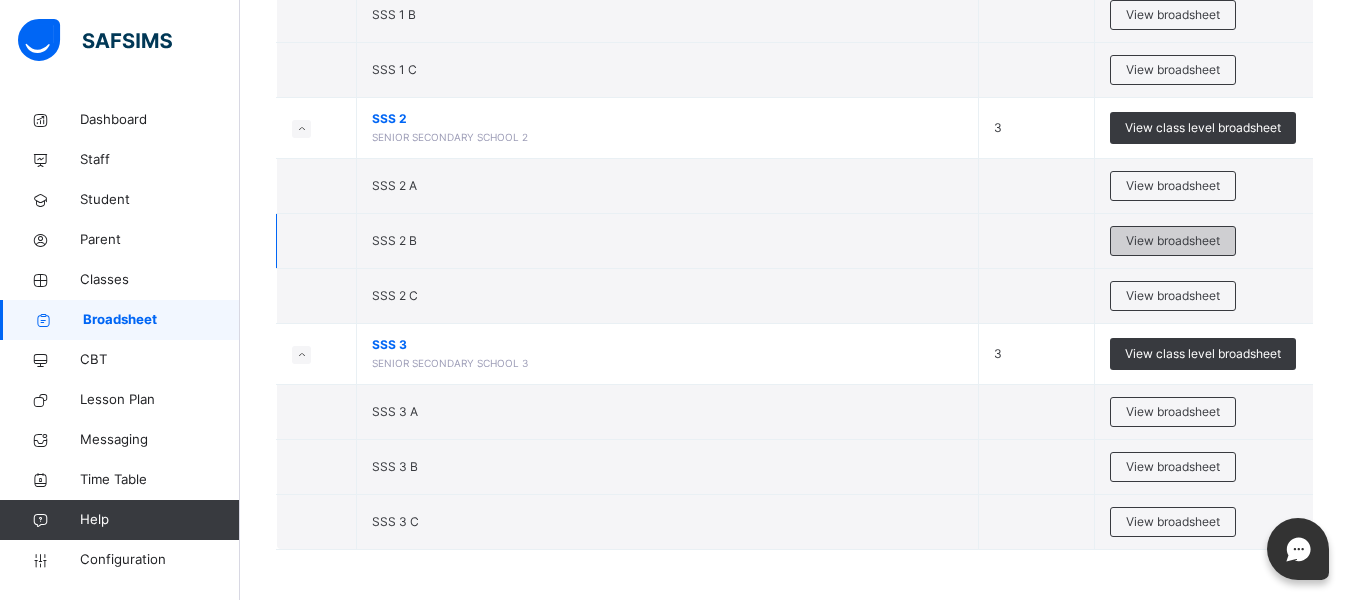click on "View broadsheet" at bounding box center [1173, 241] 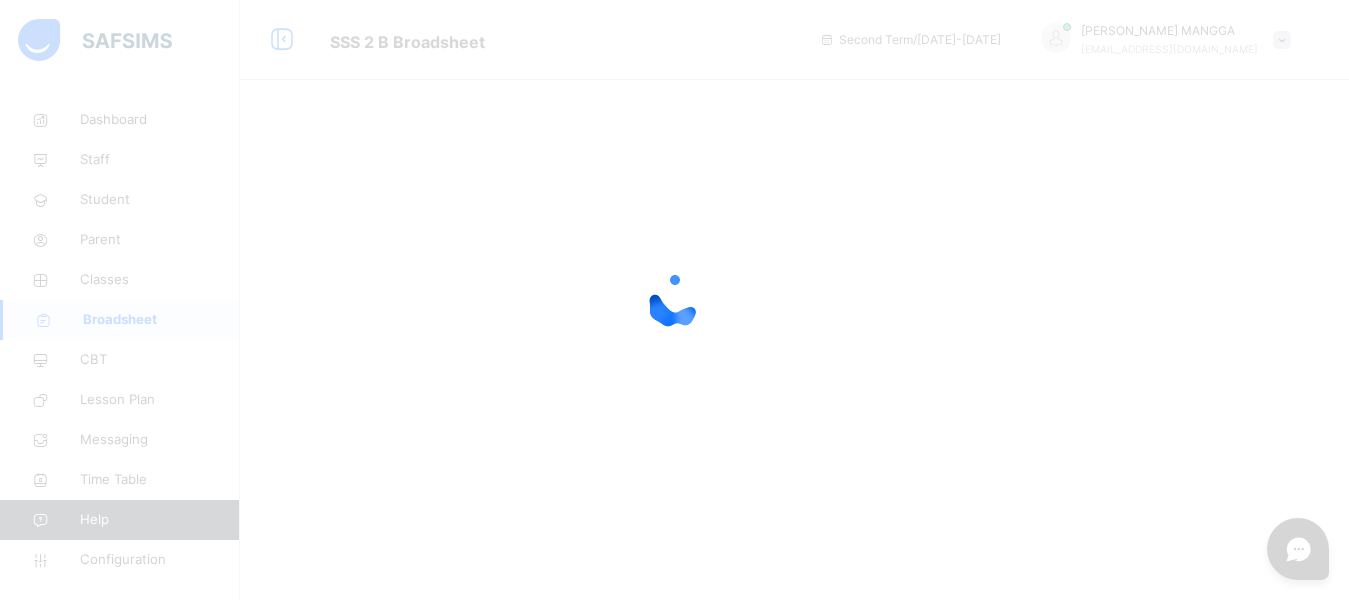 scroll, scrollTop: 0, scrollLeft: 0, axis: both 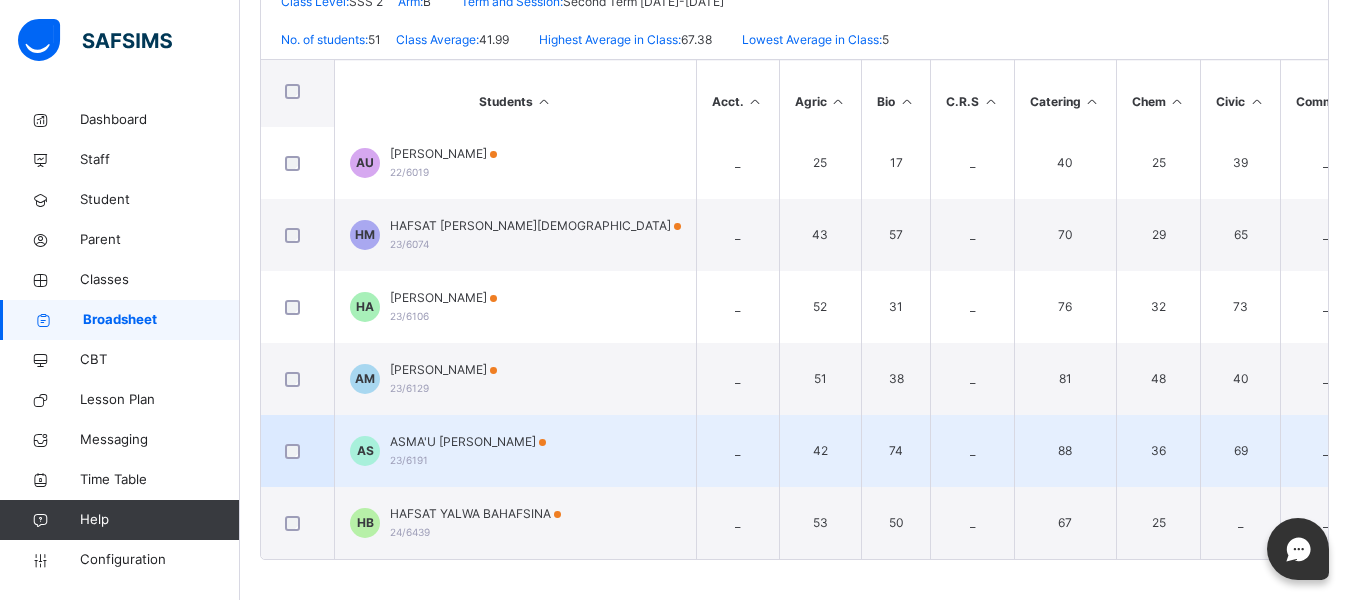 click on "ASMA'U NASIR SULAIMAN" at bounding box center (468, 442) 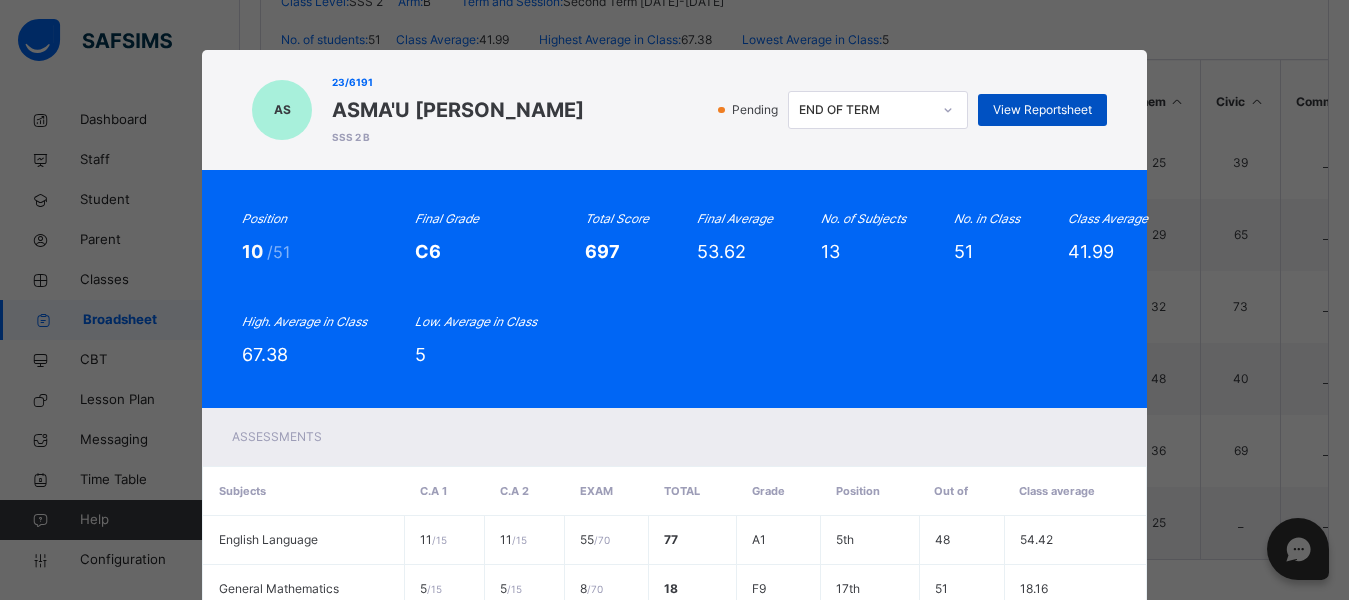 click on "View Reportsheet" at bounding box center (1042, 110) 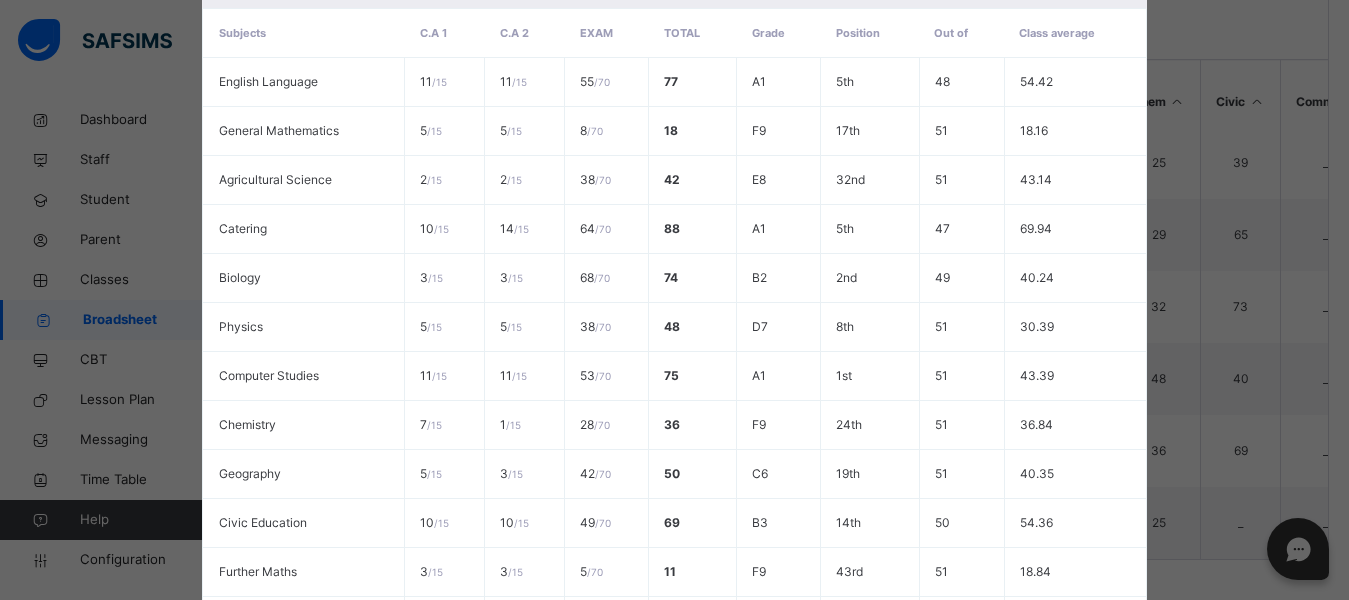 scroll, scrollTop: 754, scrollLeft: 0, axis: vertical 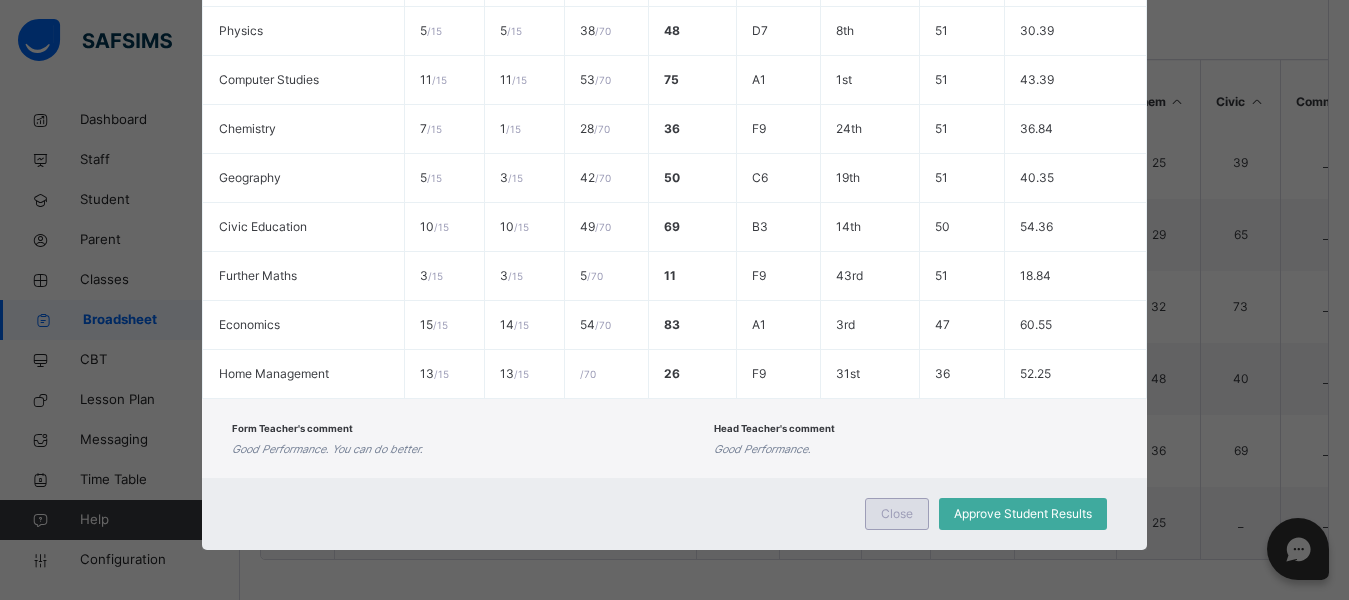 click on "Close" at bounding box center [897, 514] 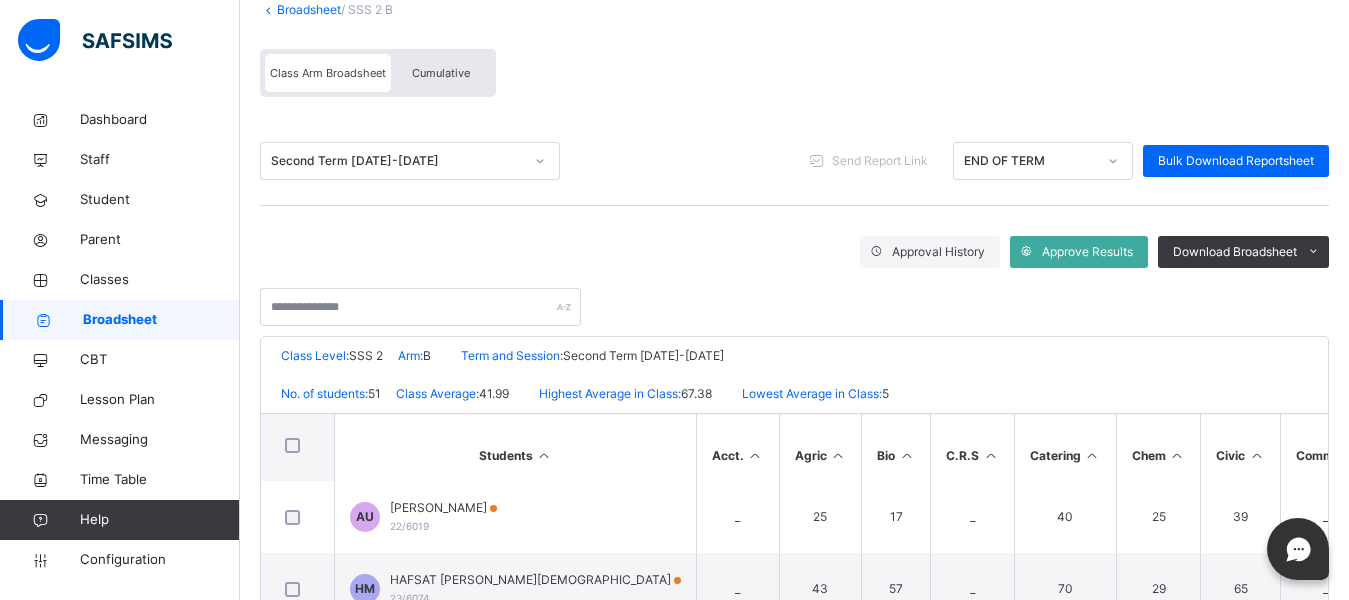scroll, scrollTop: 0, scrollLeft: 0, axis: both 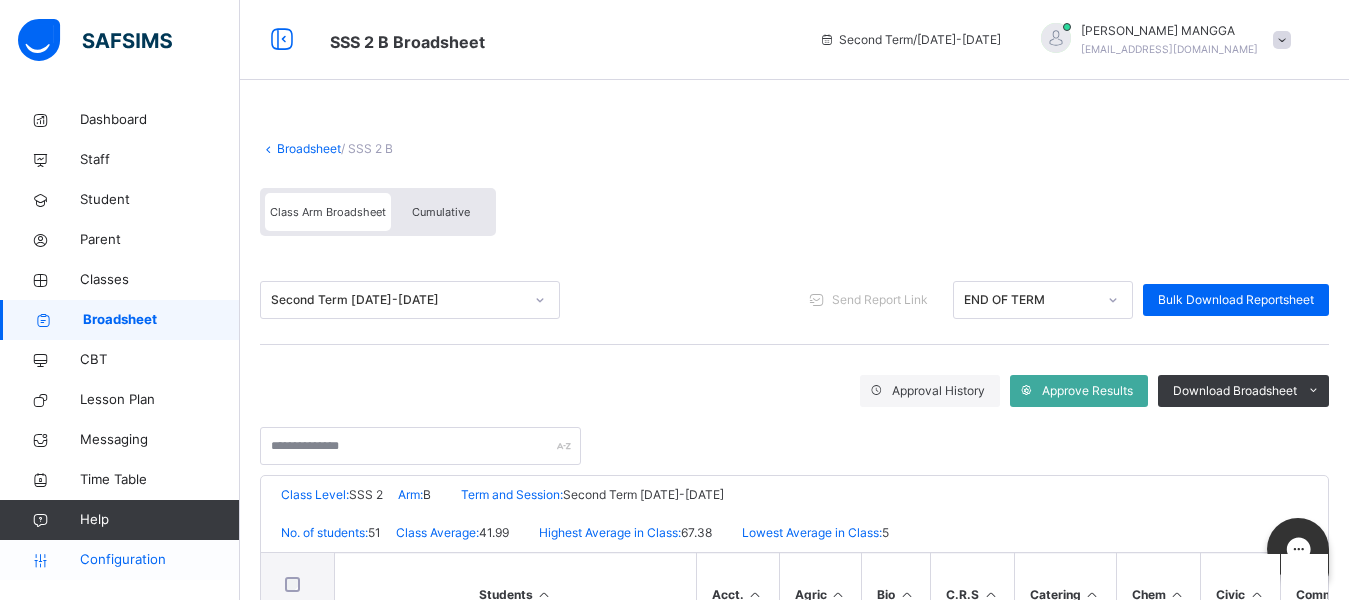 click on "Configuration" at bounding box center [159, 560] 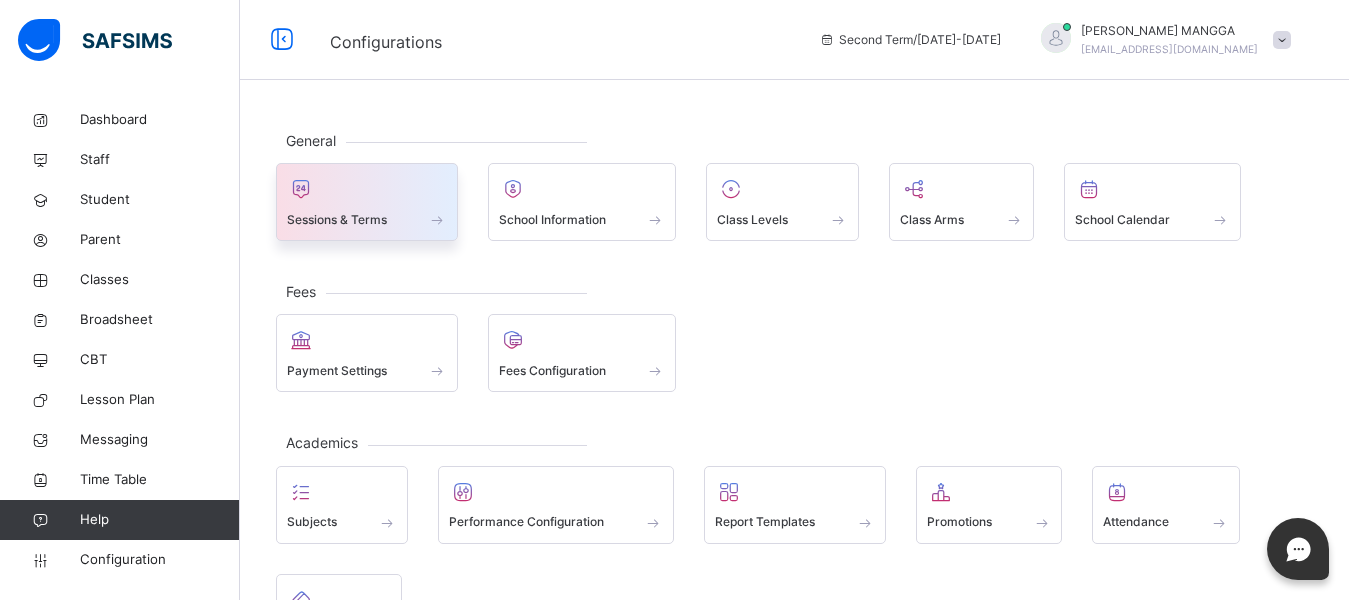 click at bounding box center [367, 189] 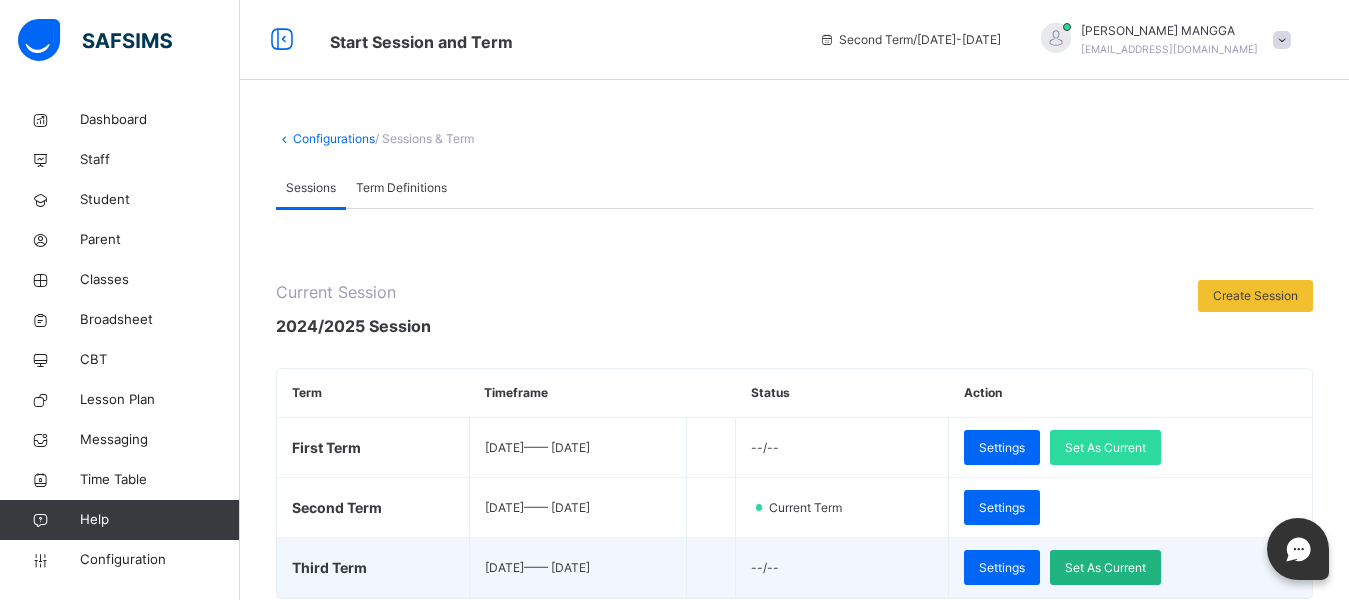 click on "Set As Current" at bounding box center (1105, 568) 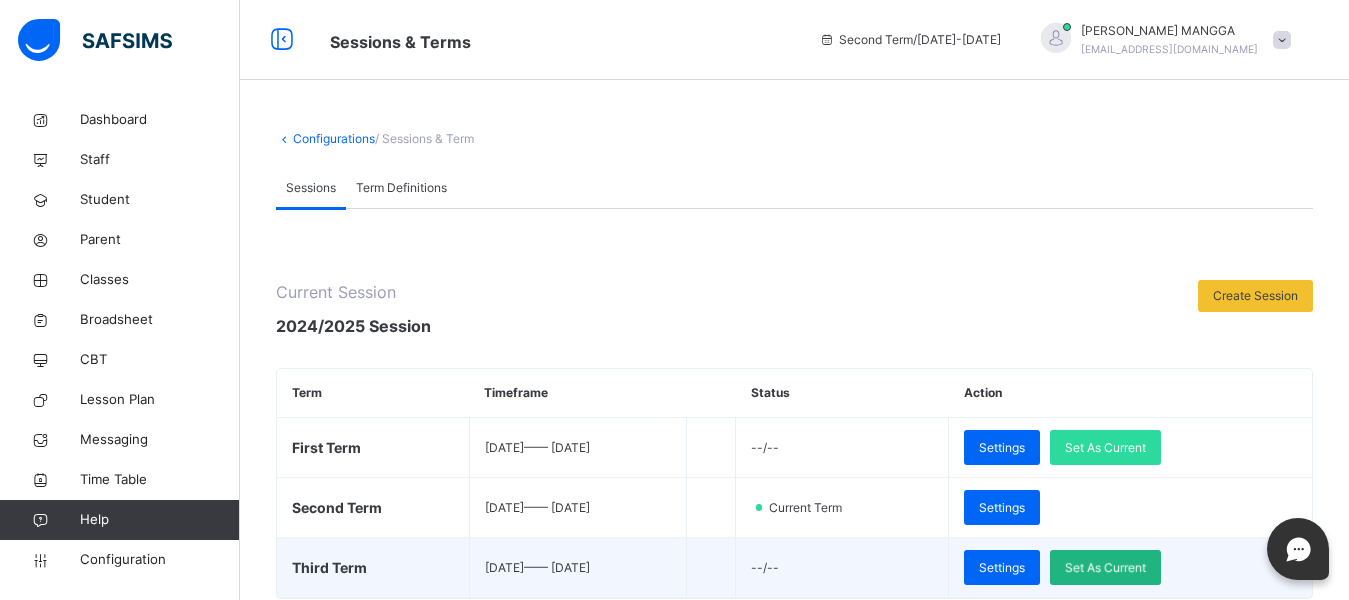 click on "Set As Current" at bounding box center [1105, 568] 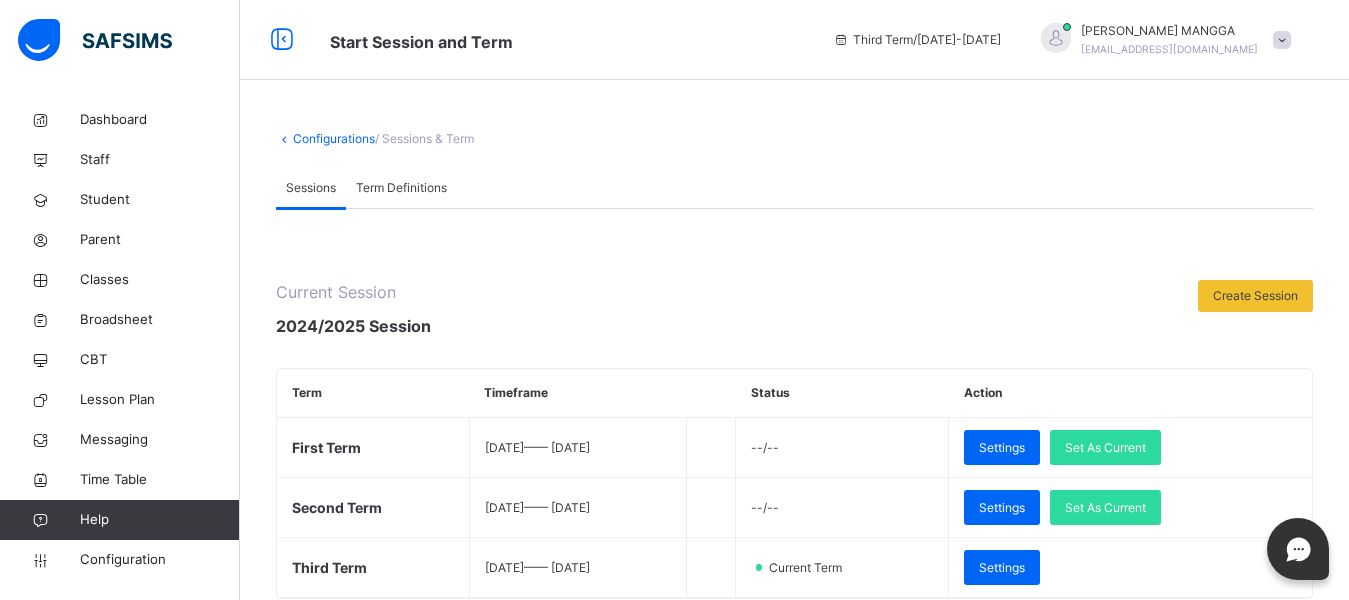 click at bounding box center [1282, 40] 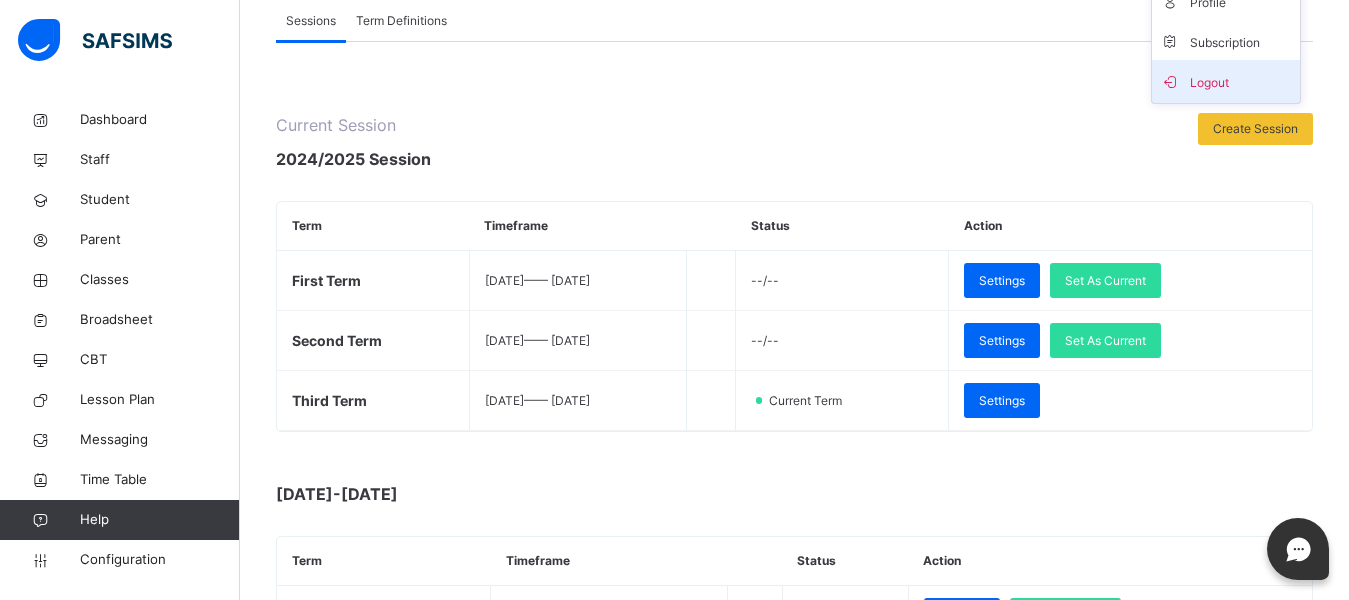 scroll, scrollTop: 200, scrollLeft: 0, axis: vertical 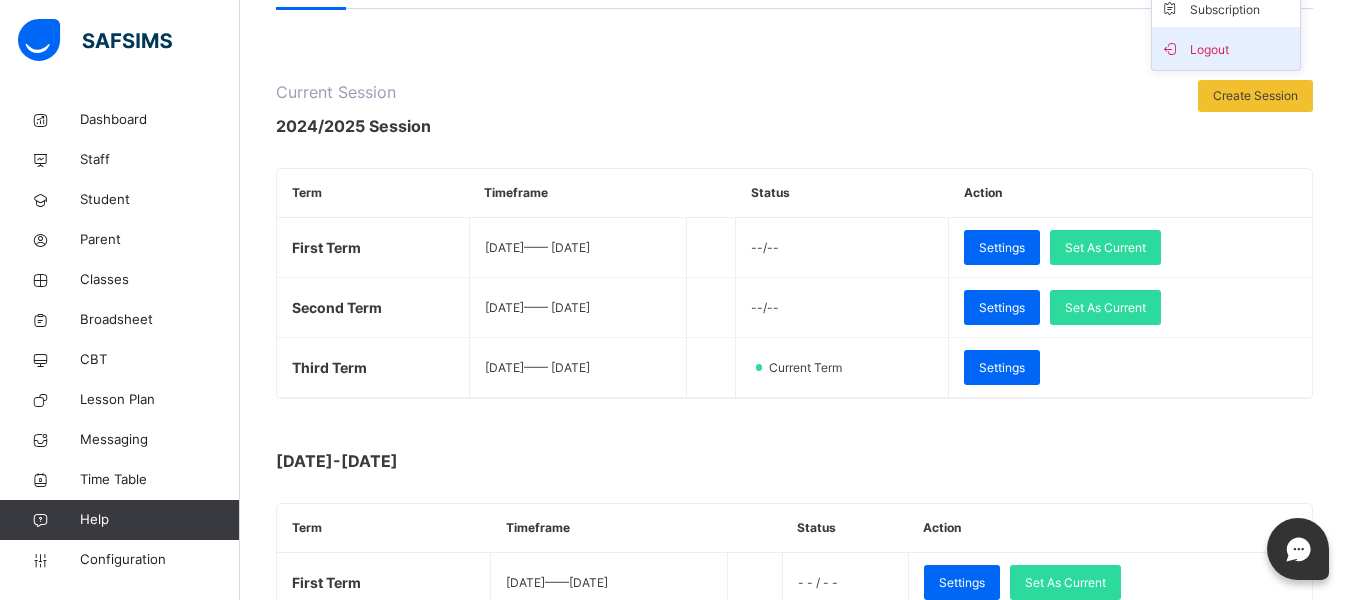 click on "Logout" at bounding box center [1226, 48] 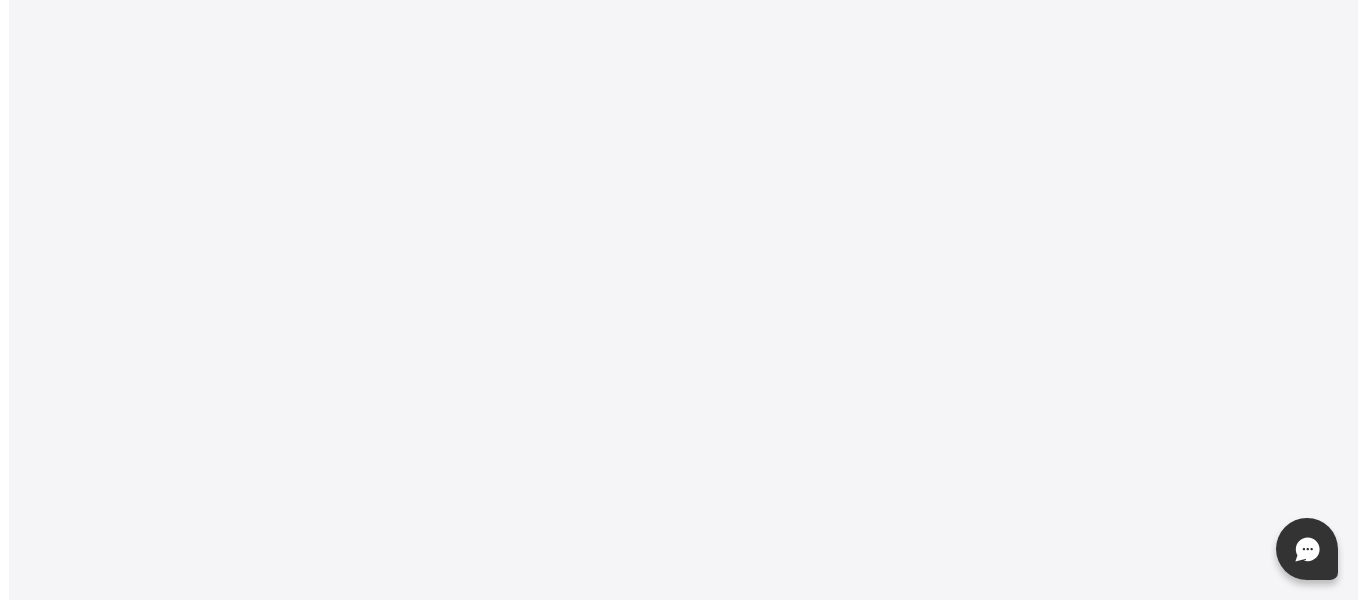 scroll, scrollTop: 0, scrollLeft: 0, axis: both 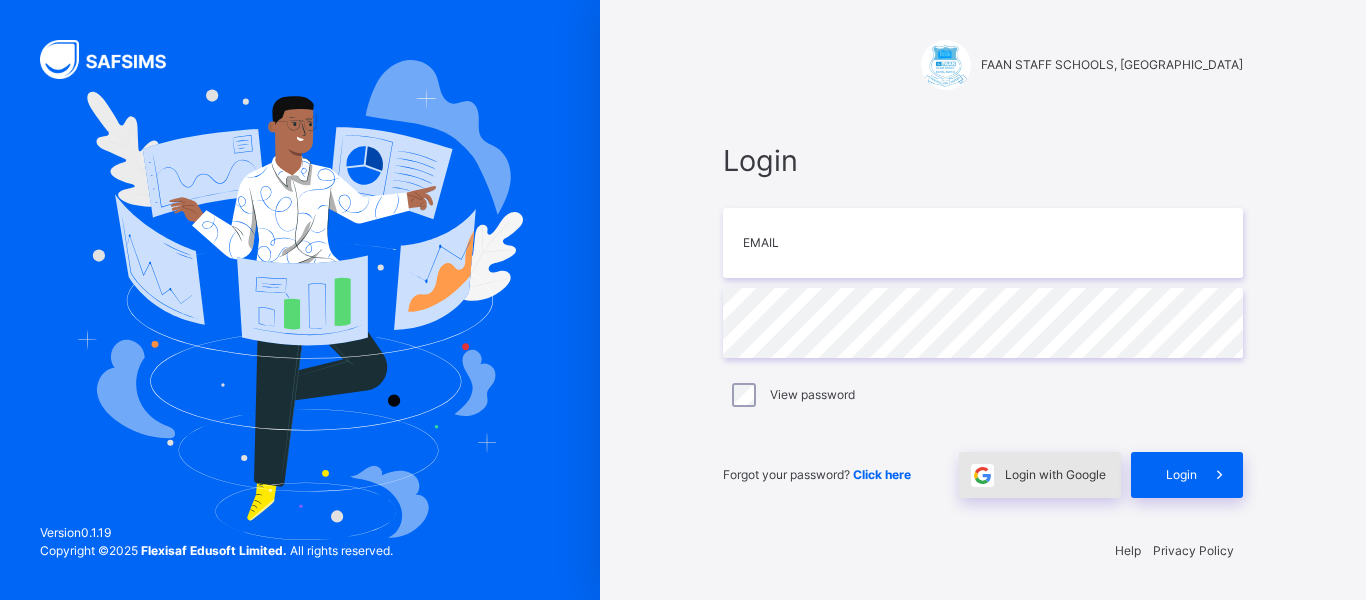 click on "Login with Google" at bounding box center (1055, 475) 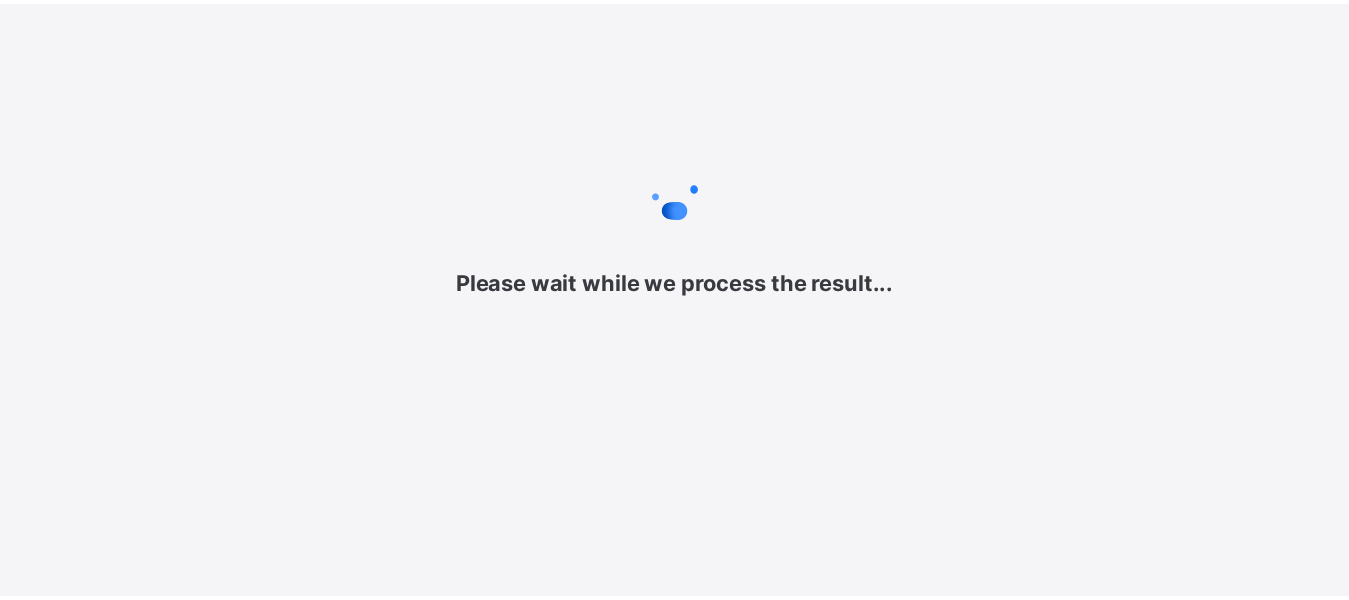 scroll, scrollTop: 0, scrollLeft: 0, axis: both 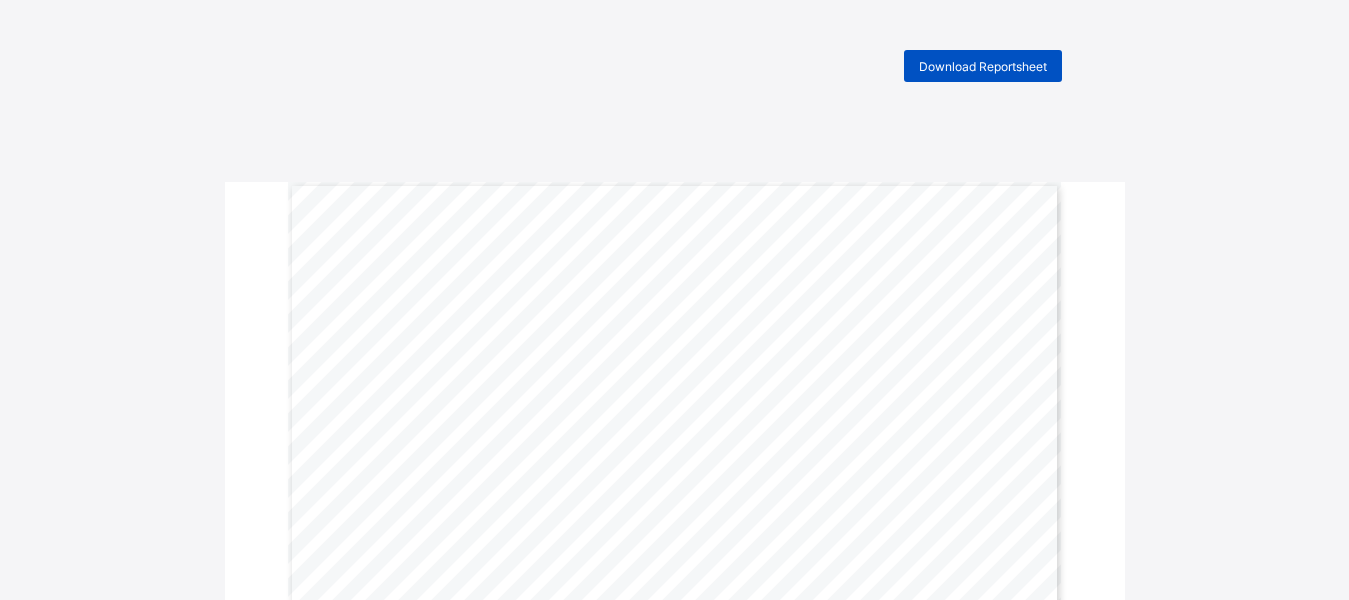 click on "Download Reportsheet" at bounding box center (983, 66) 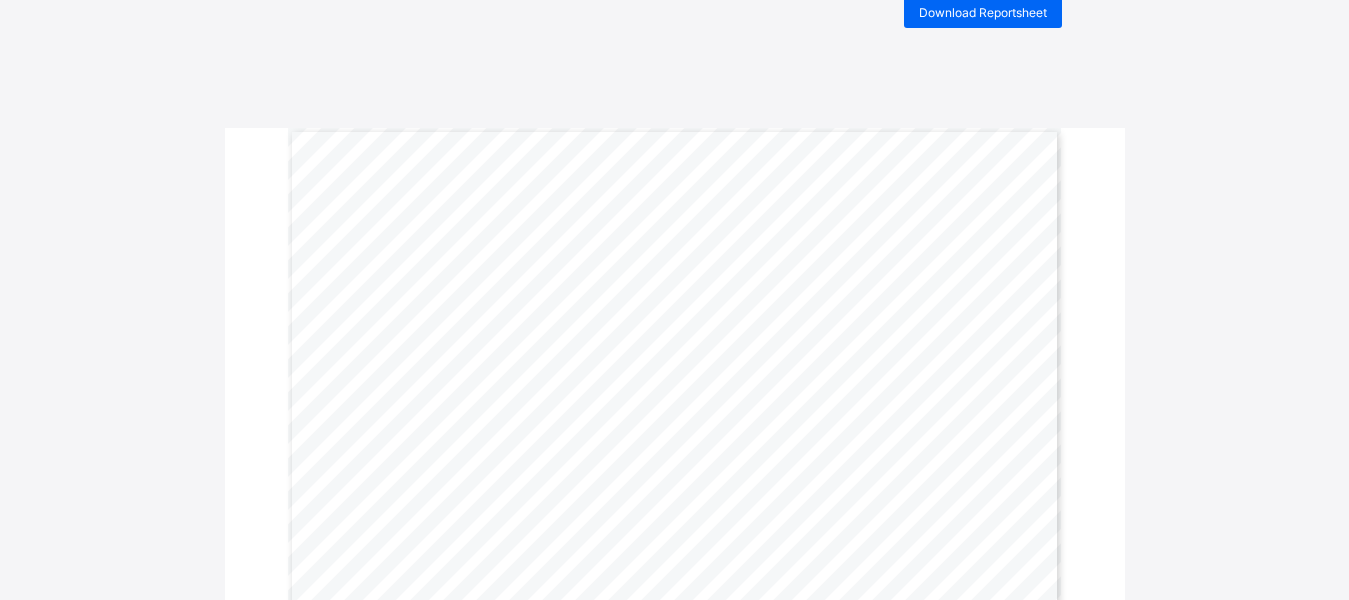scroll, scrollTop: 0, scrollLeft: 0, axis: both 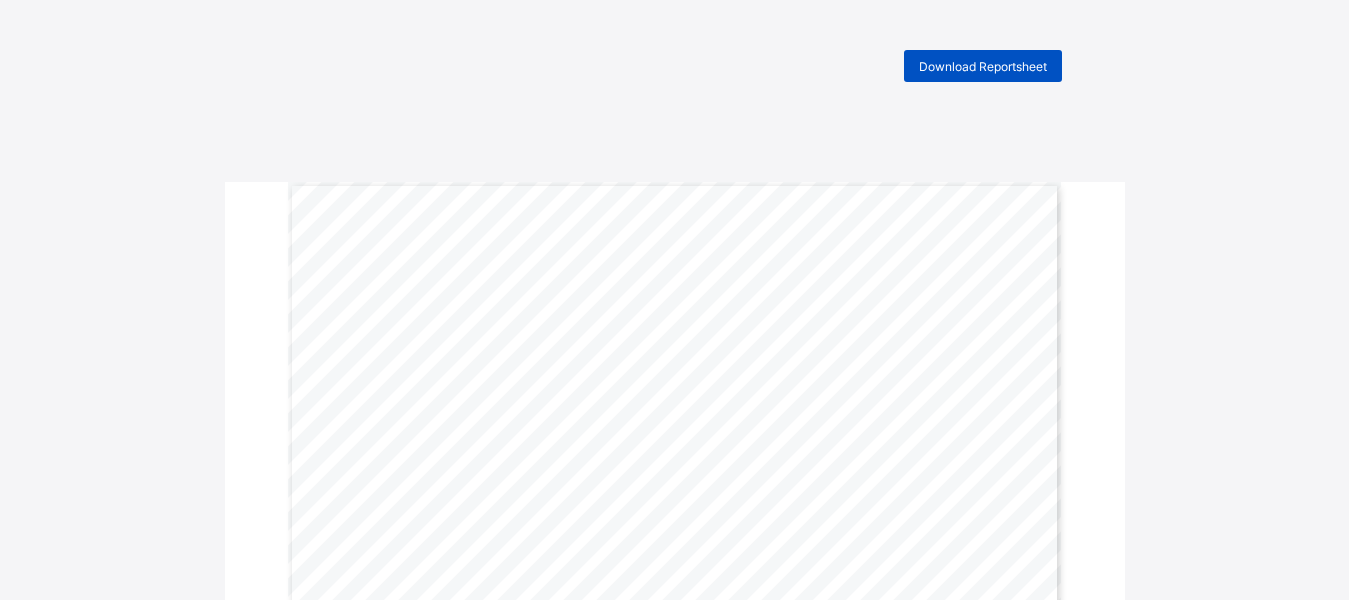 click on "Download Reportsheet" at bounding box center (983, 66) 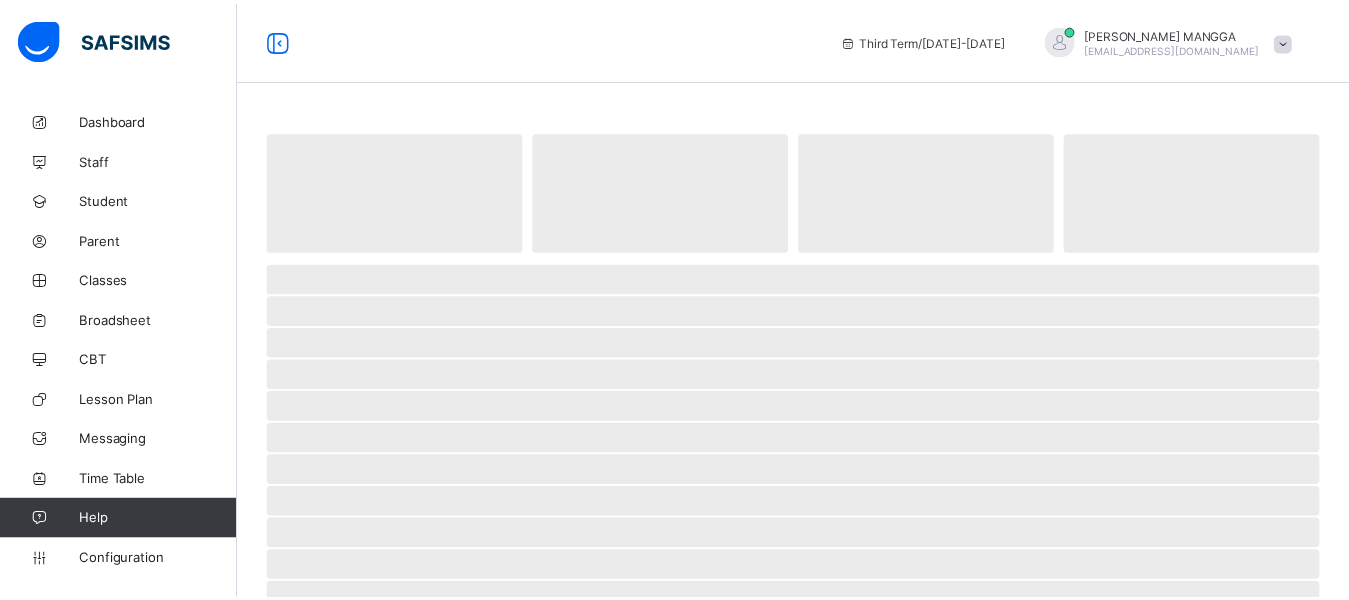 scroll, scrollTop: 0, scrollLeft: 0, axis: both 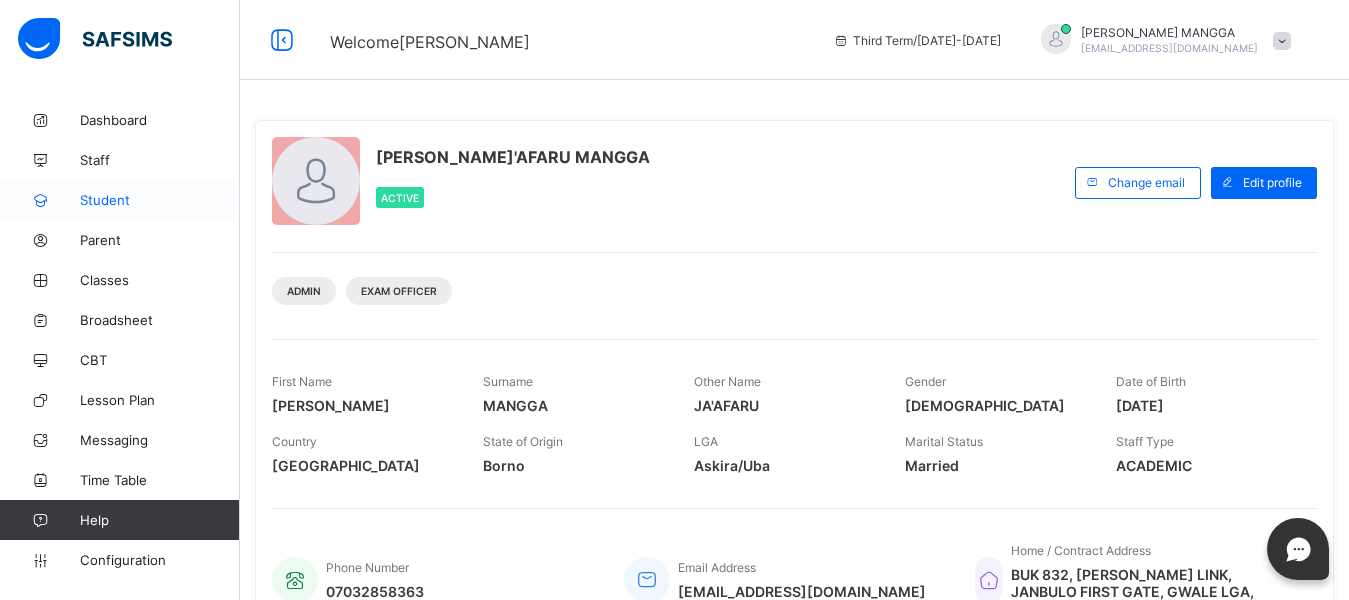 click on "Student" at bounding box center [160, 200] 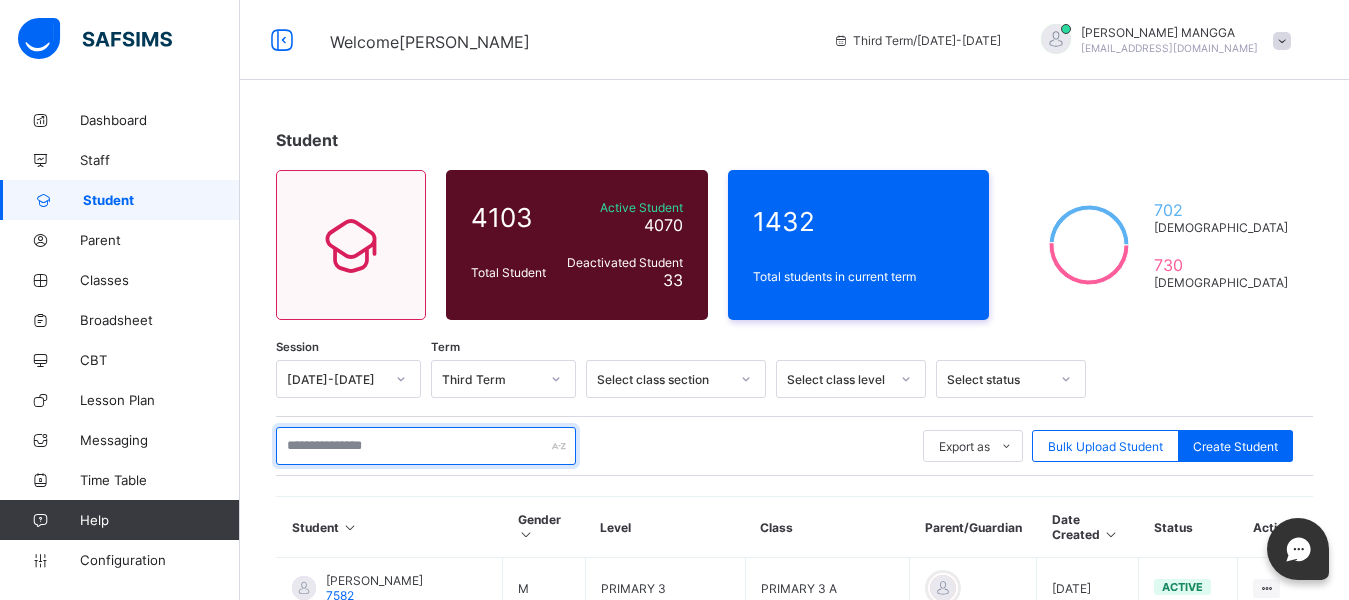 click at bounding box center (426, 446) 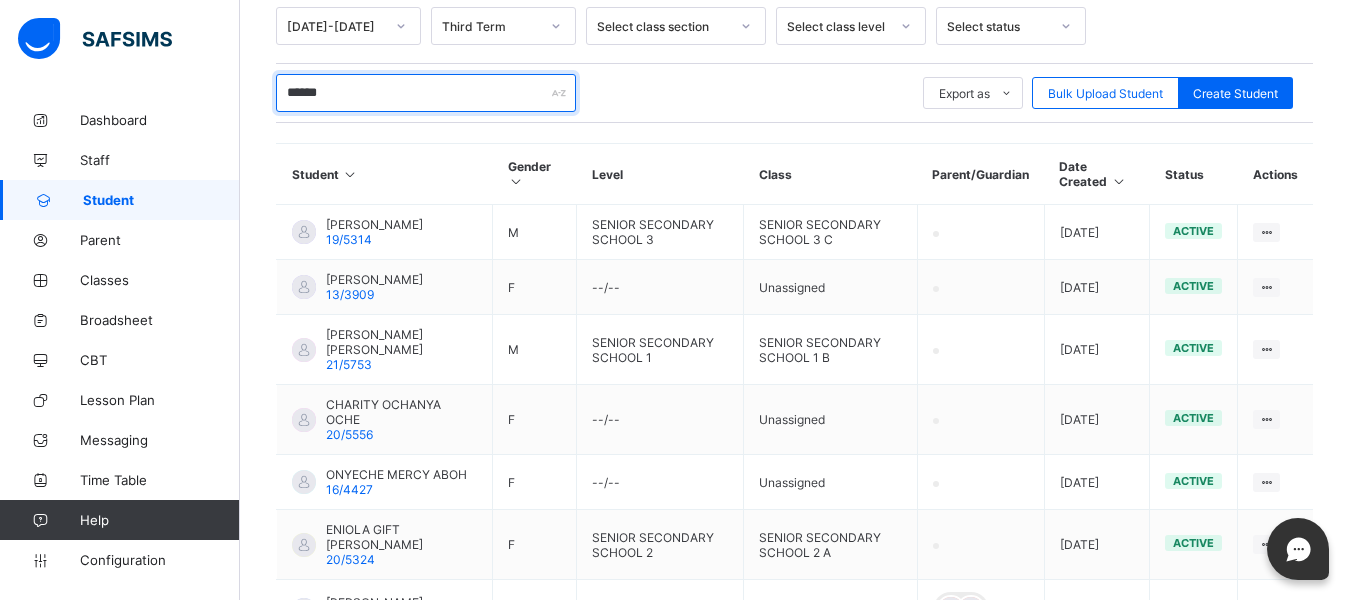 scroll, scrollTop: 357, scrollLeft: 0, axis: vertical 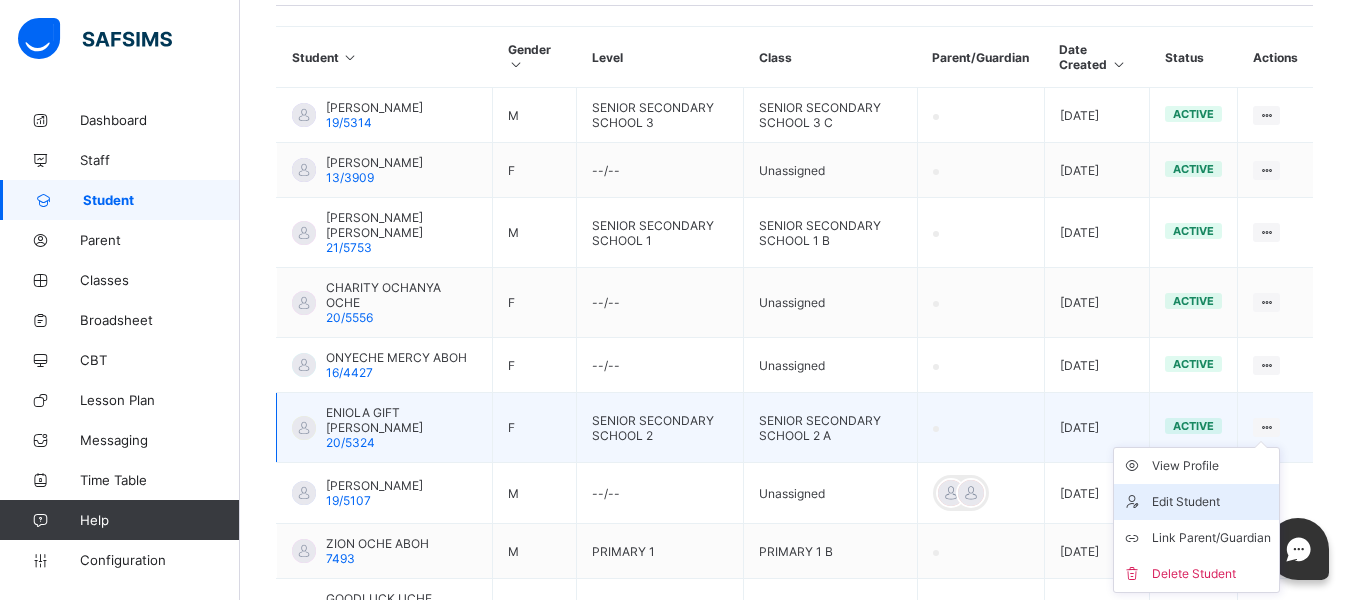 type on "******" 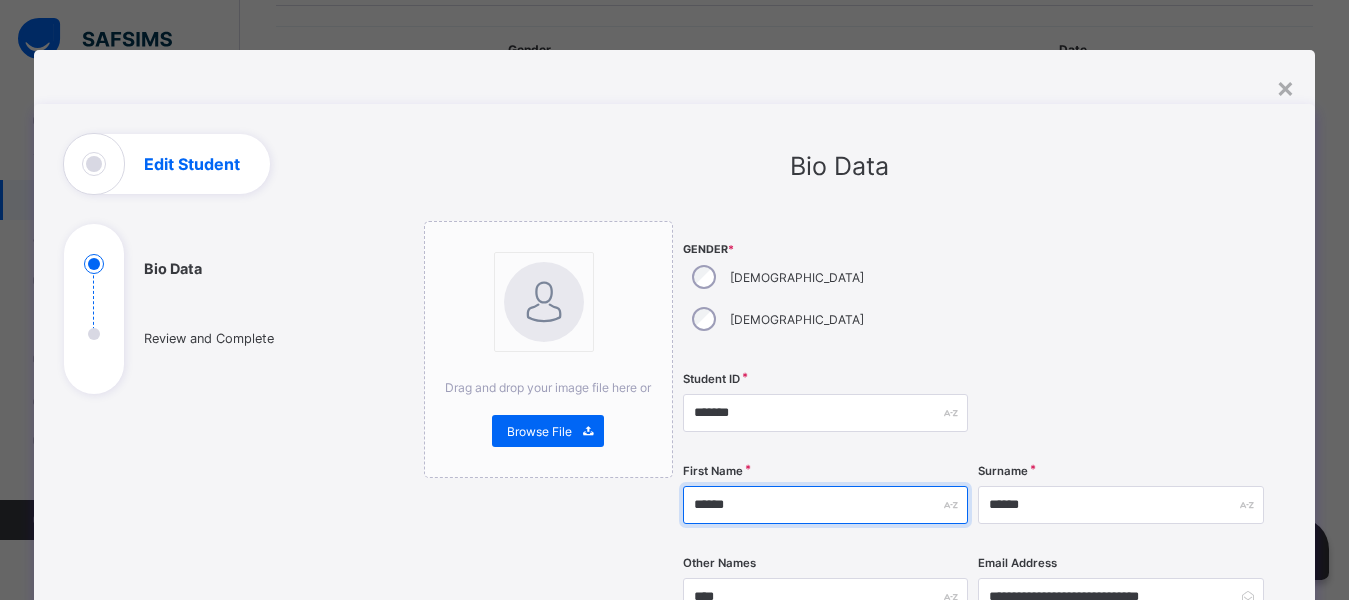 drag, startPoint x: 762, startPoint y: 461, endPoint x: 677, endPoint y: 467, distance: 85.2115 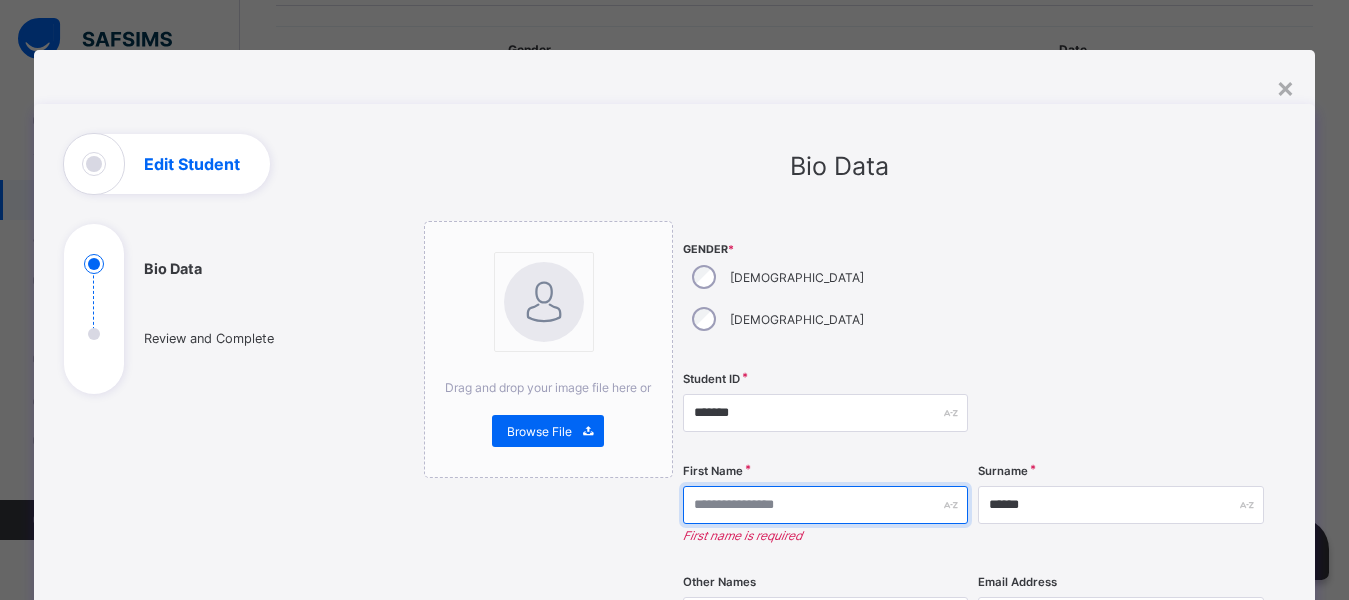 type 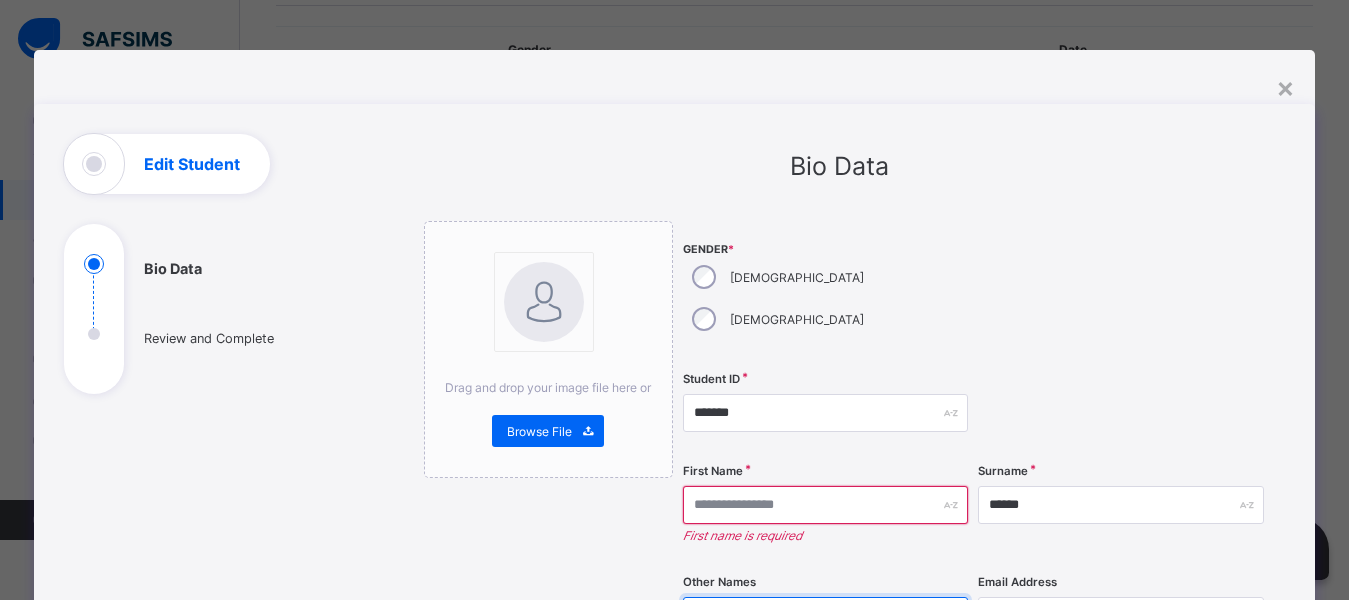 click on "****" at bounding box center [825, 616] 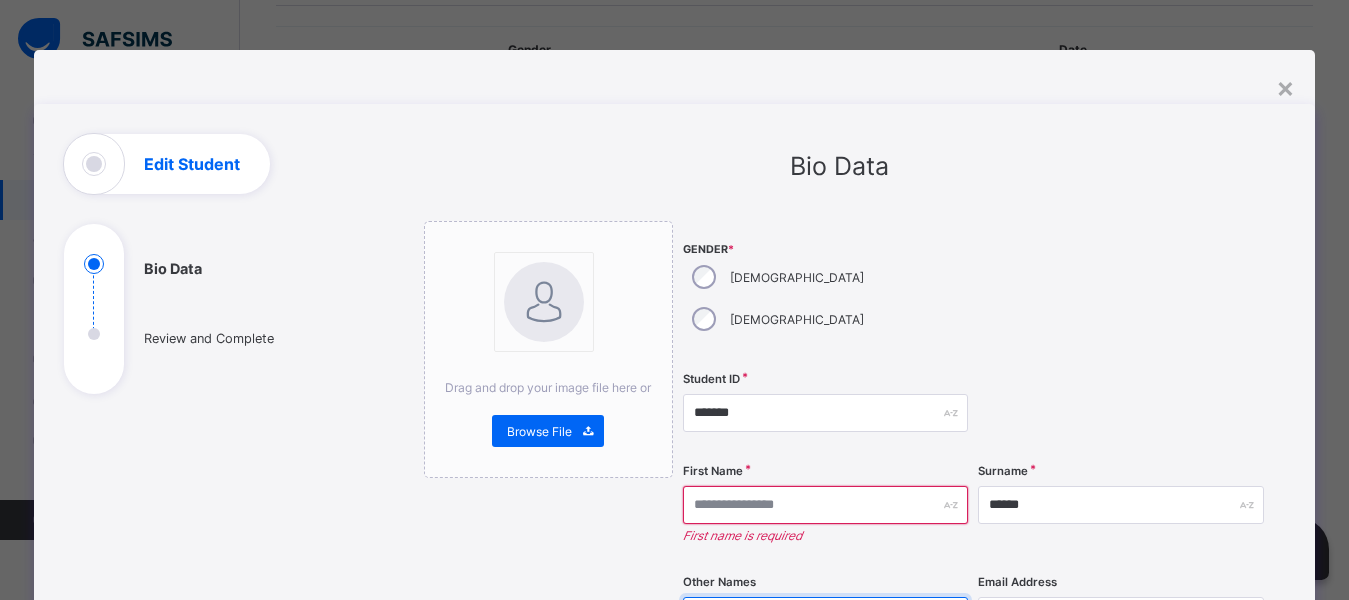 drag, startPoint x: 716, startPoint y: 571, endPoint x: 687, endPoint y: 574, distance: 29.15476 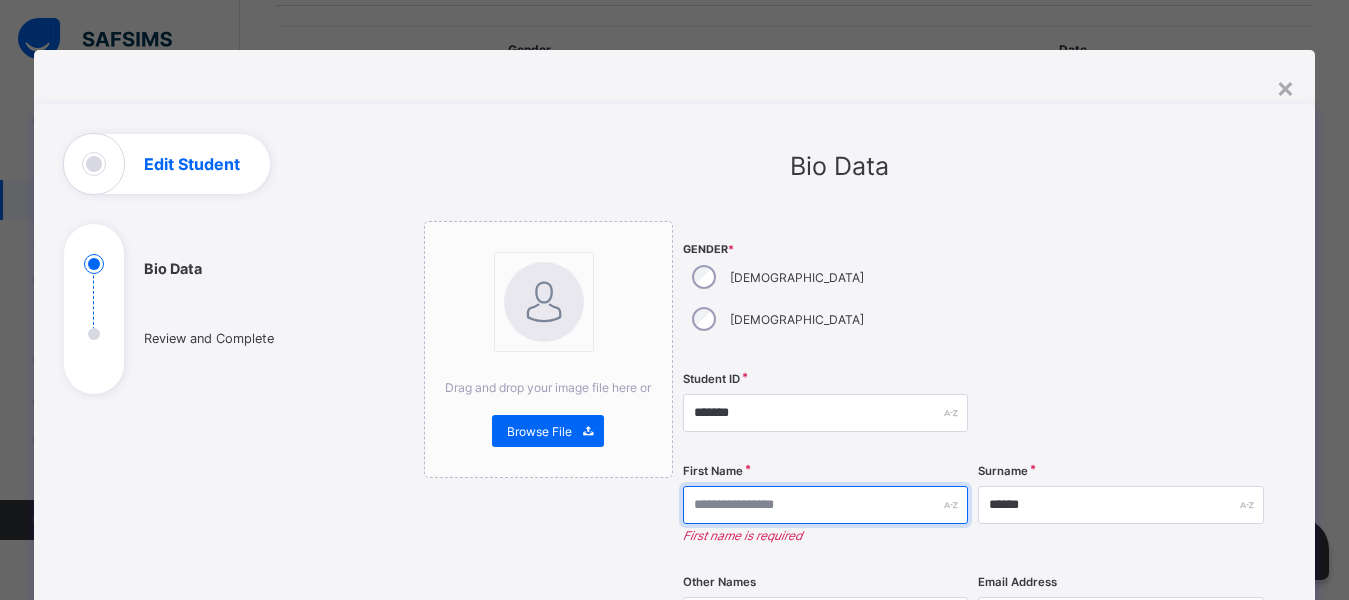 click at bounding box center [825, 505] 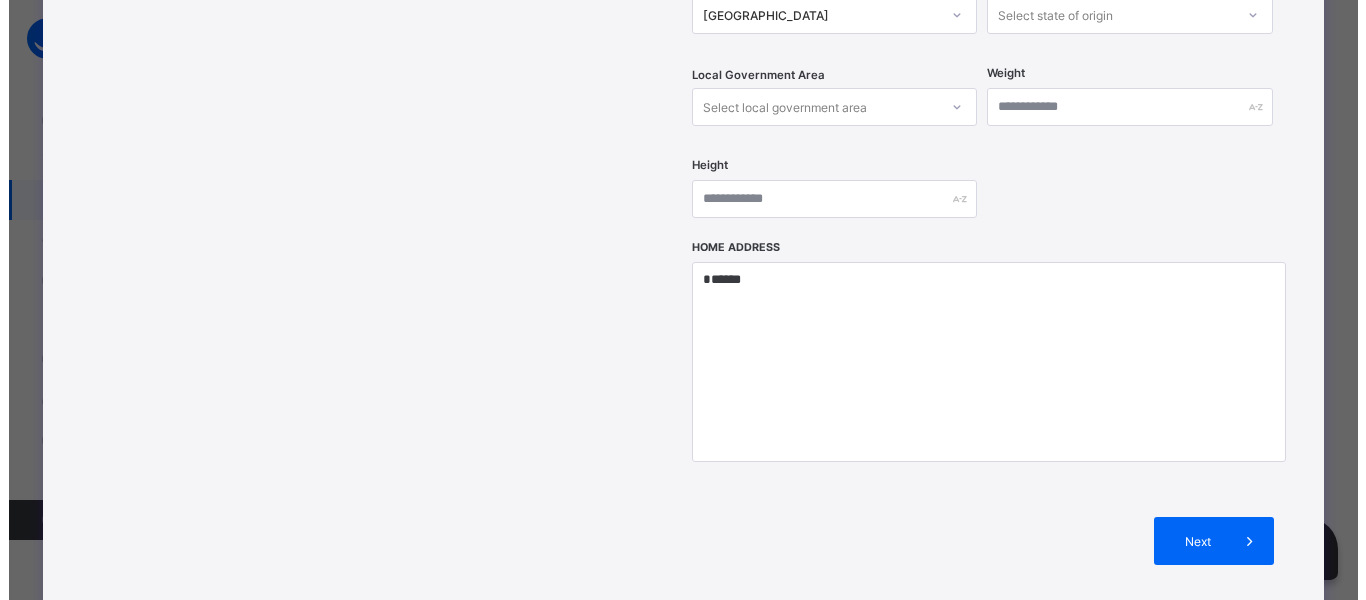 scroll, scrollTop: 791, scrollLeft: 0, axis: vertical 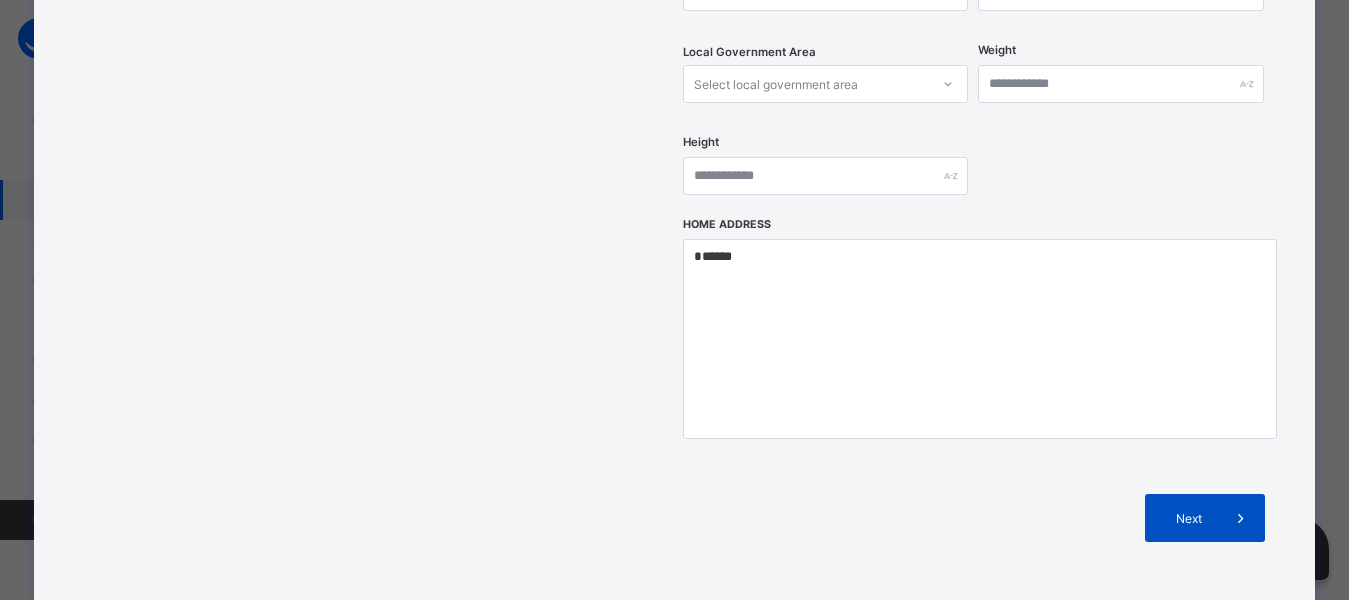 type on "****" 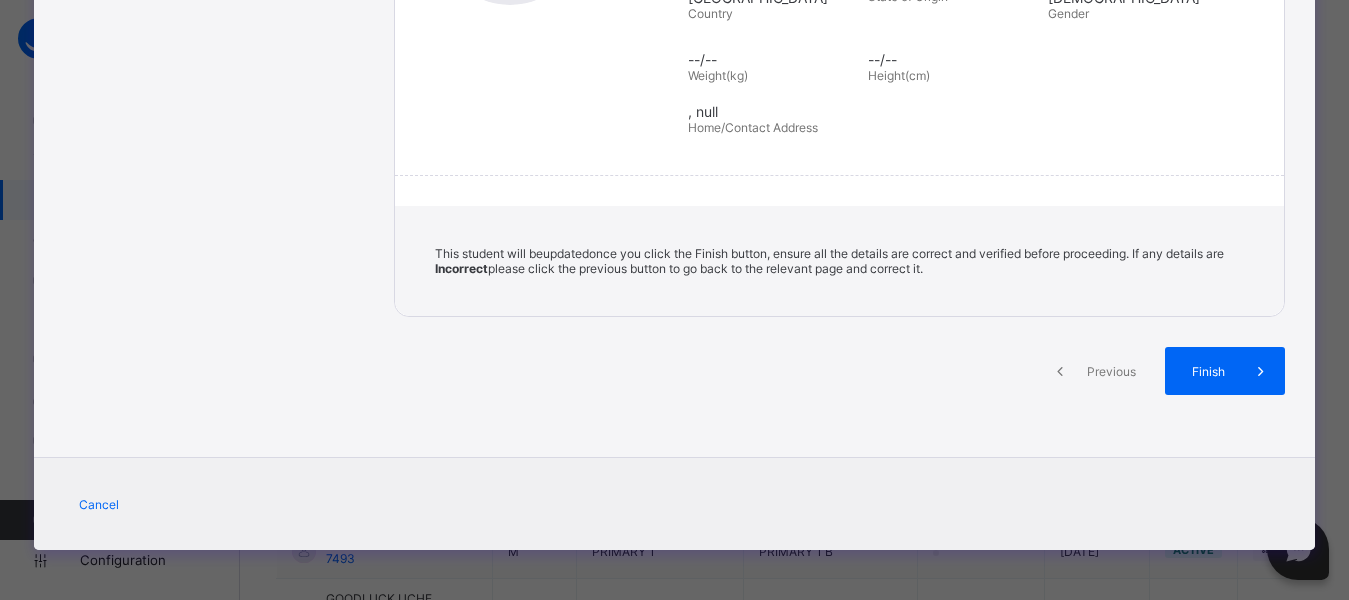scroll, scrollTop: 433, scrollLeft: 0, axis: vertical 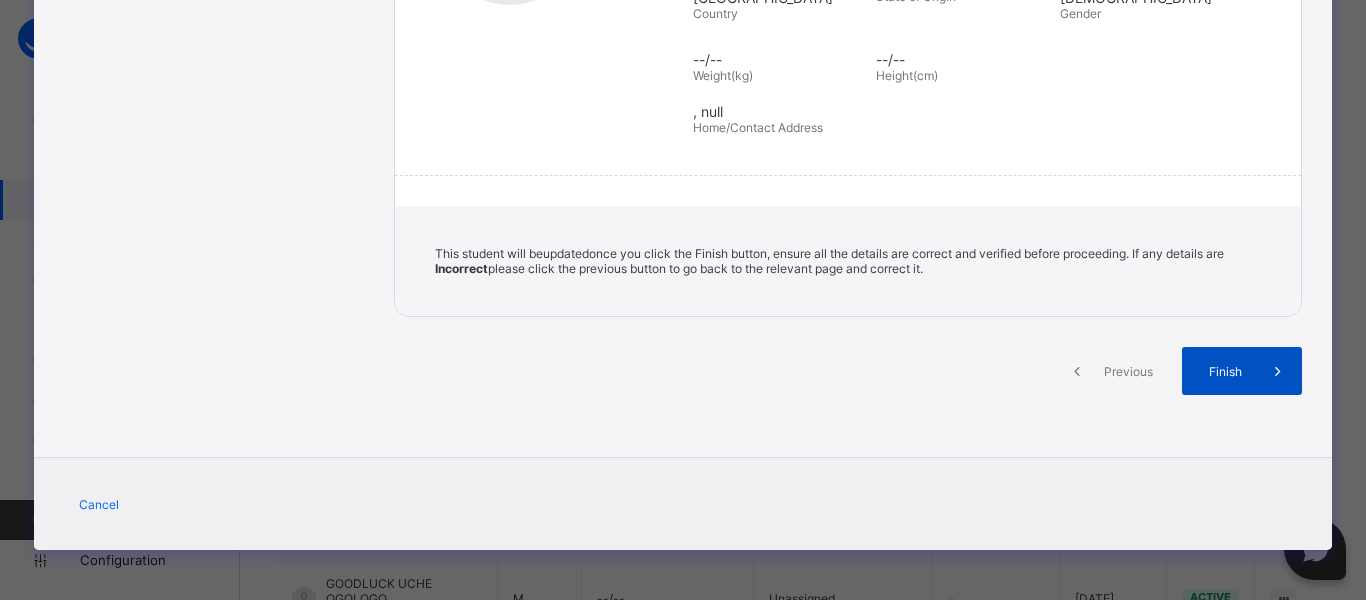 click on "Finish" at bounding box center [1225, 371] 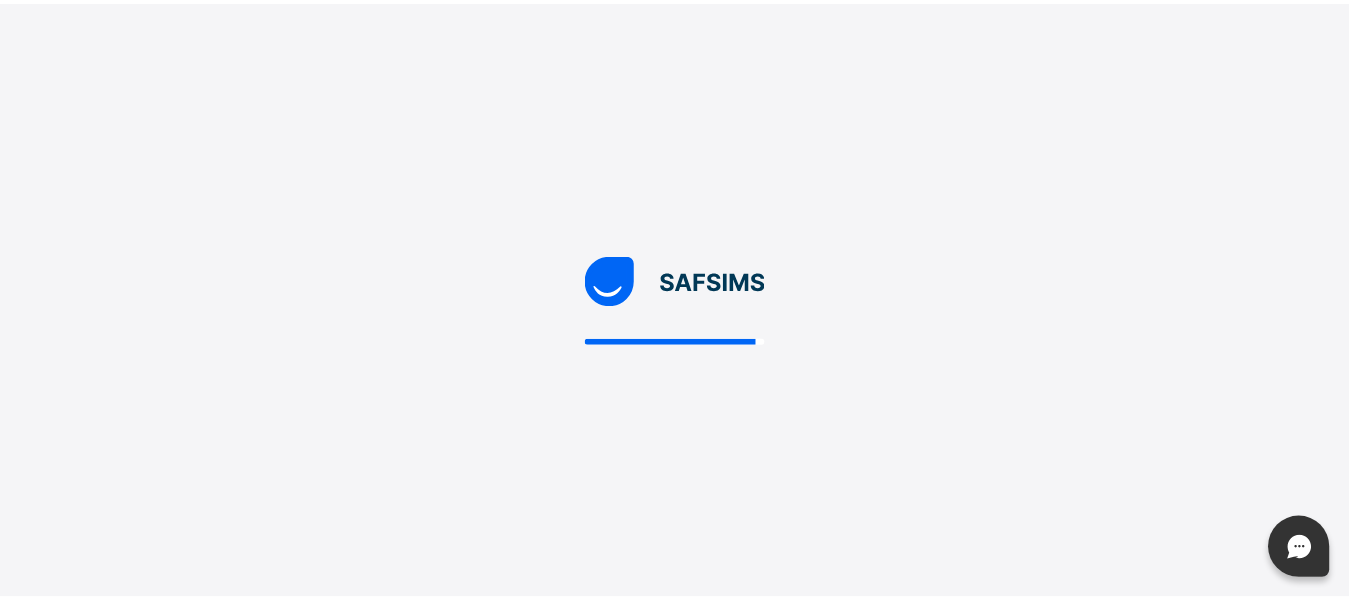 scroll, scrollTop: 0, scrollLeft: 0, axis: both 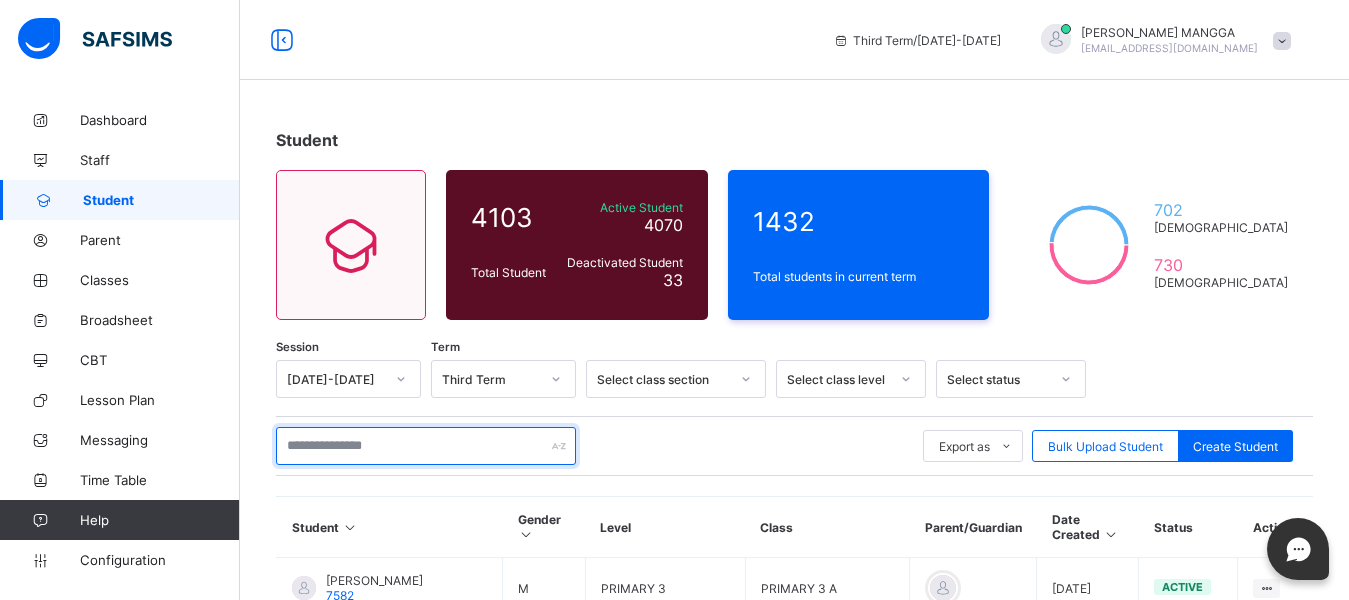 click at bounding box center [426, 446] 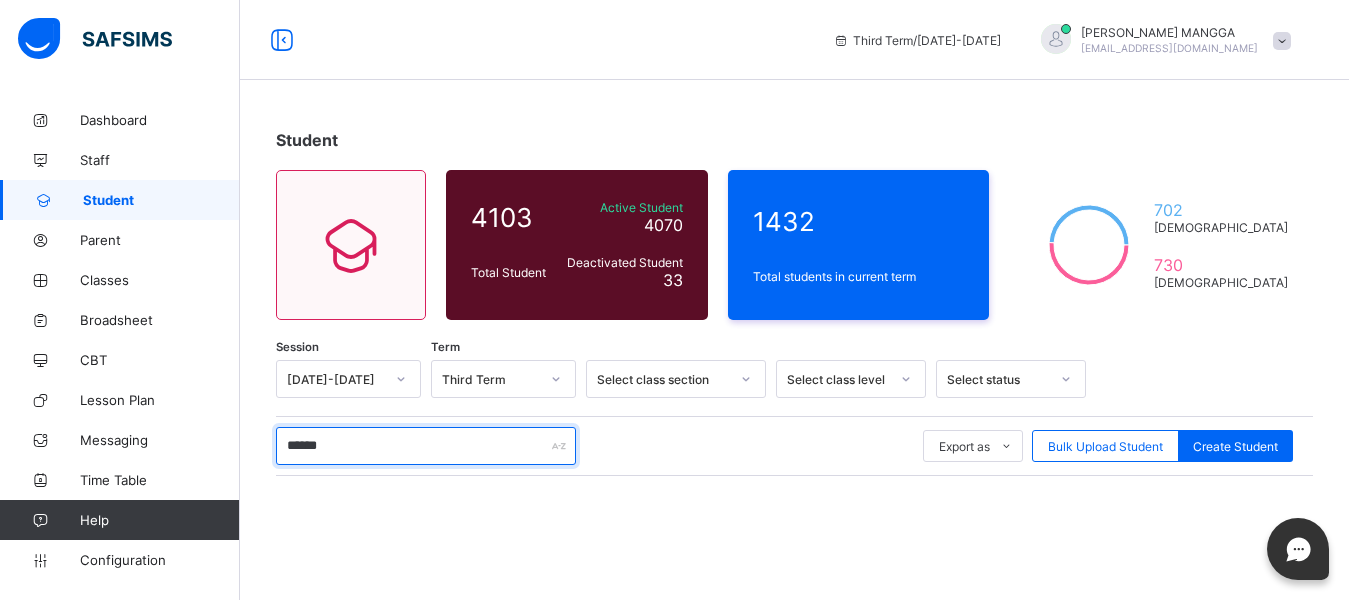 type on "******" 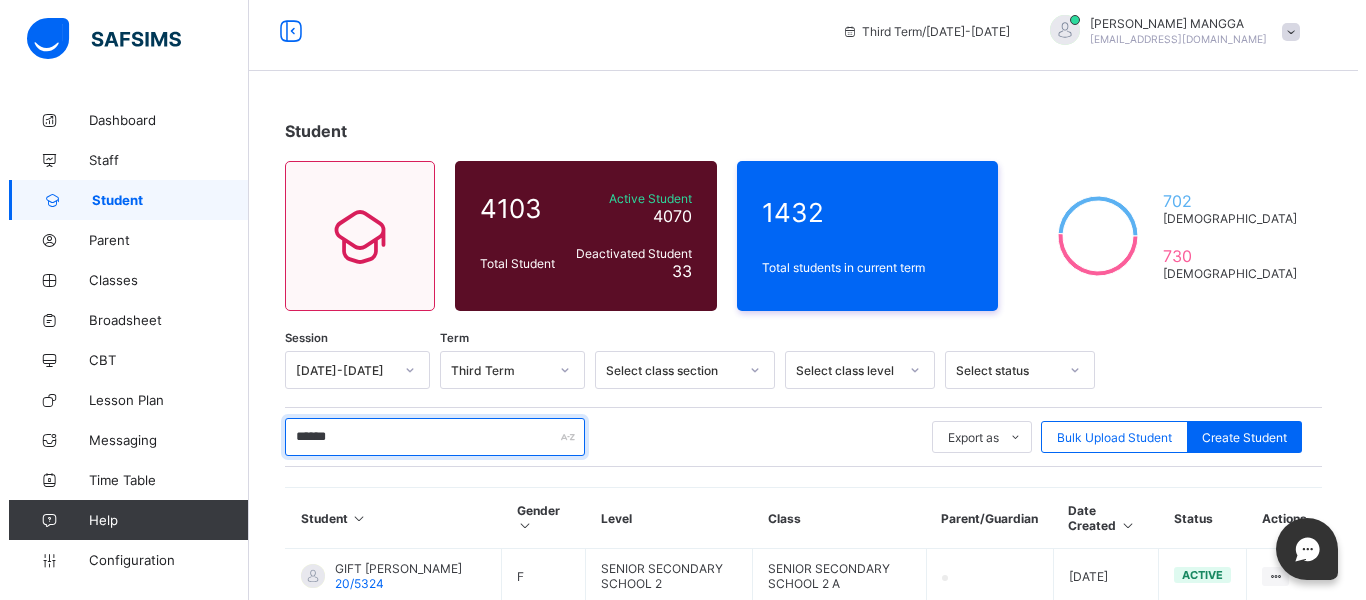 scroll, scrollTop: 0, scrollLeft: 0, axis: both 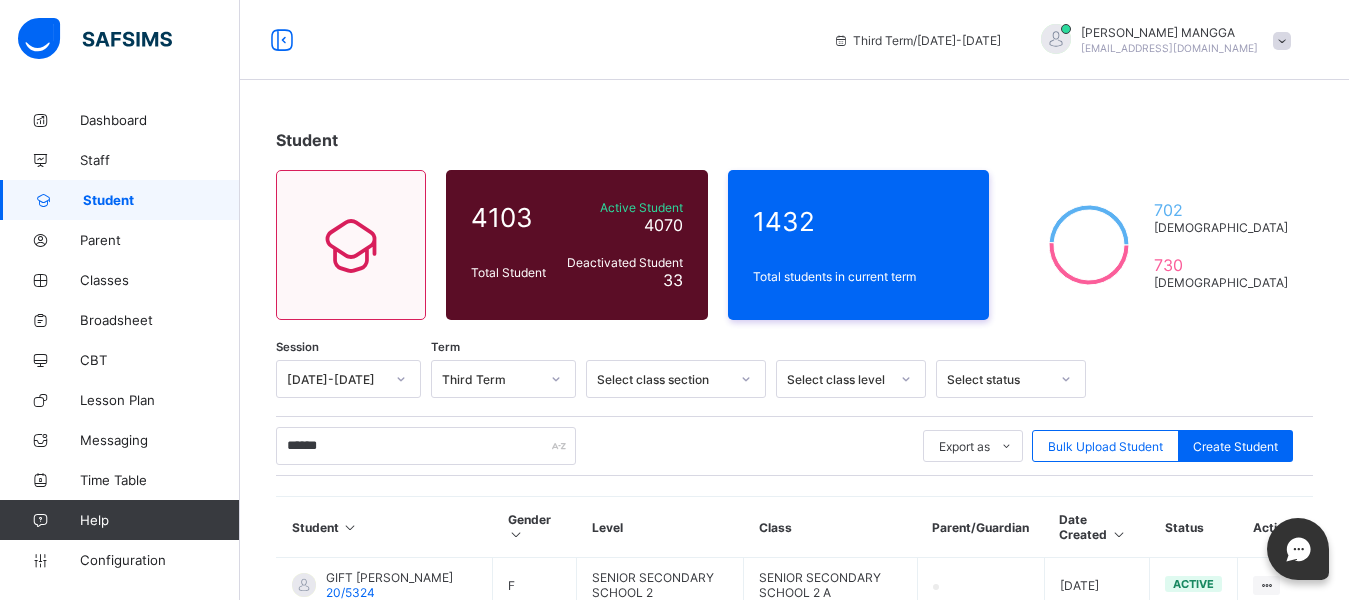 click at bounding box center [1056, 39] 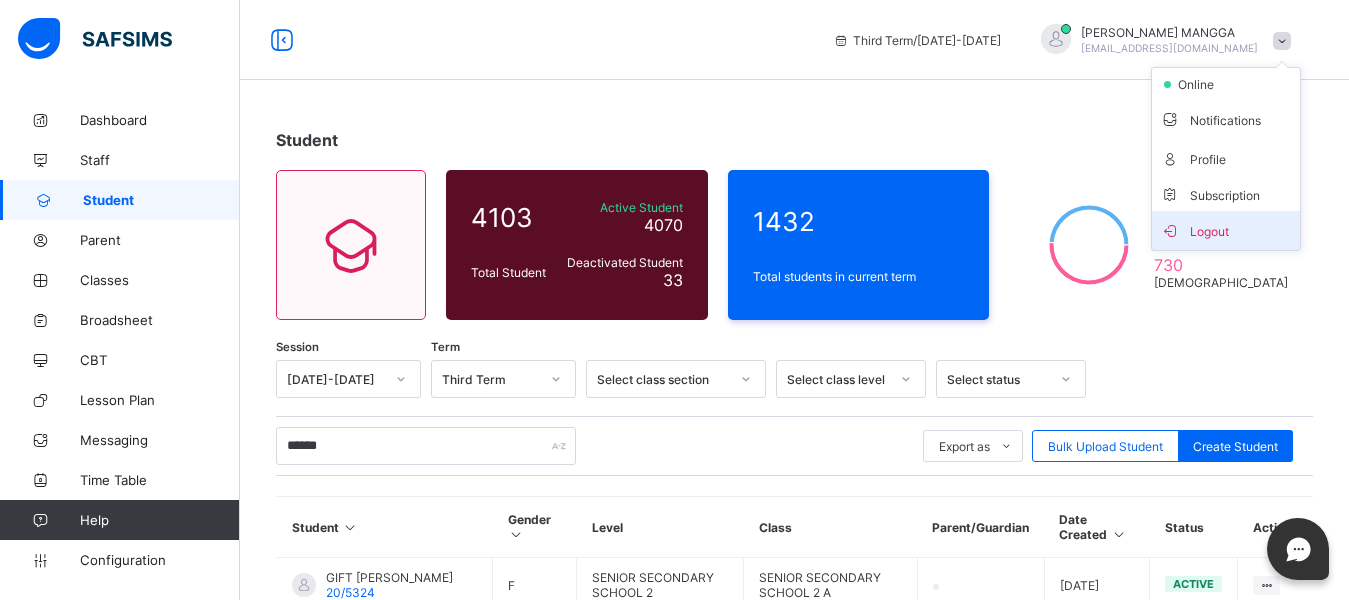 click on "Logout" at bounding box center [1226, 230] 